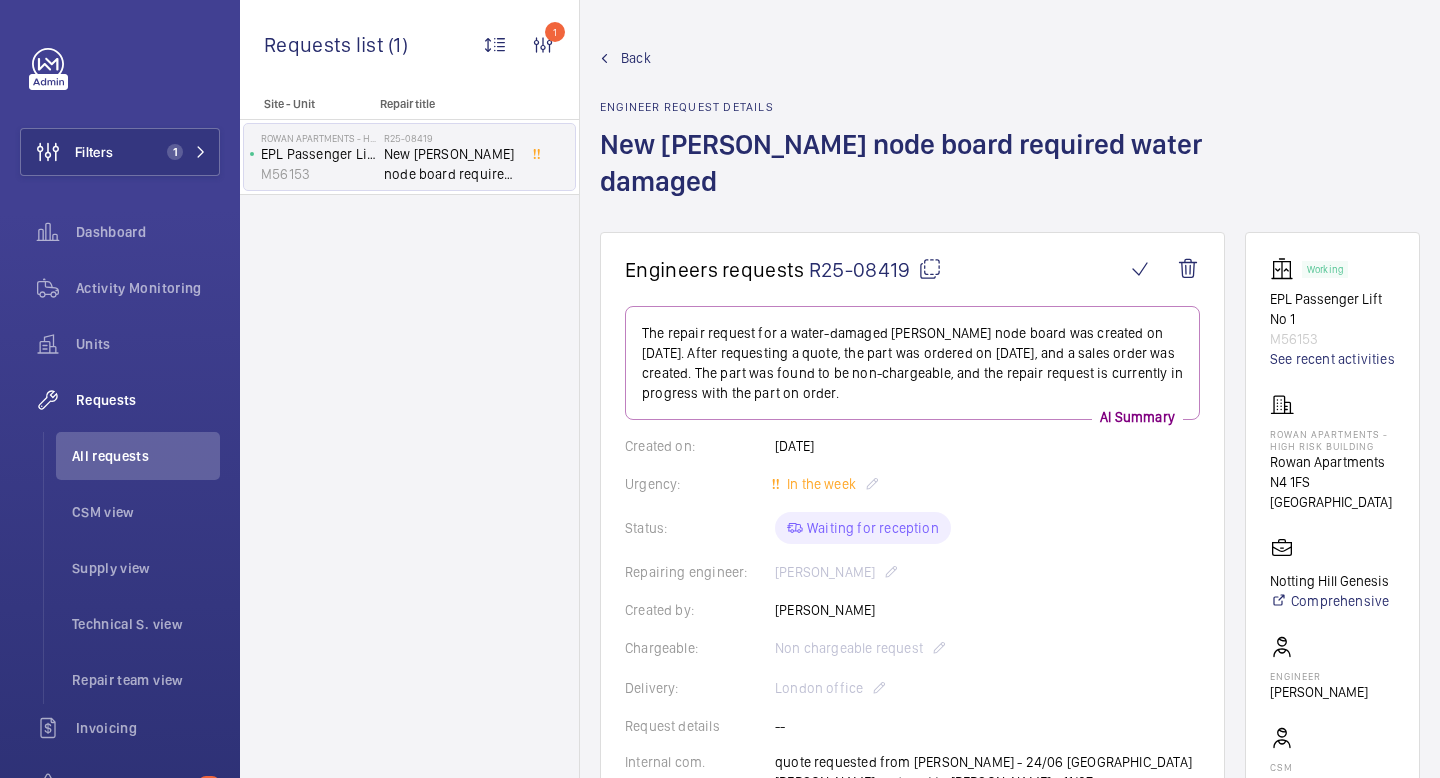 scroll, scrollTop: 0, scrollLeft: 0, axis: both 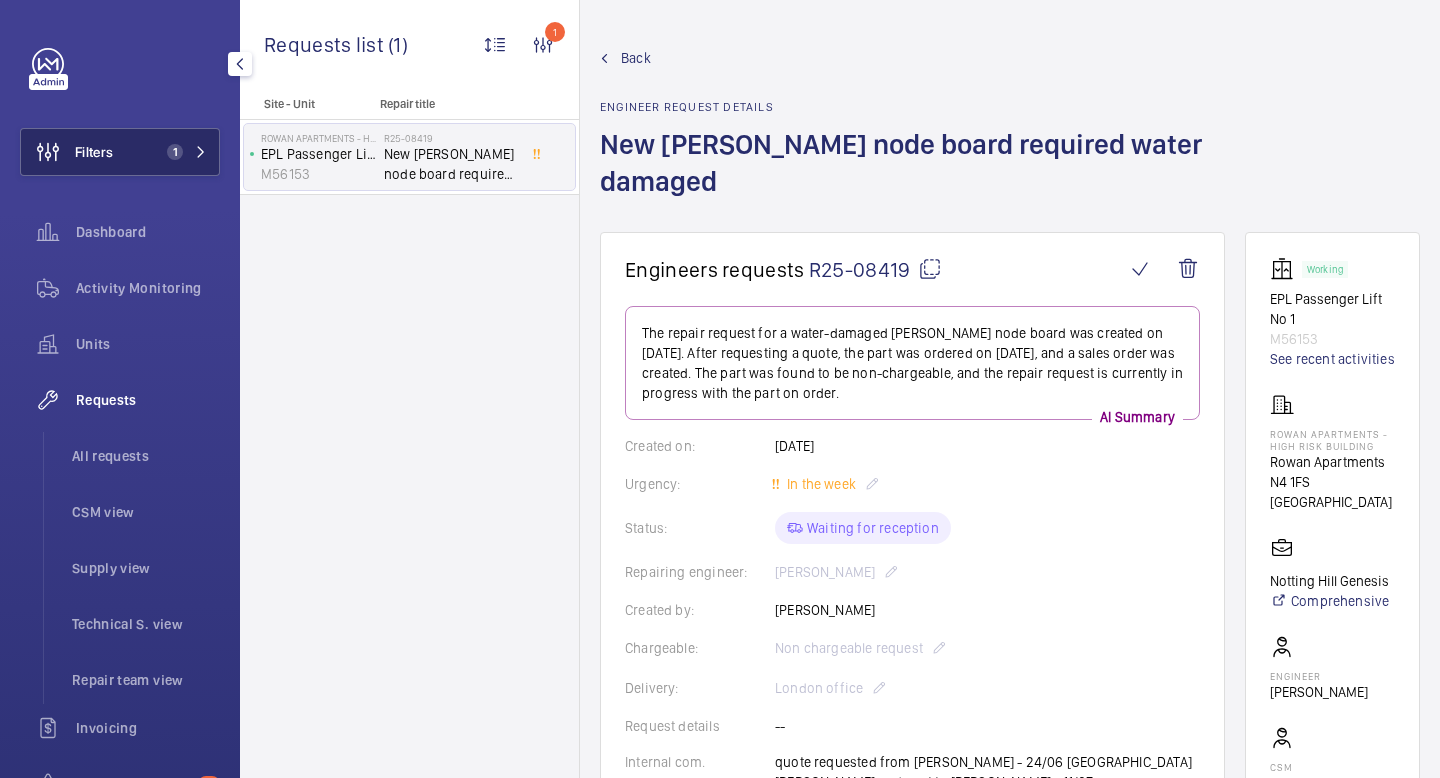 click 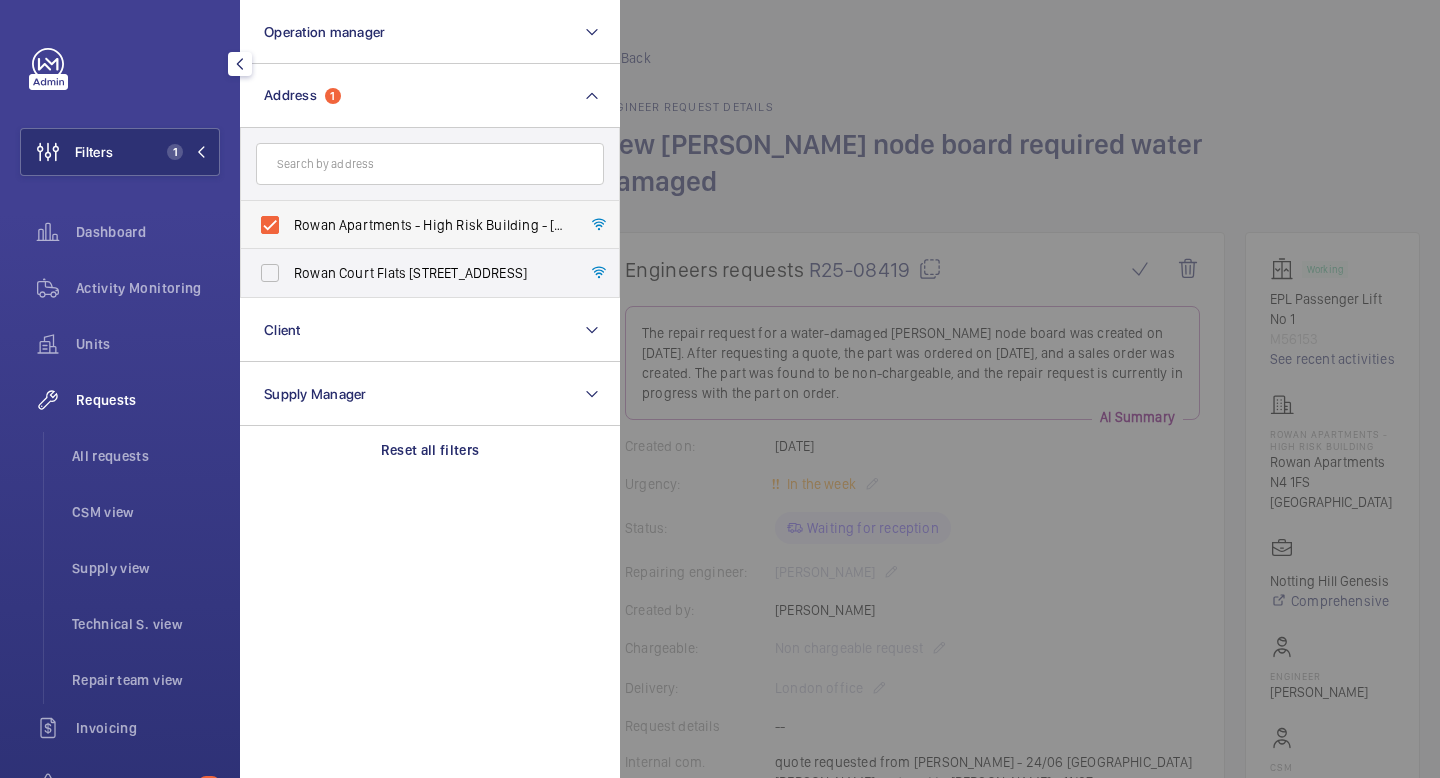 click on "Rowan Apartments - High Risk Building - [GEOGRAPHIC_DATA] 1FS" at bounding box center [415, 225] 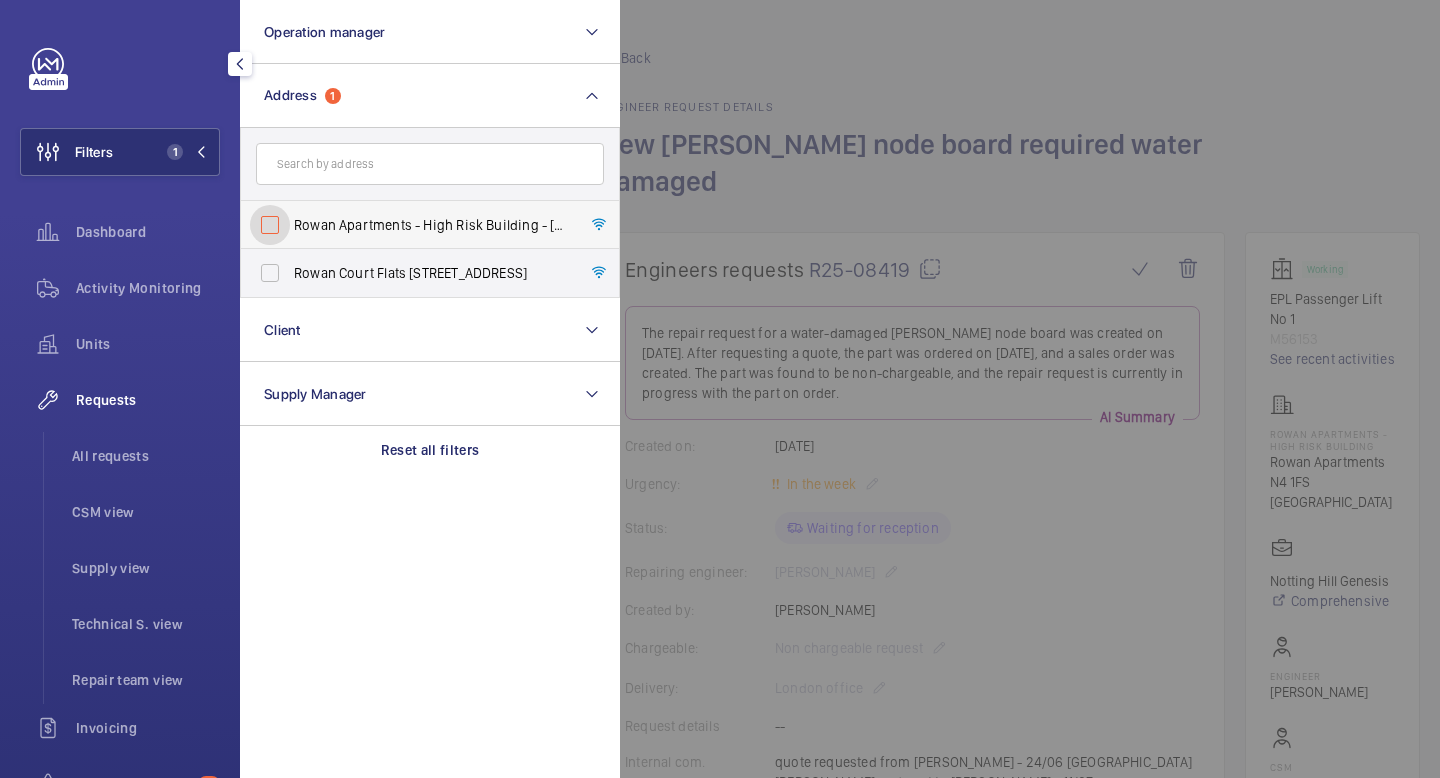 checkbox on "false" 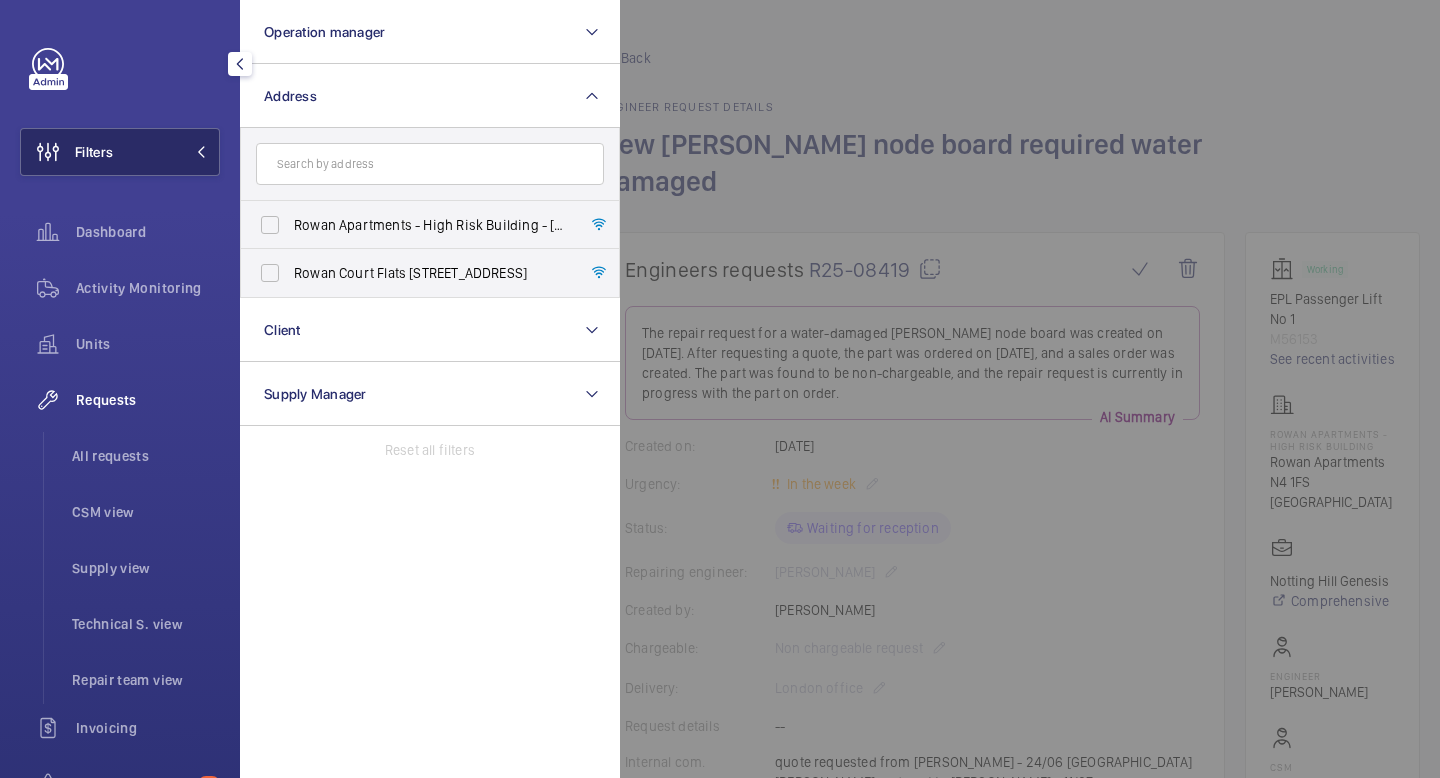 click on "Filters" 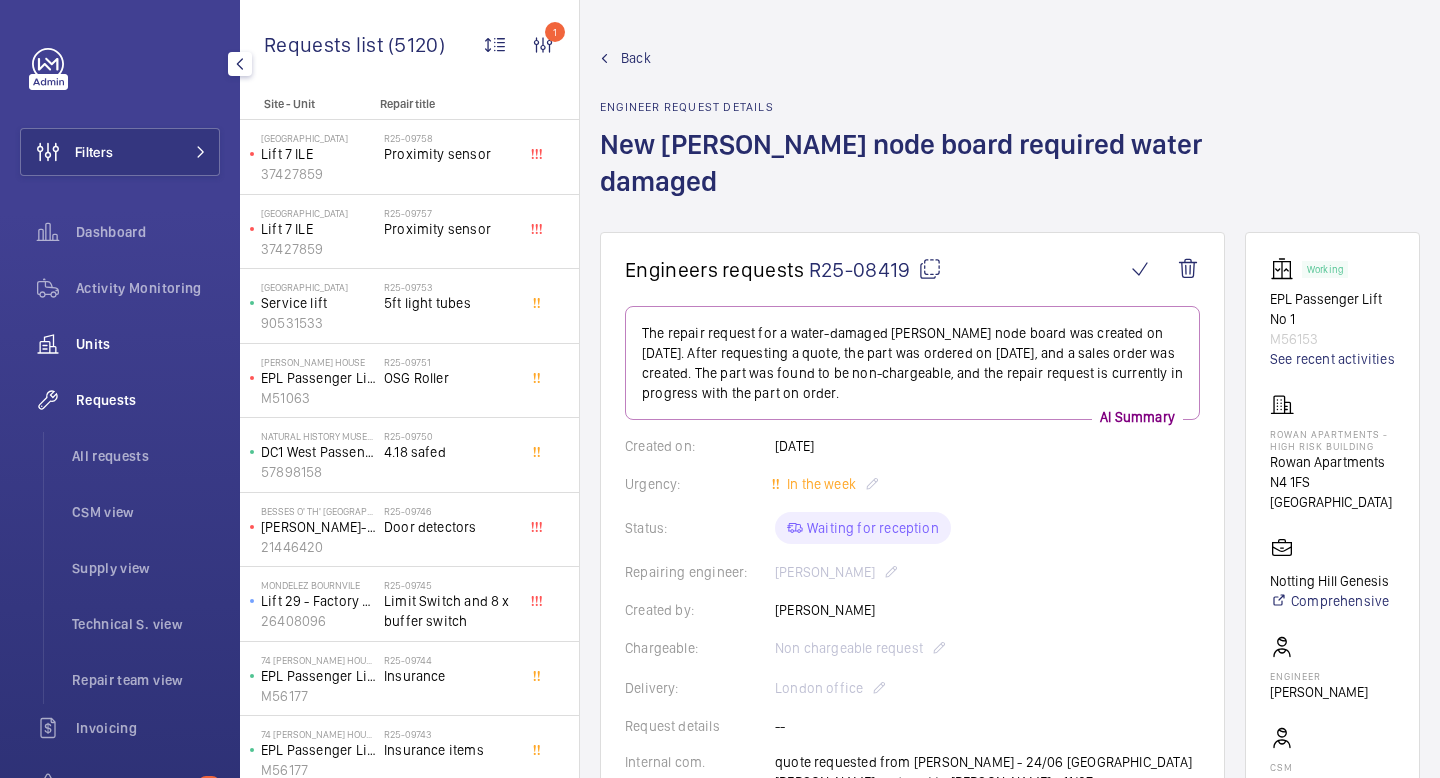 click on "Units" 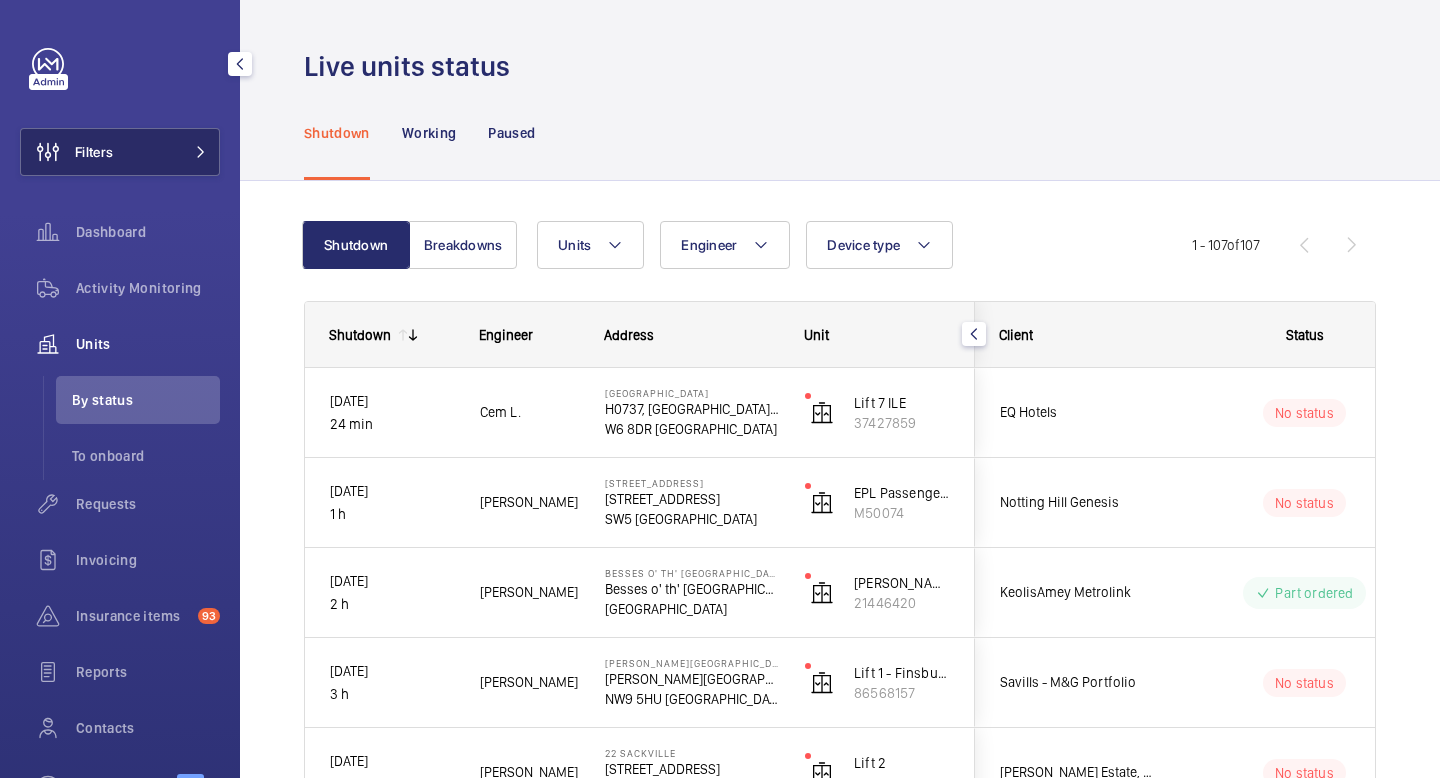 click 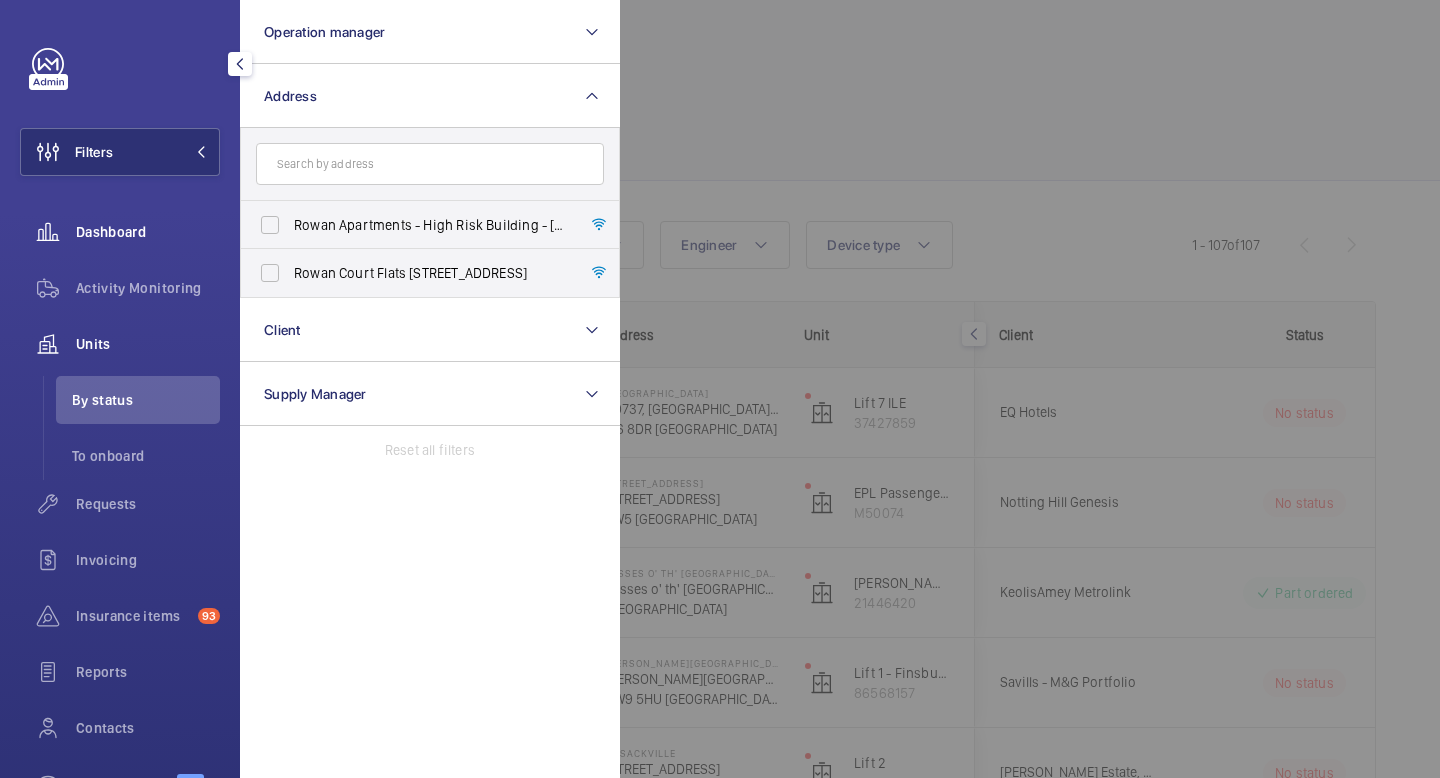 click on "Dashboard" 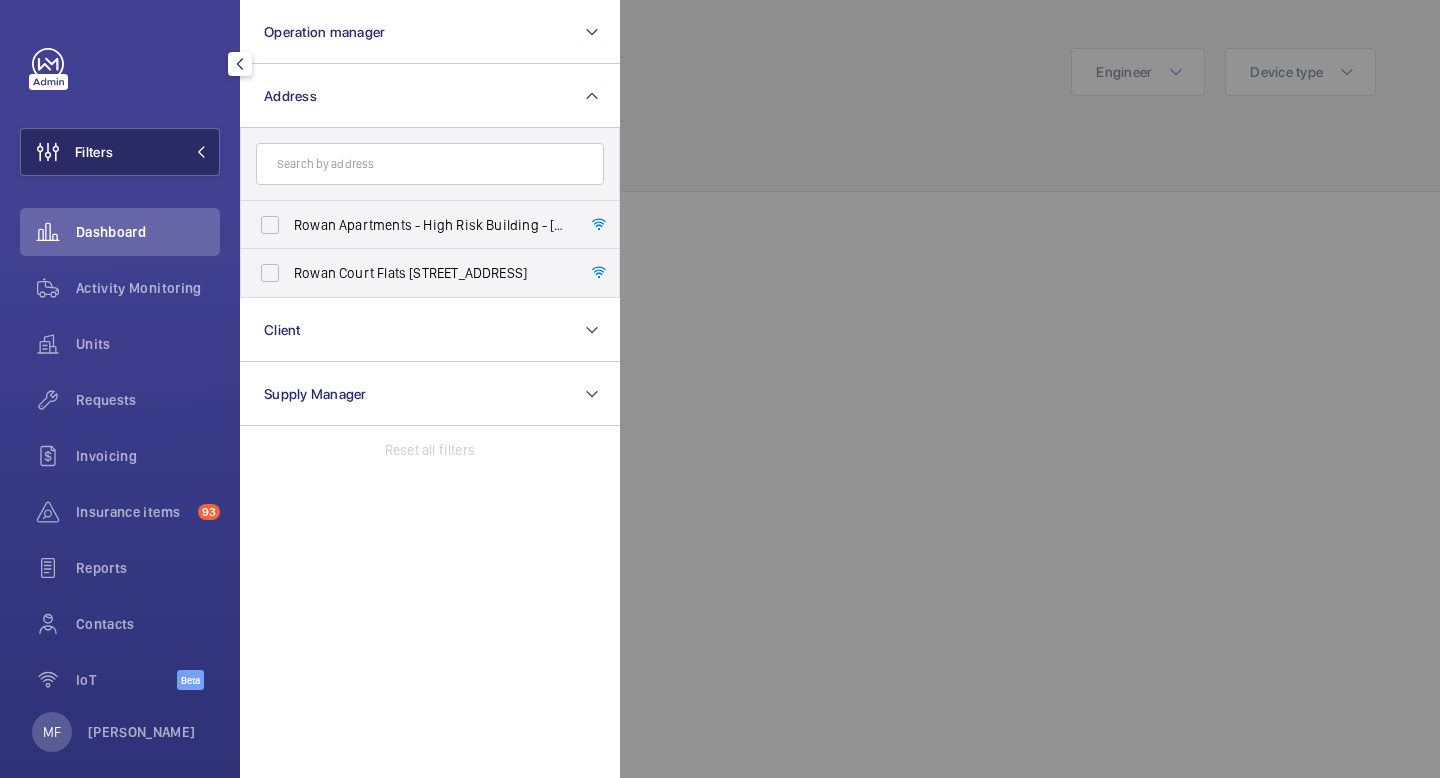 click on "Filters" 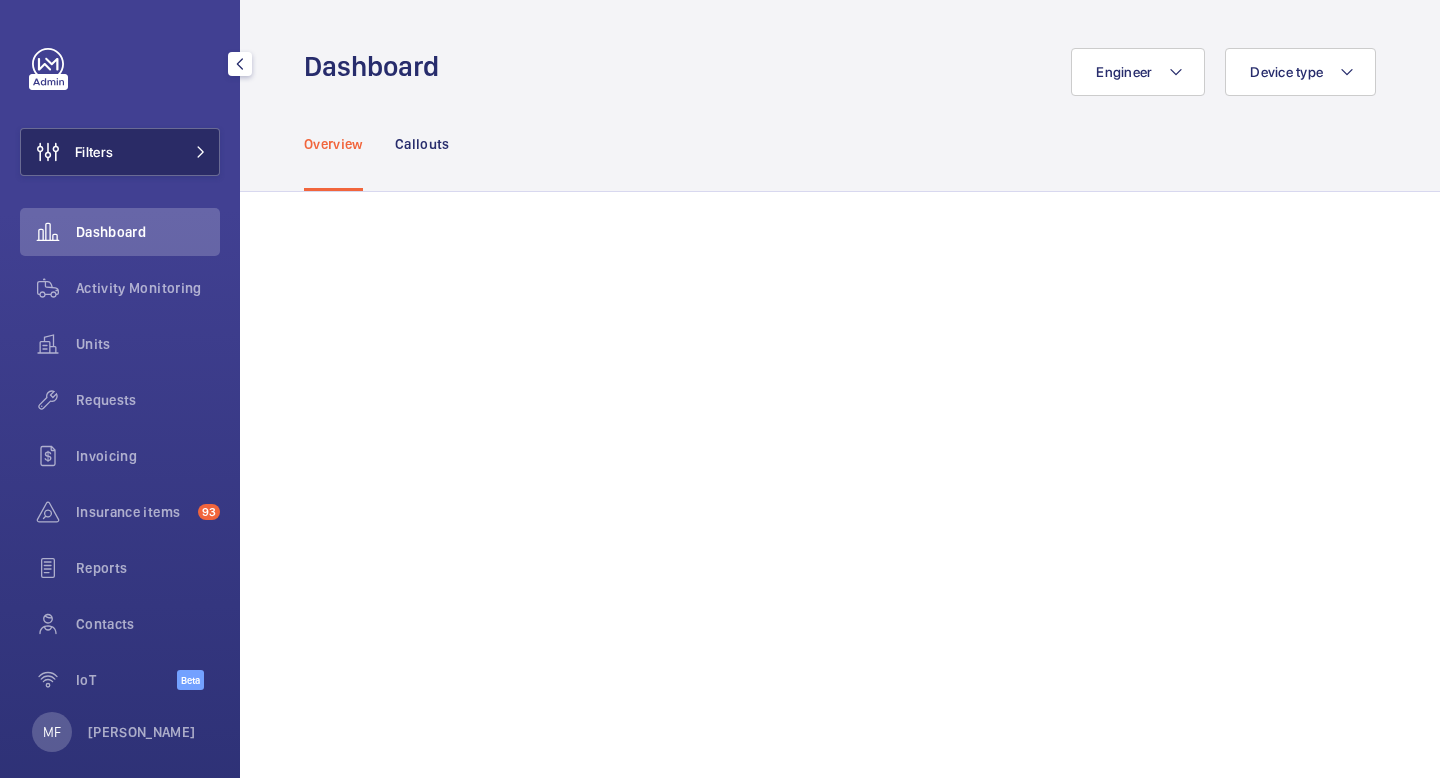 click on "Filters" 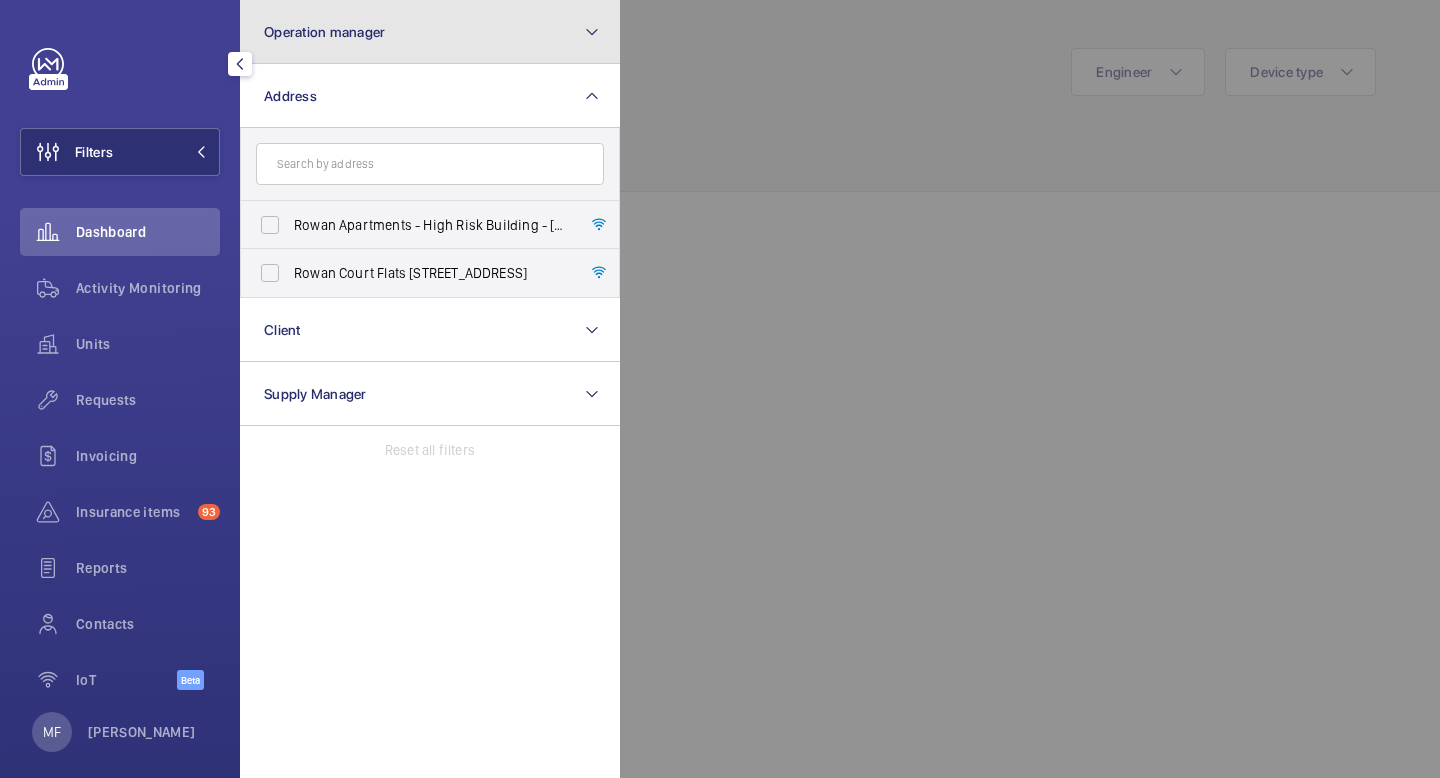 click on "Operation manager" 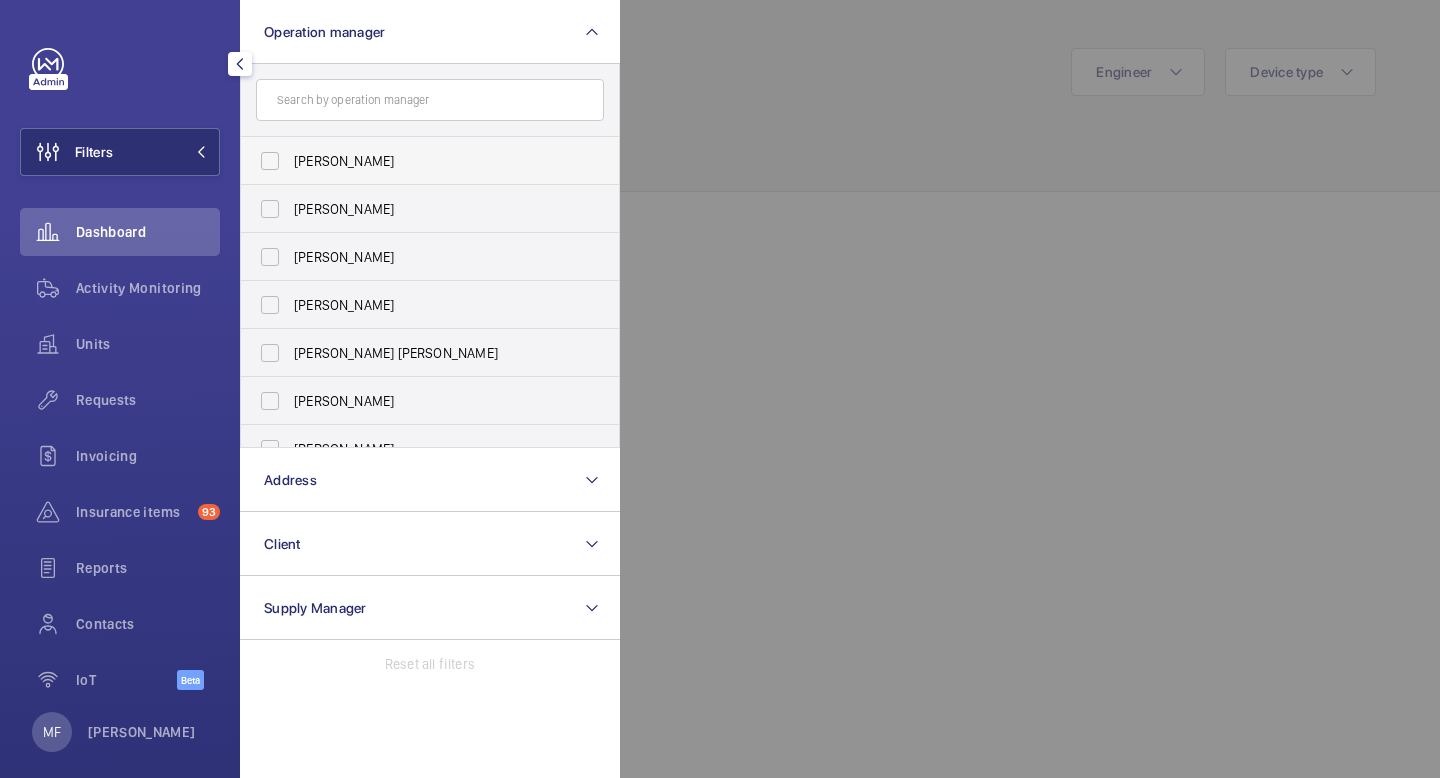 click on "[PERSON_NAME]" at bounding box center (431, 161) 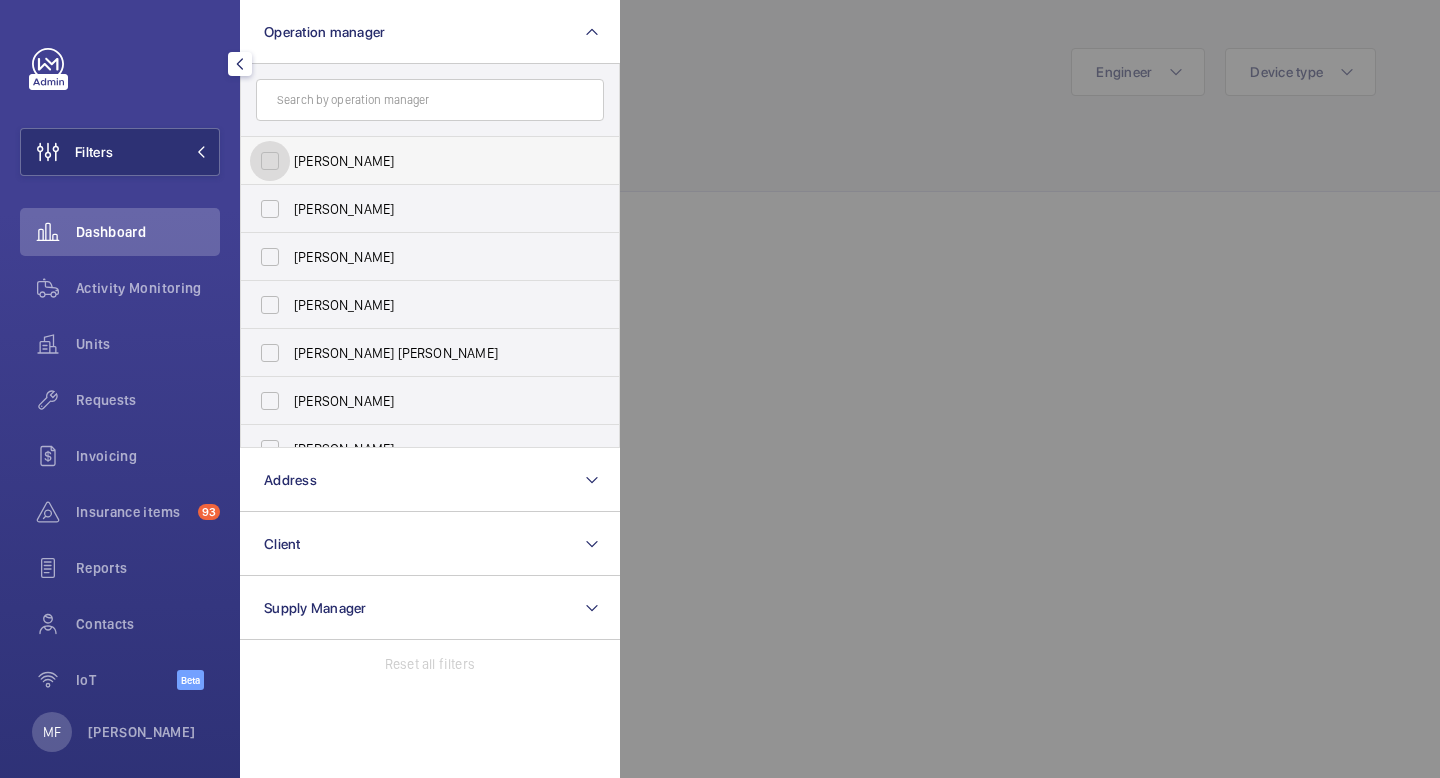 click on "[PERSON_NAME]" at bounding box center [270, 161] 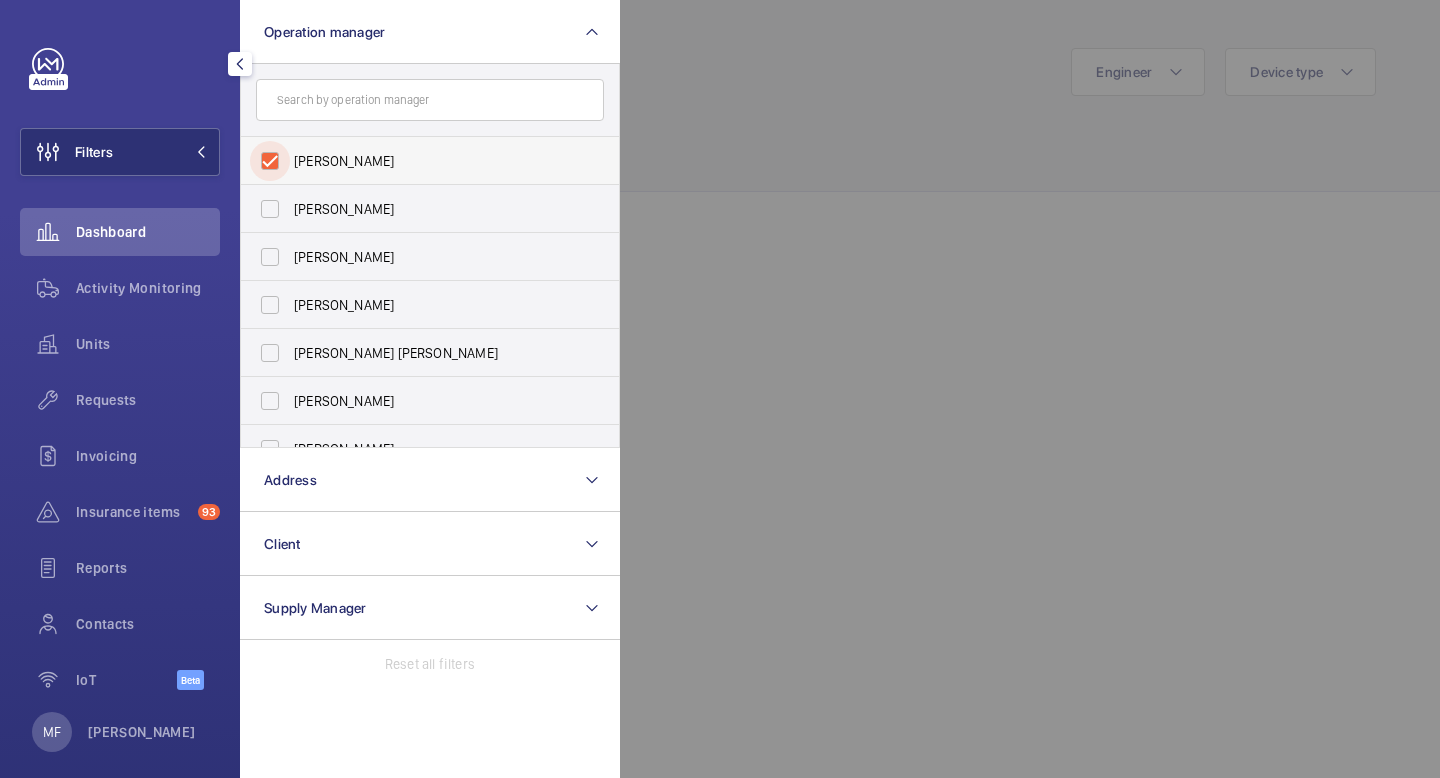 checkbox on "true" 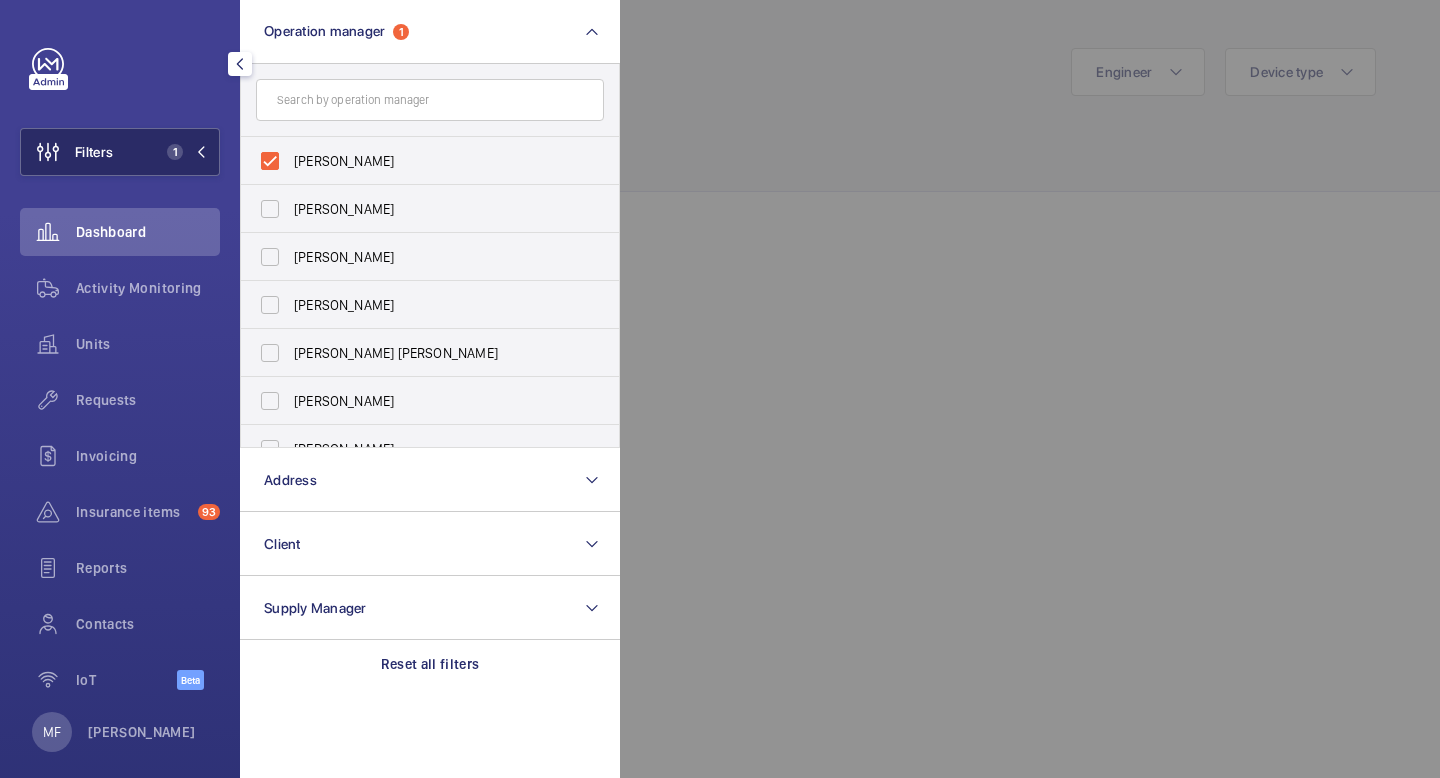 click on "Filters 1" 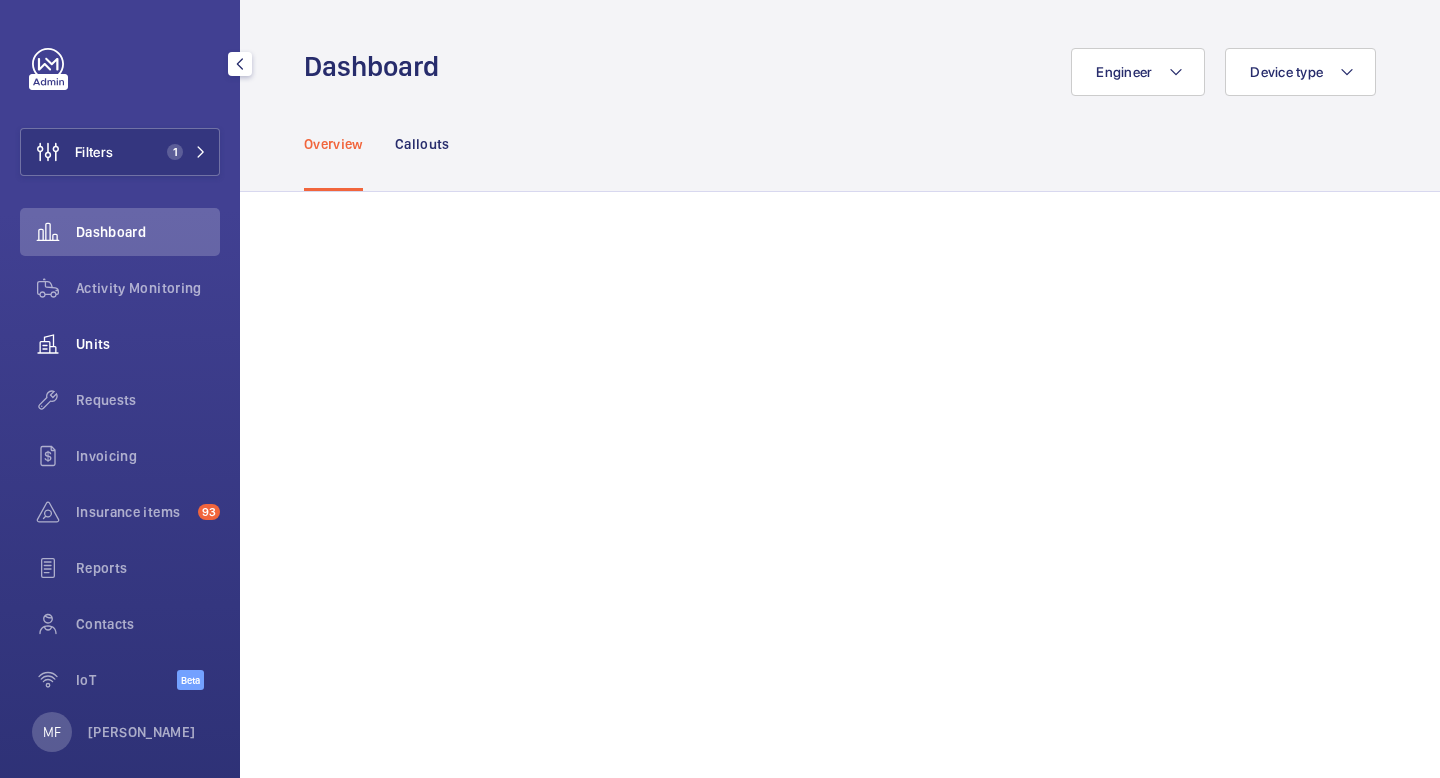 click on "Units" 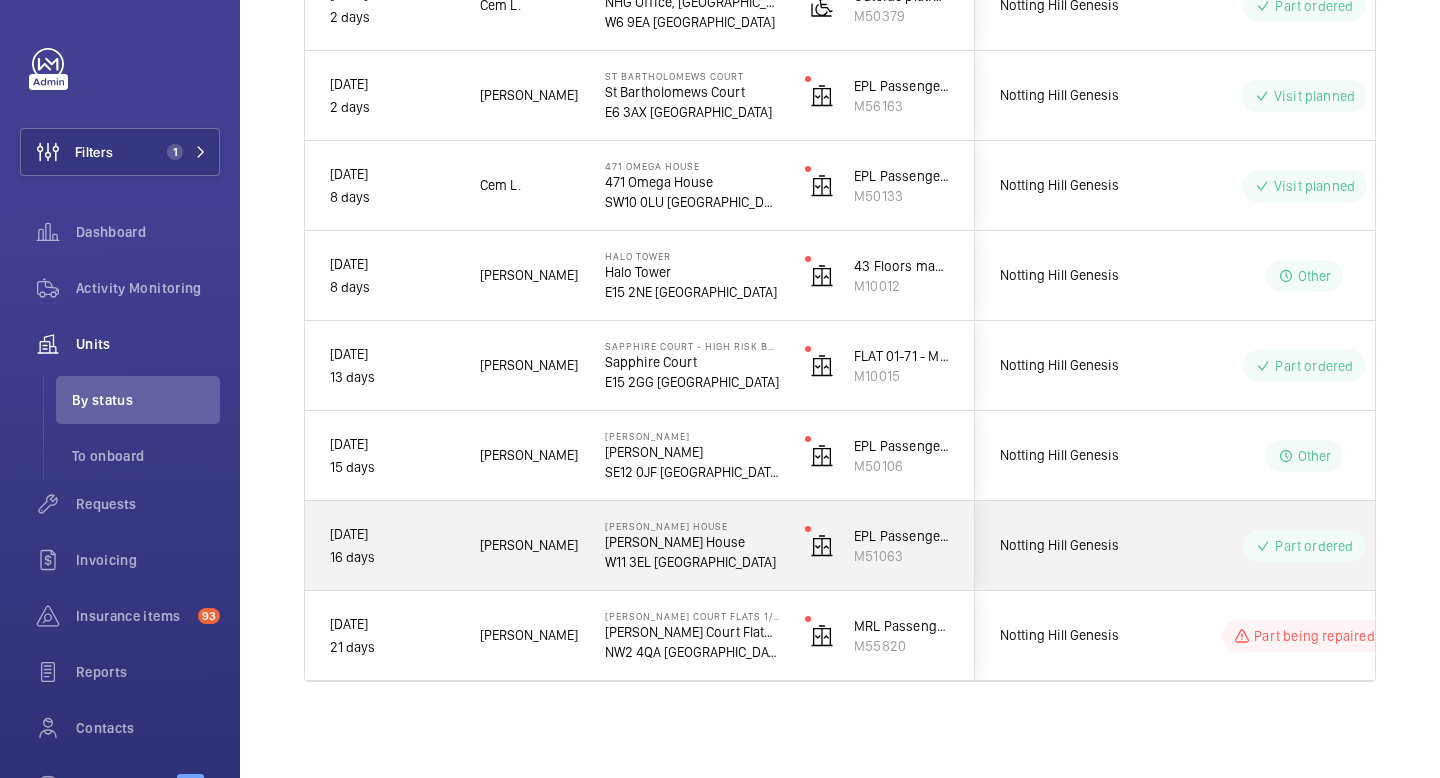 scroll, scrollTop: 0, scrollLeft: 0, axis: both 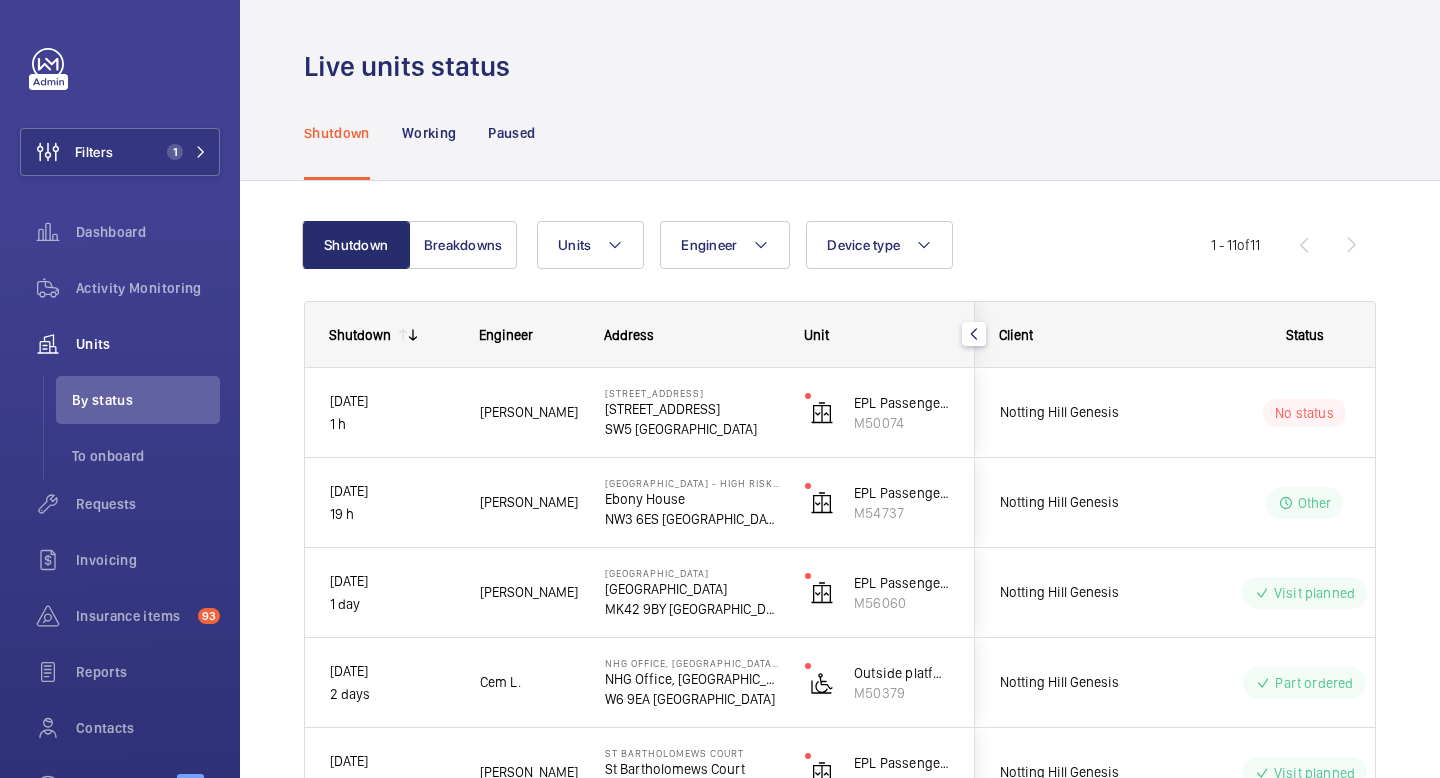click on "Shutdown Working Paused" 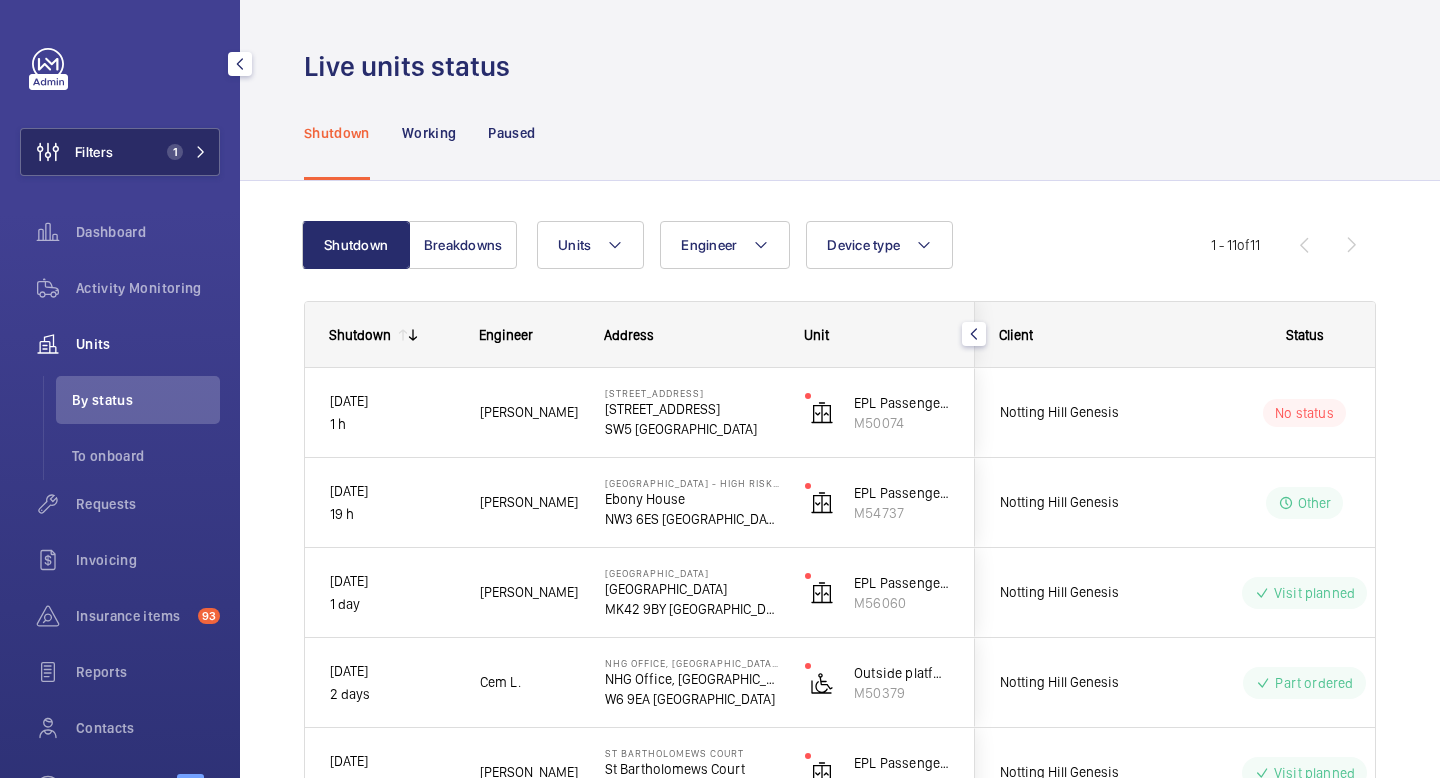 click on "Filters 1" 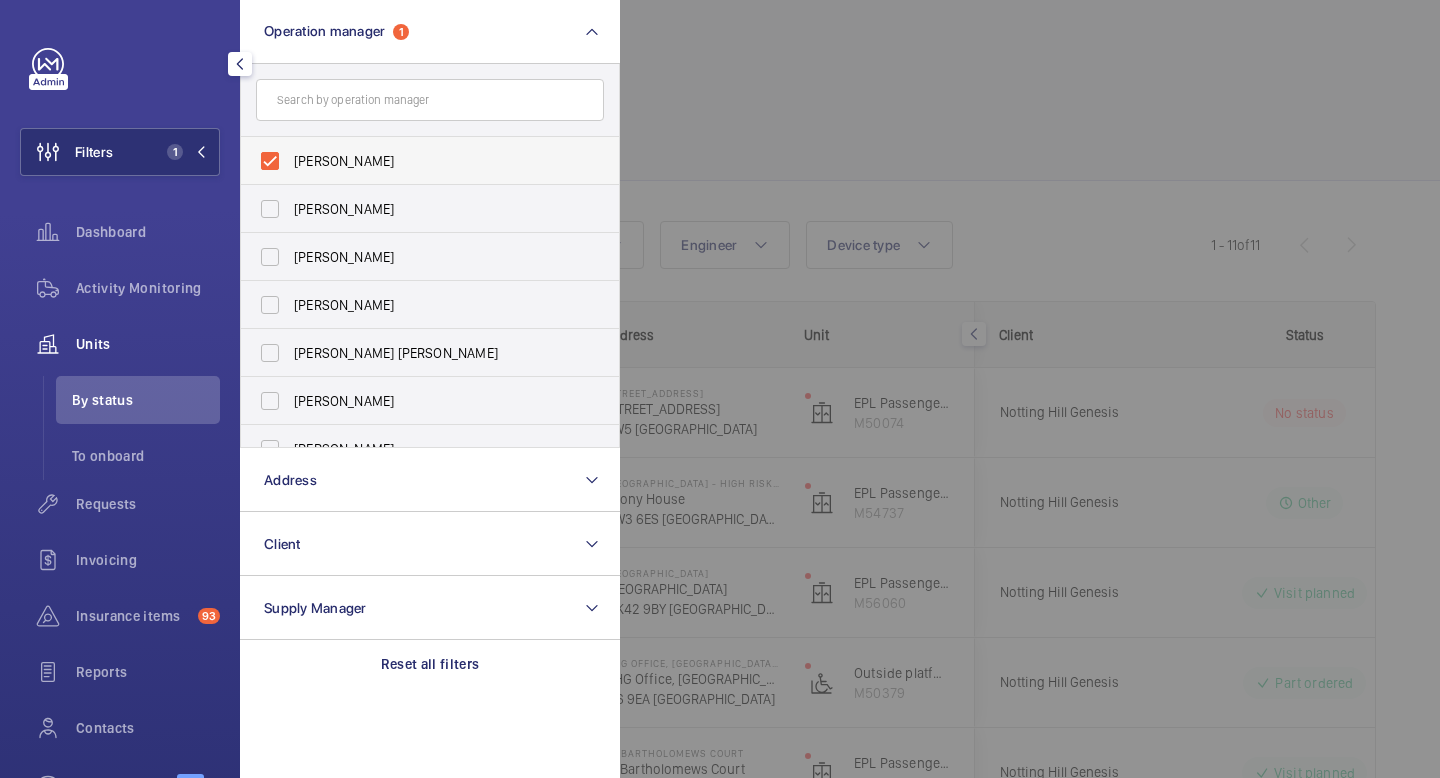 click on "[PERSON_NAME]" at bounding box center (415, 161) 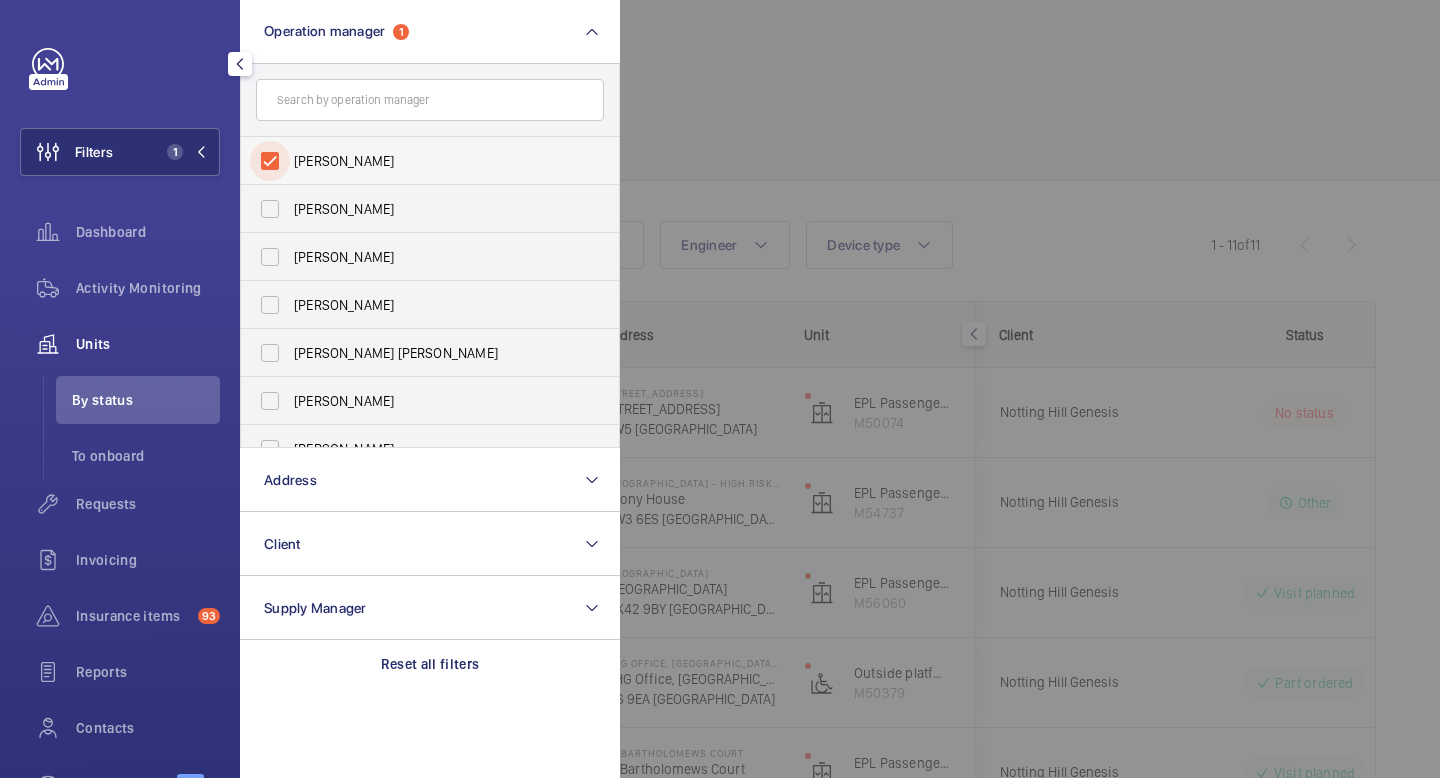 click on "[PERSON_NAME]" at bounding box center [270, 161] 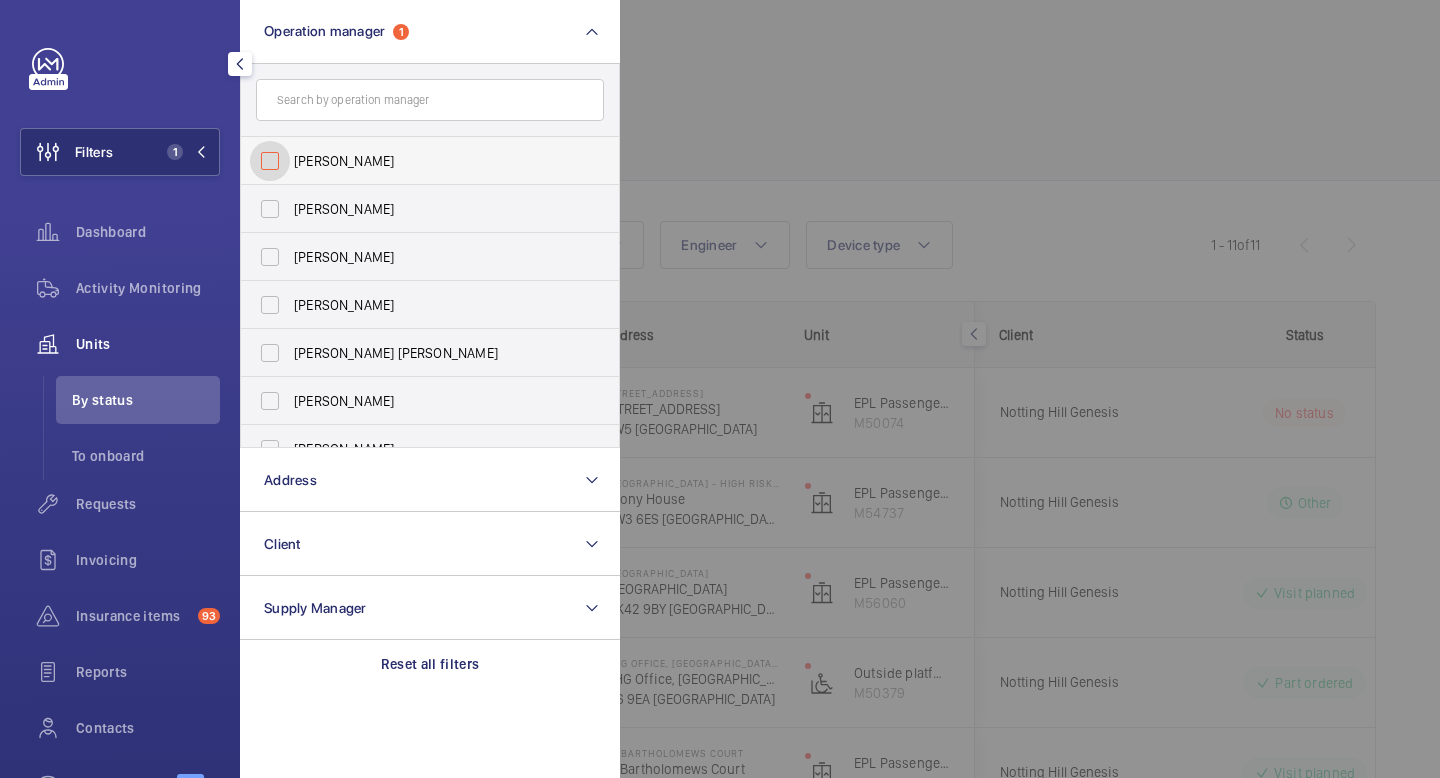 checkbox on "false" 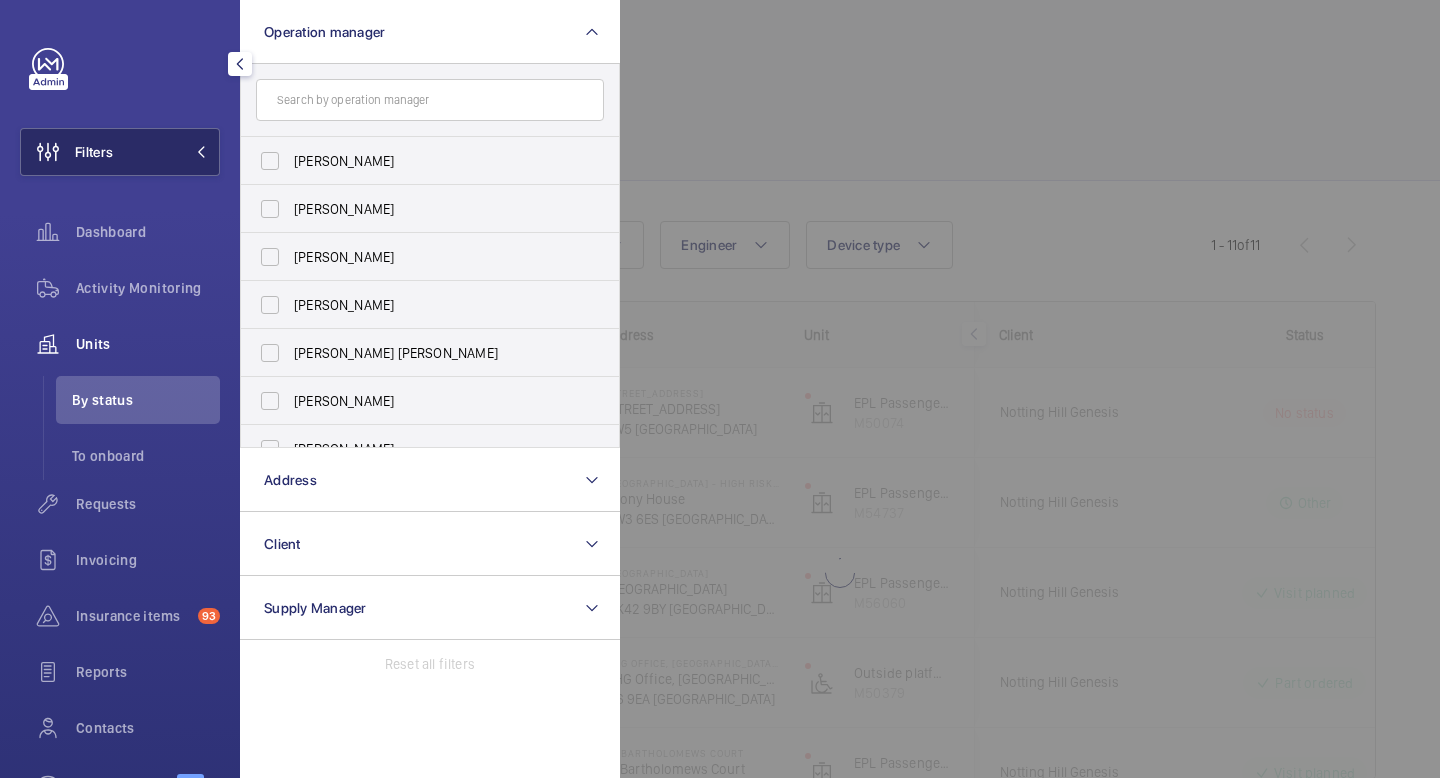 click on "Filters" 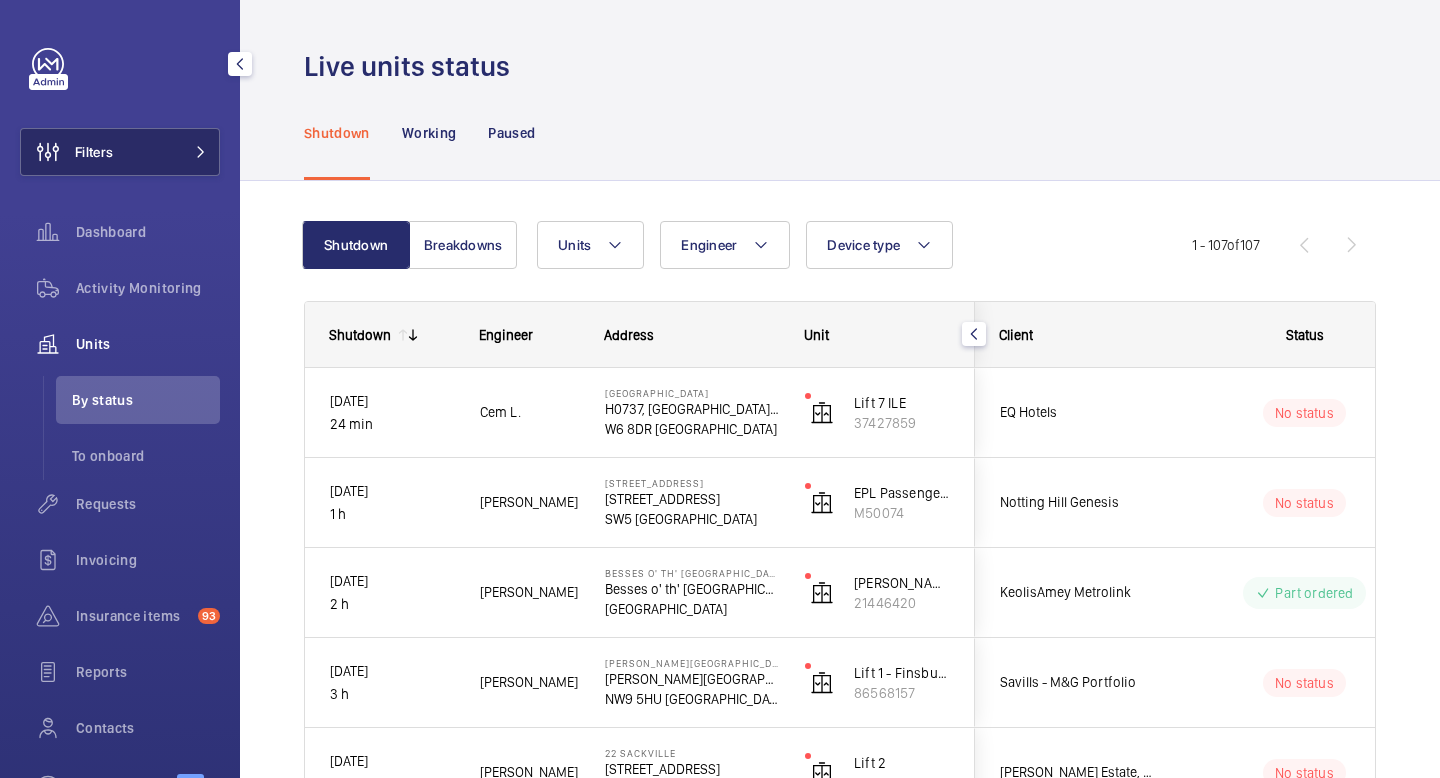 click on "Filters" 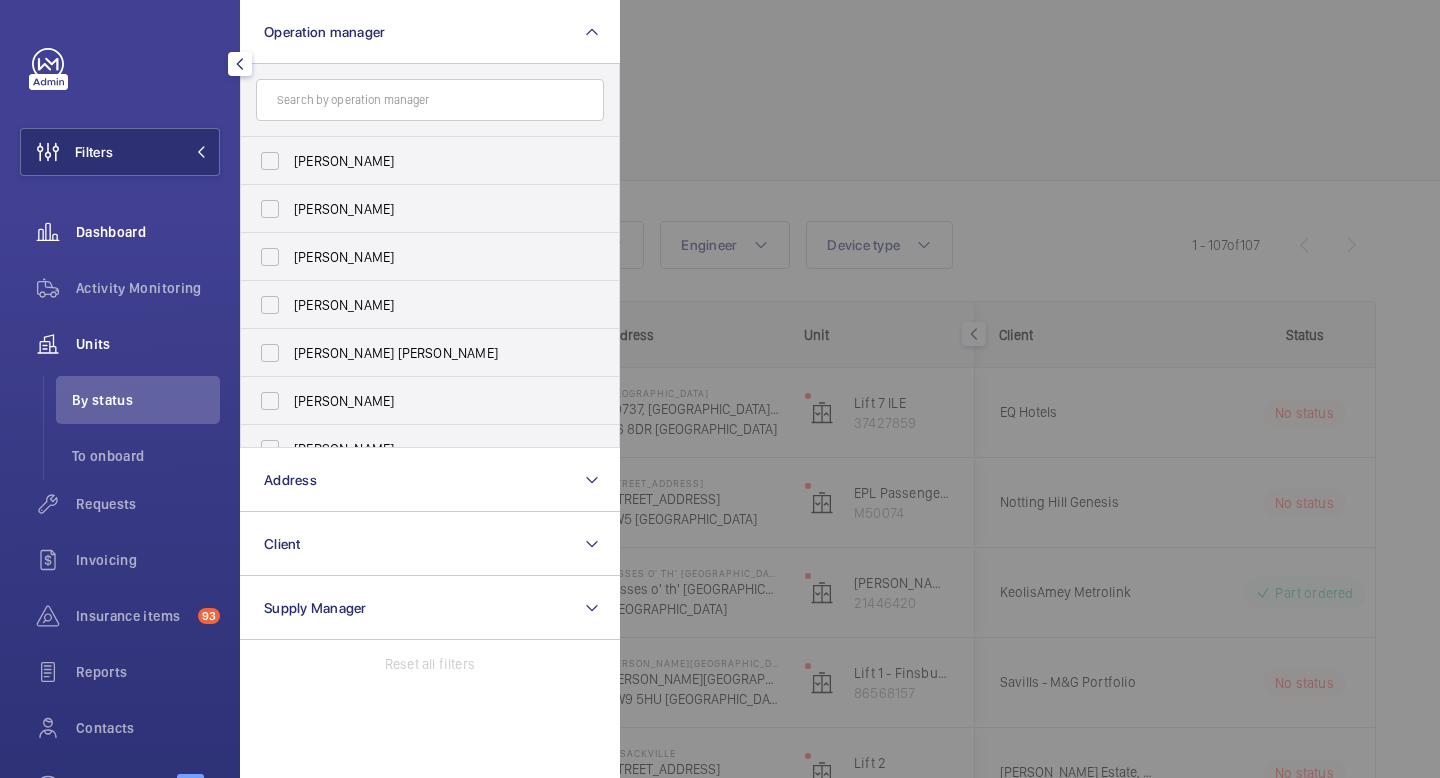 click on "Dashboard" 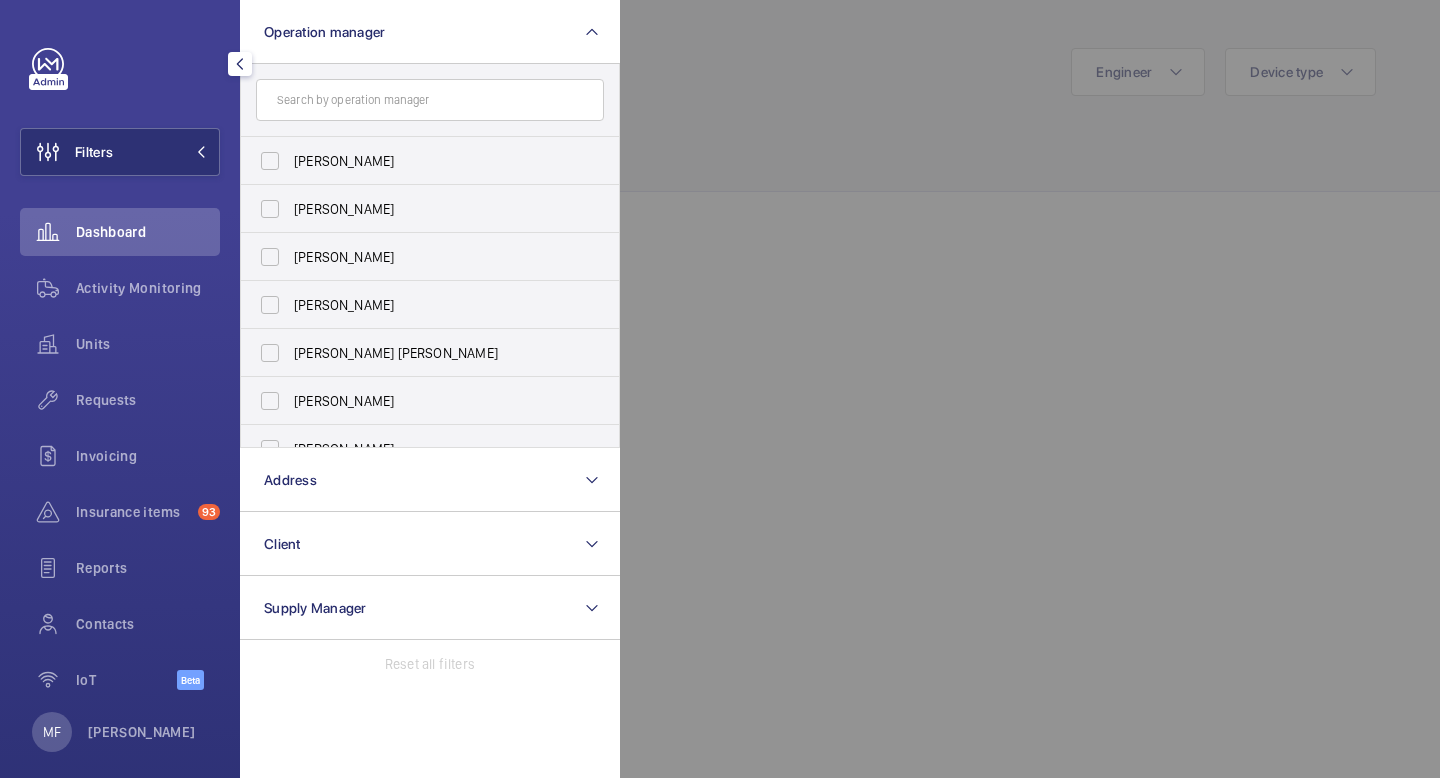 click 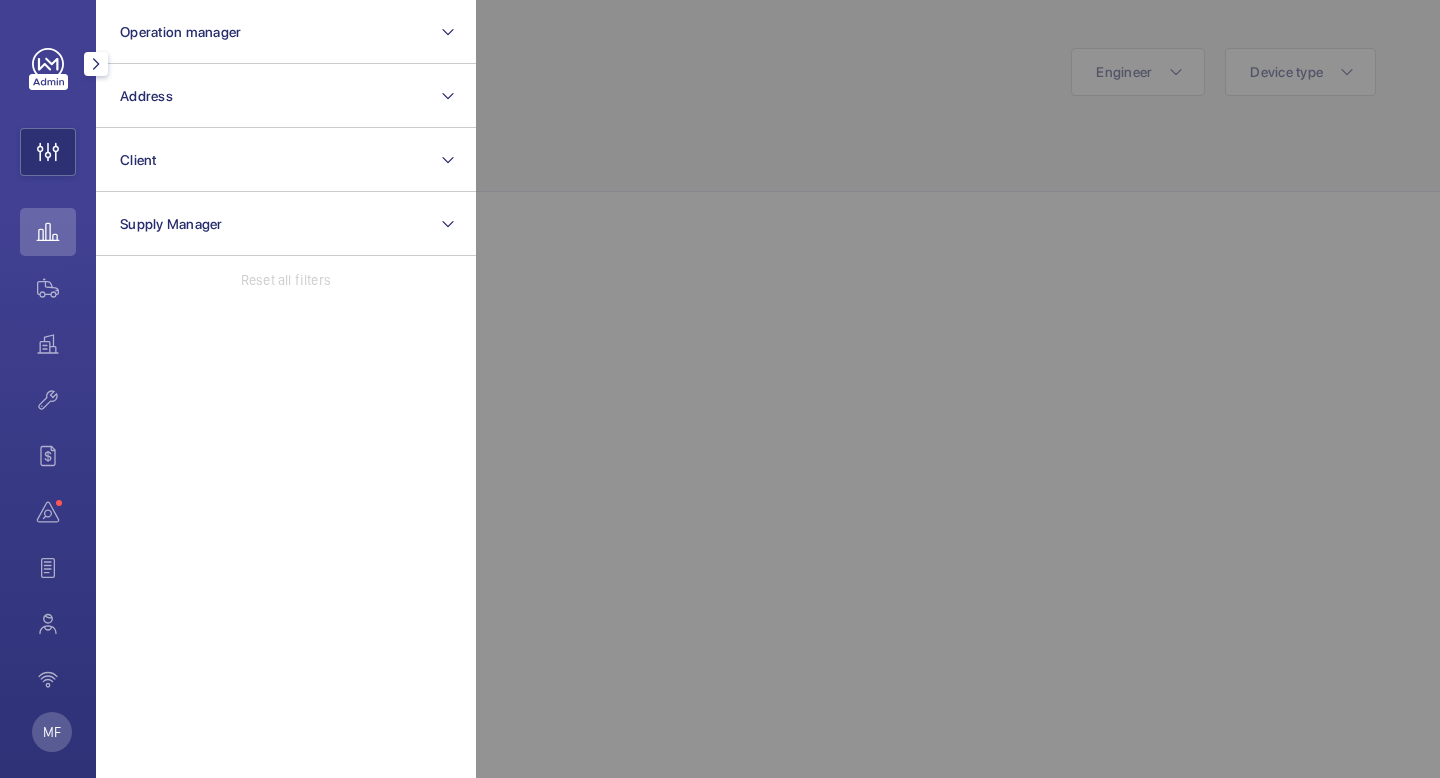 click 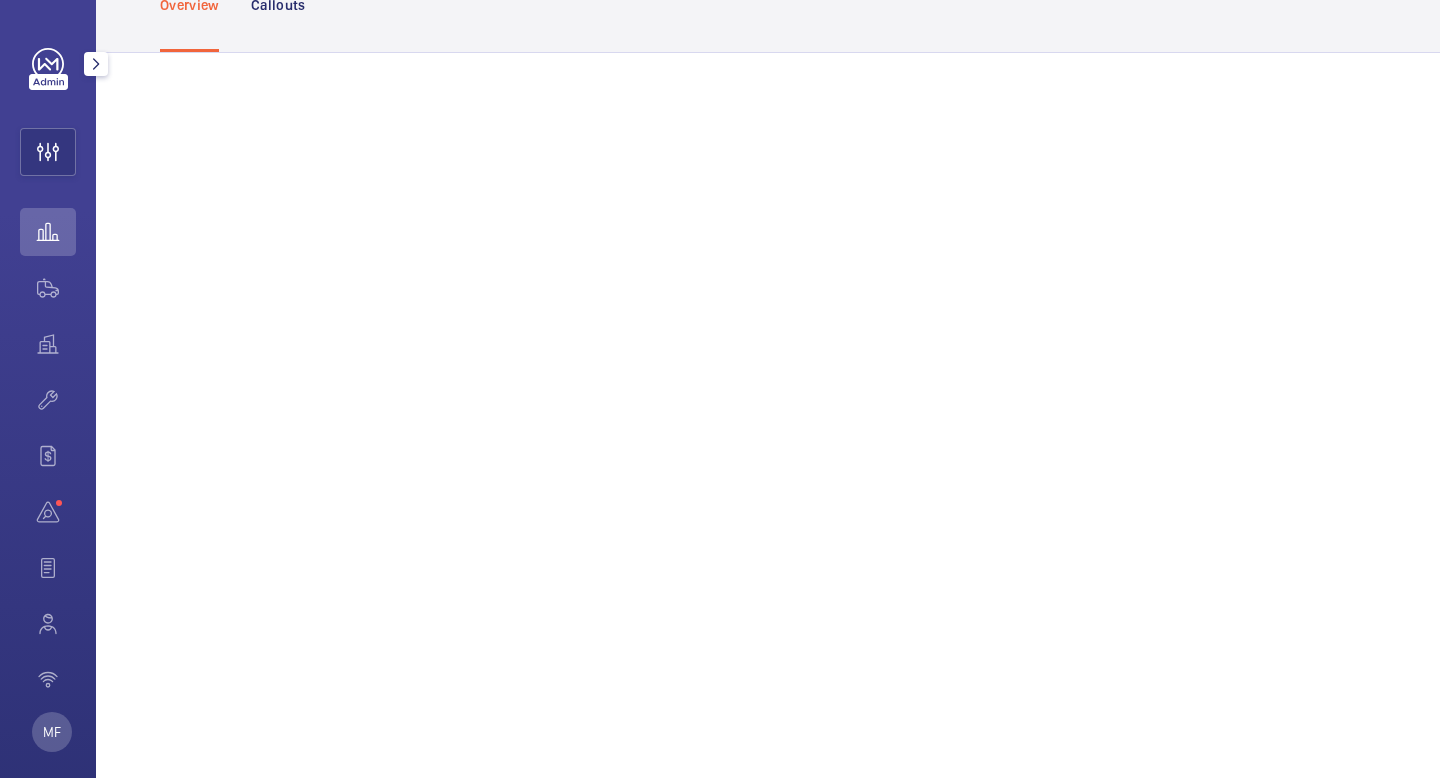 scroll, scrollTop: 142, scrollLeft: 0, axis: vertical 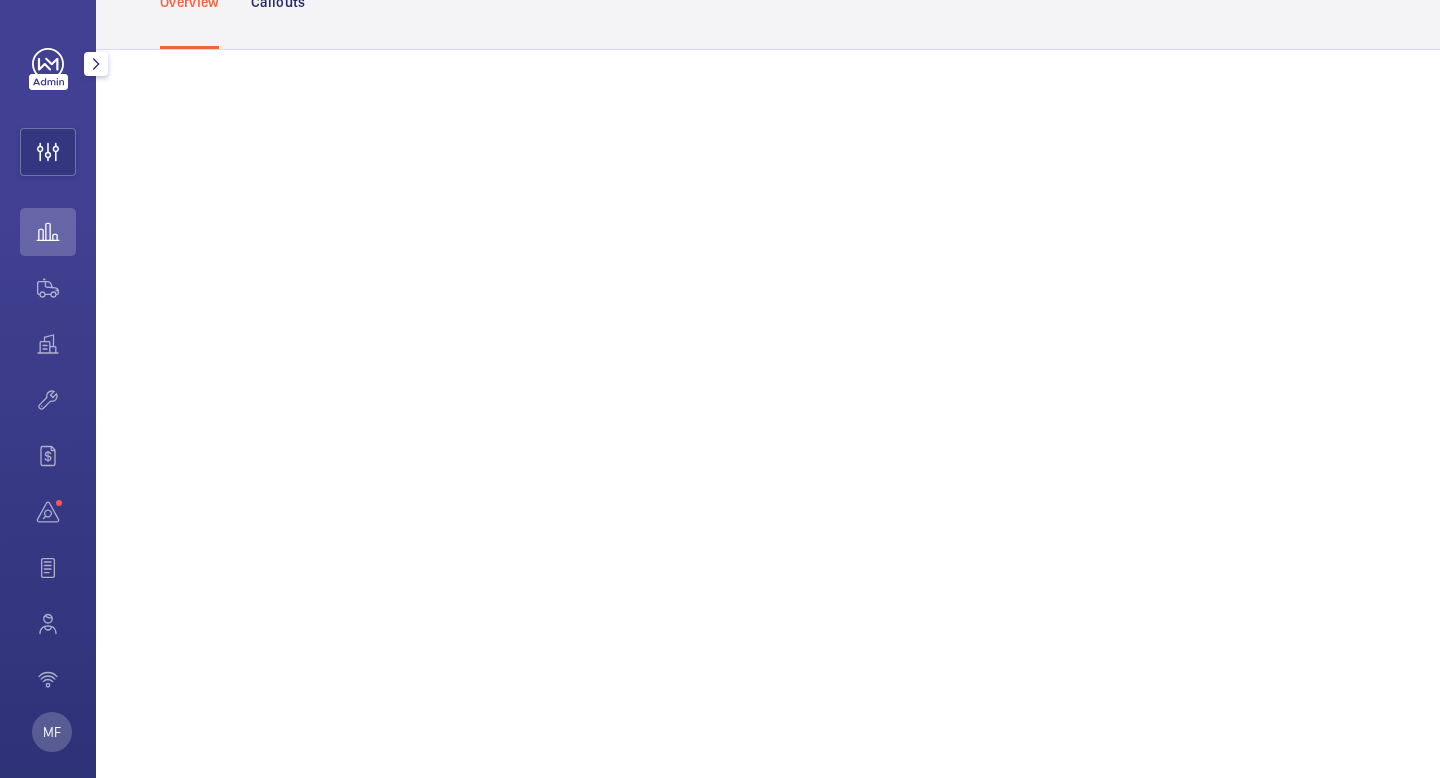 click 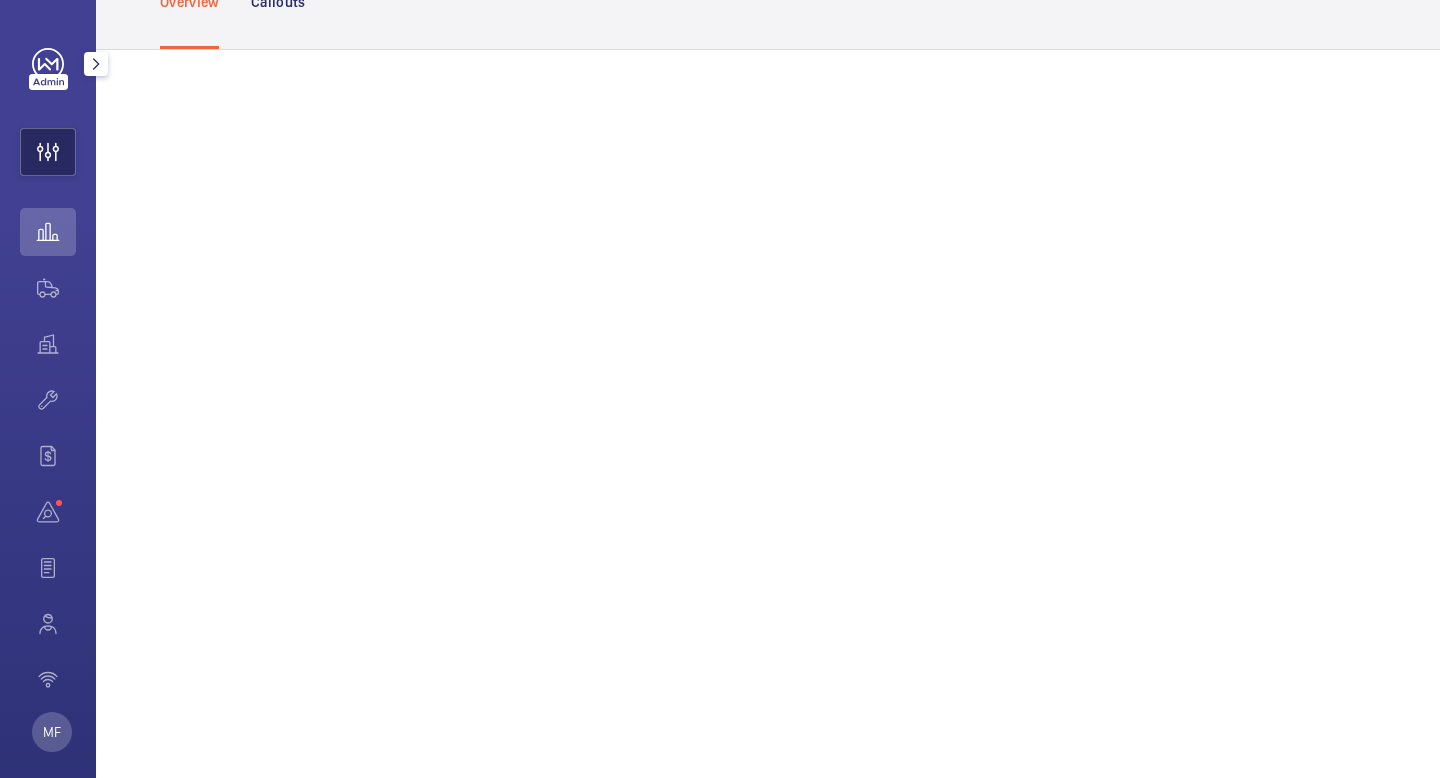 click 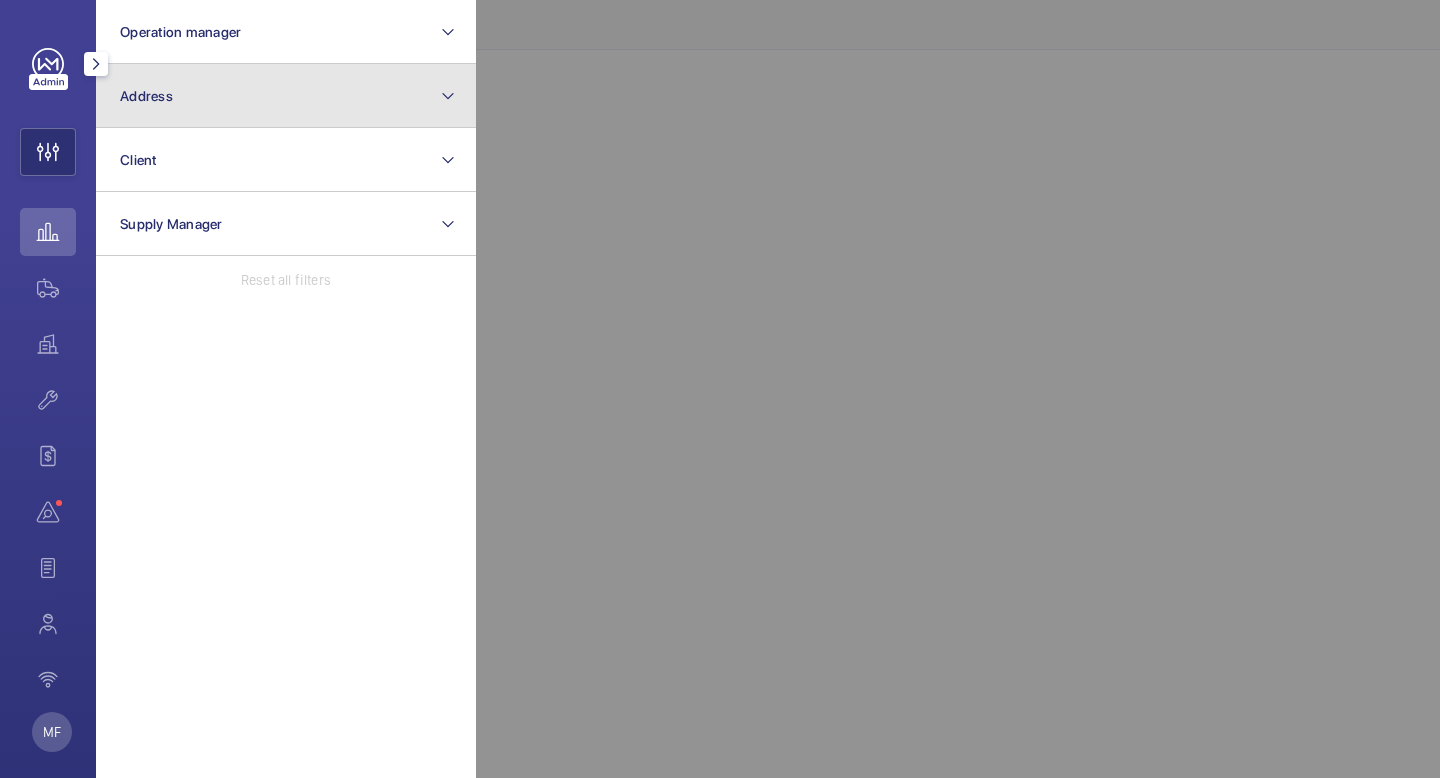 click on "Address" 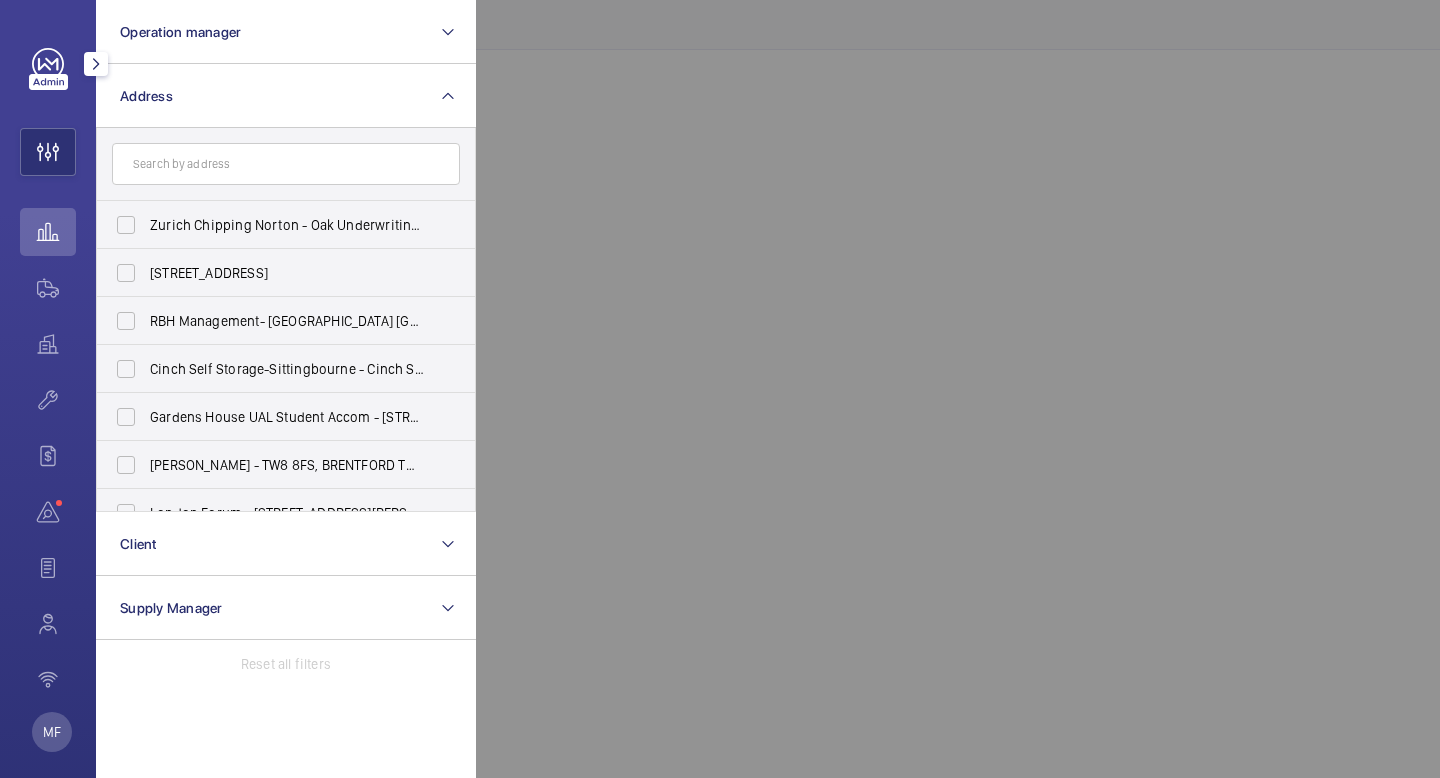 click 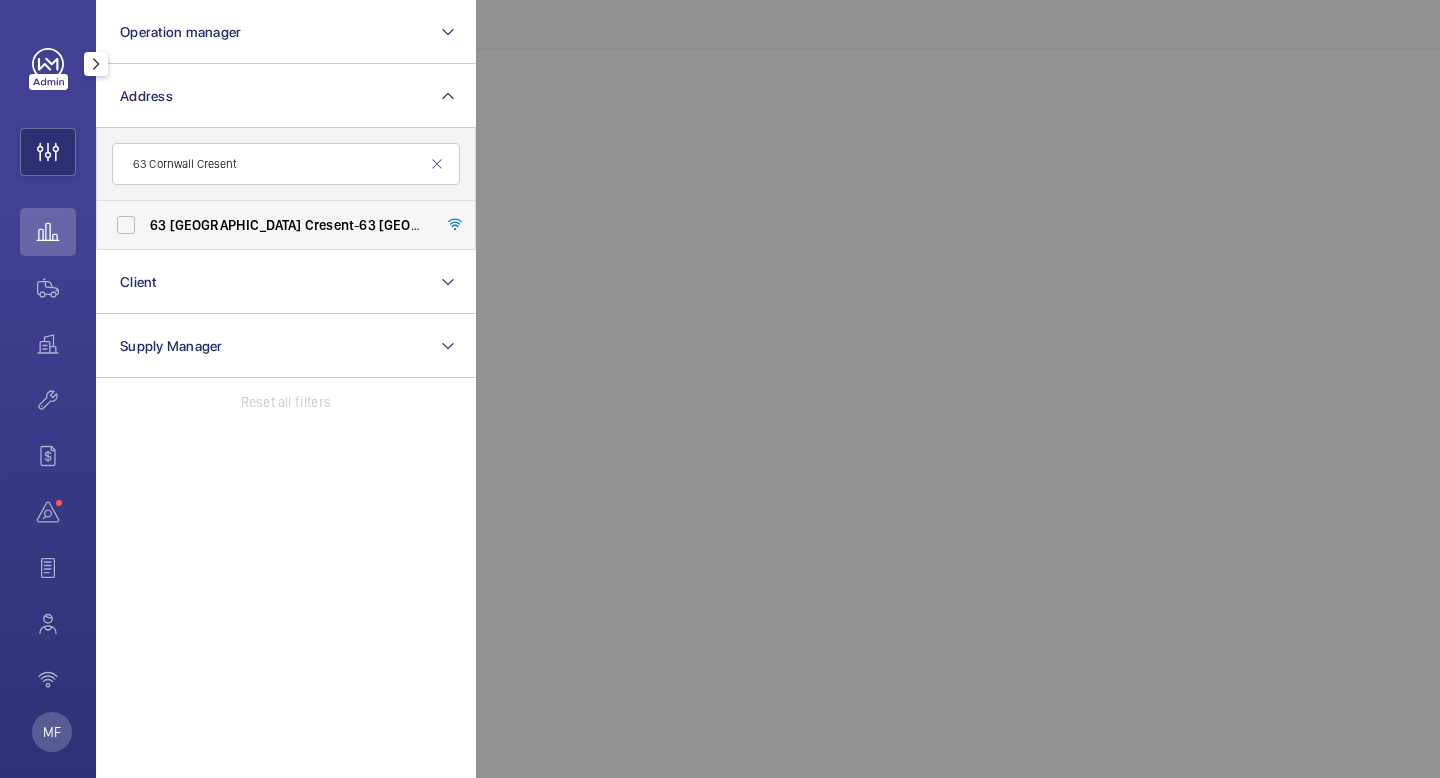 type on "63 Cornwall Cresent" 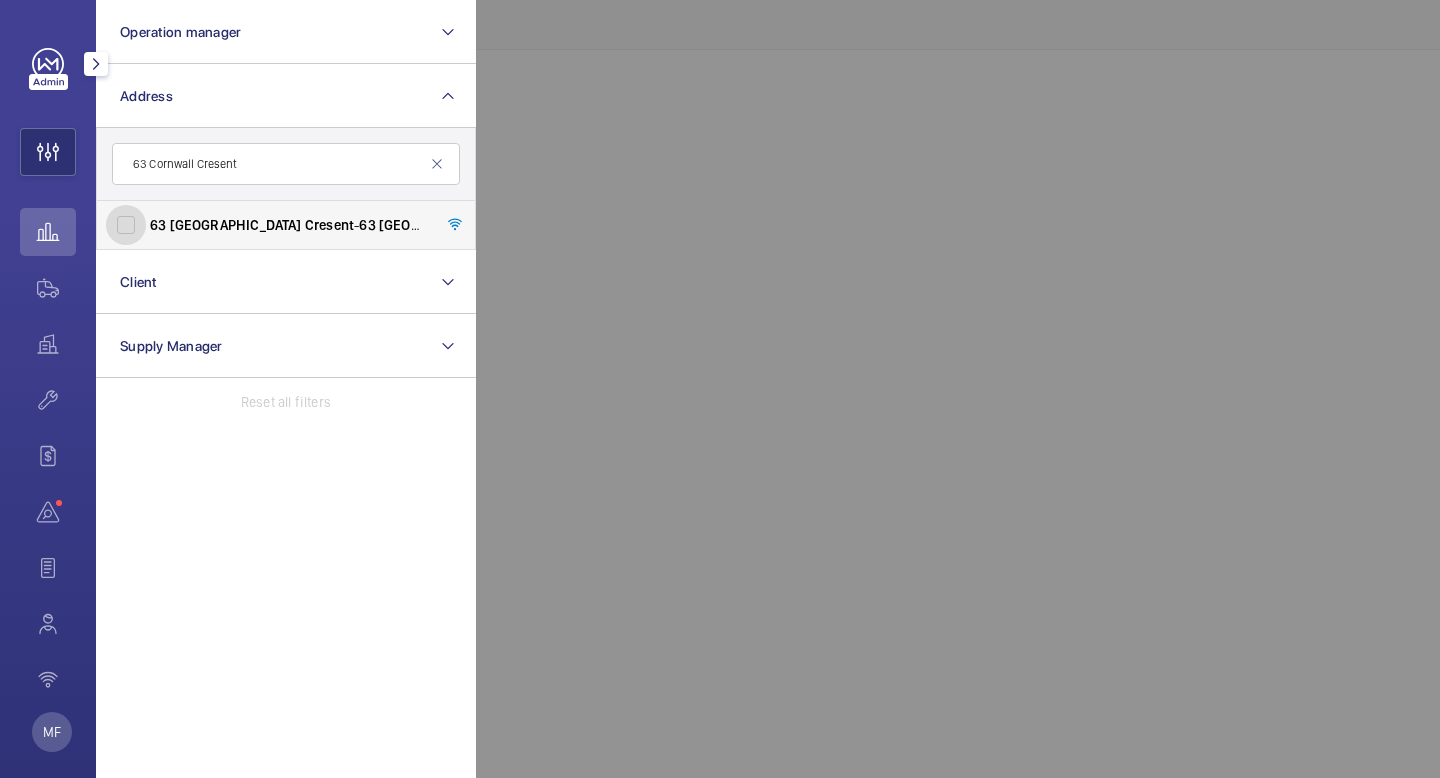 click on "[STREET_ADDRESS]" at bounding box center (126, 225) 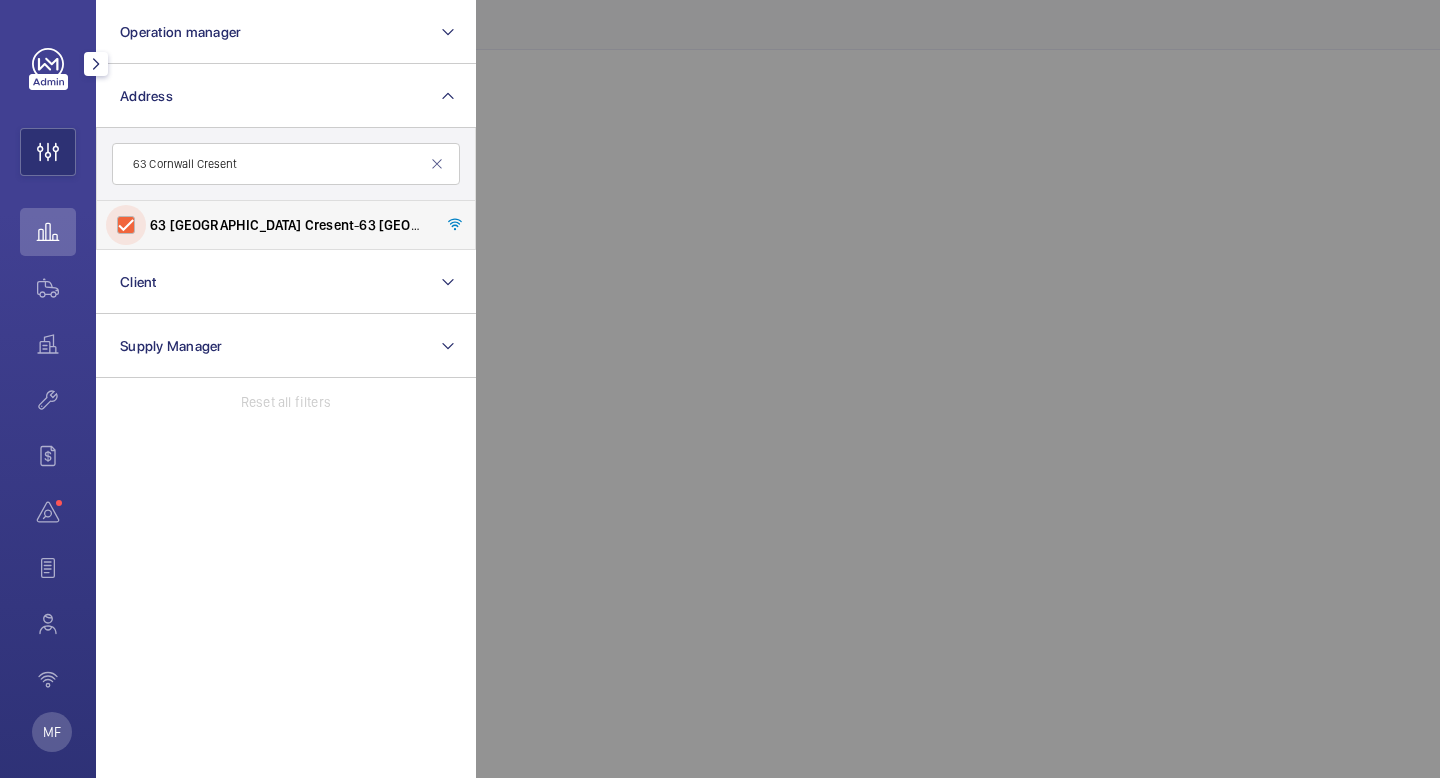checkbox on "true" 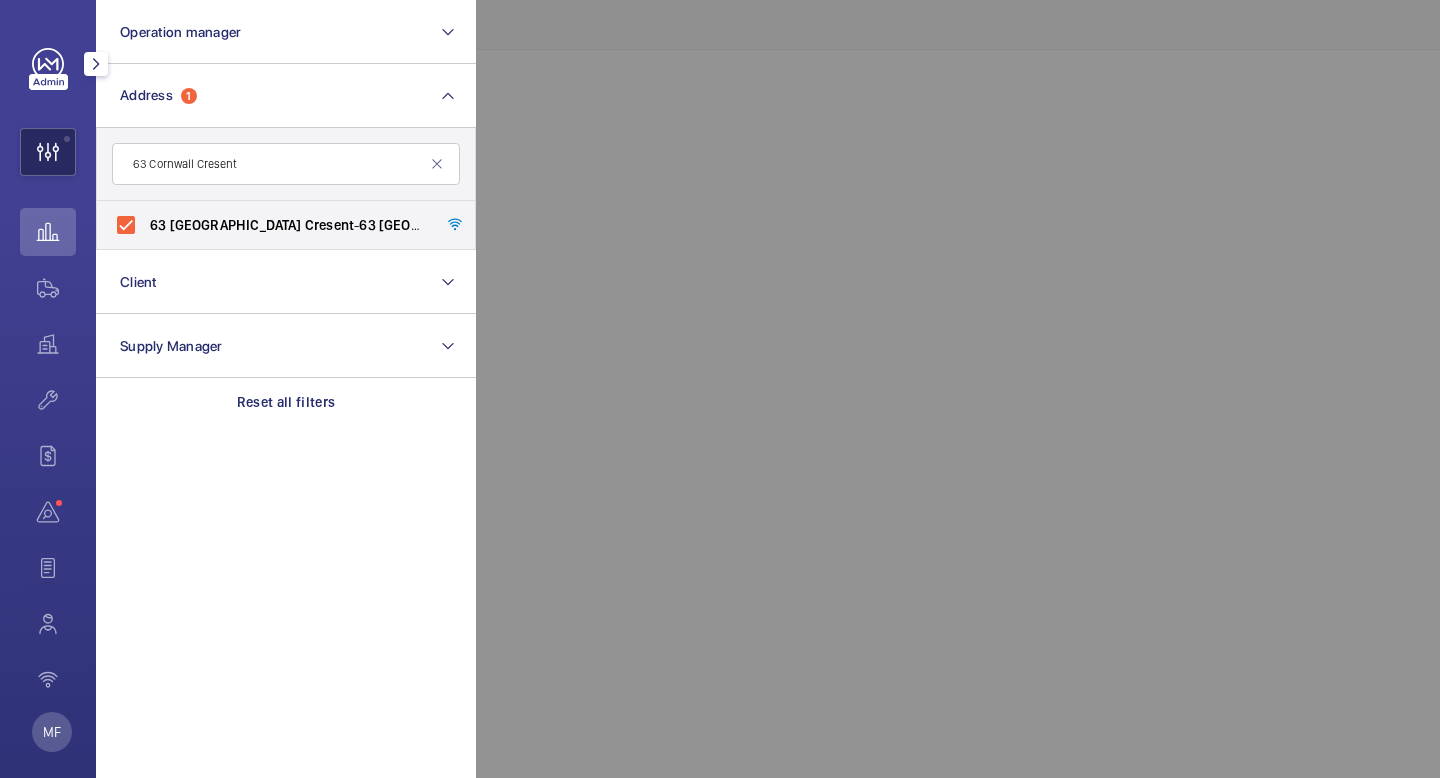 click 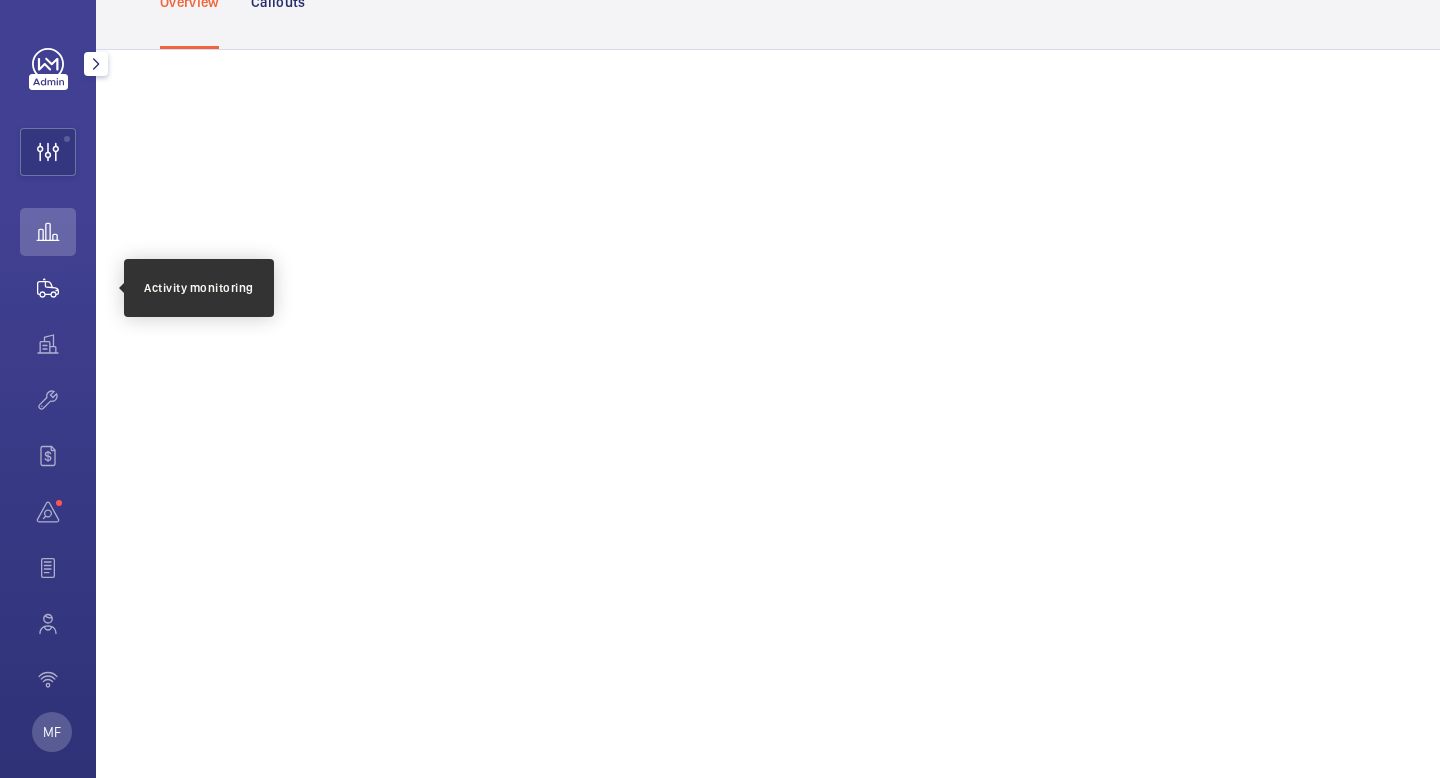 click 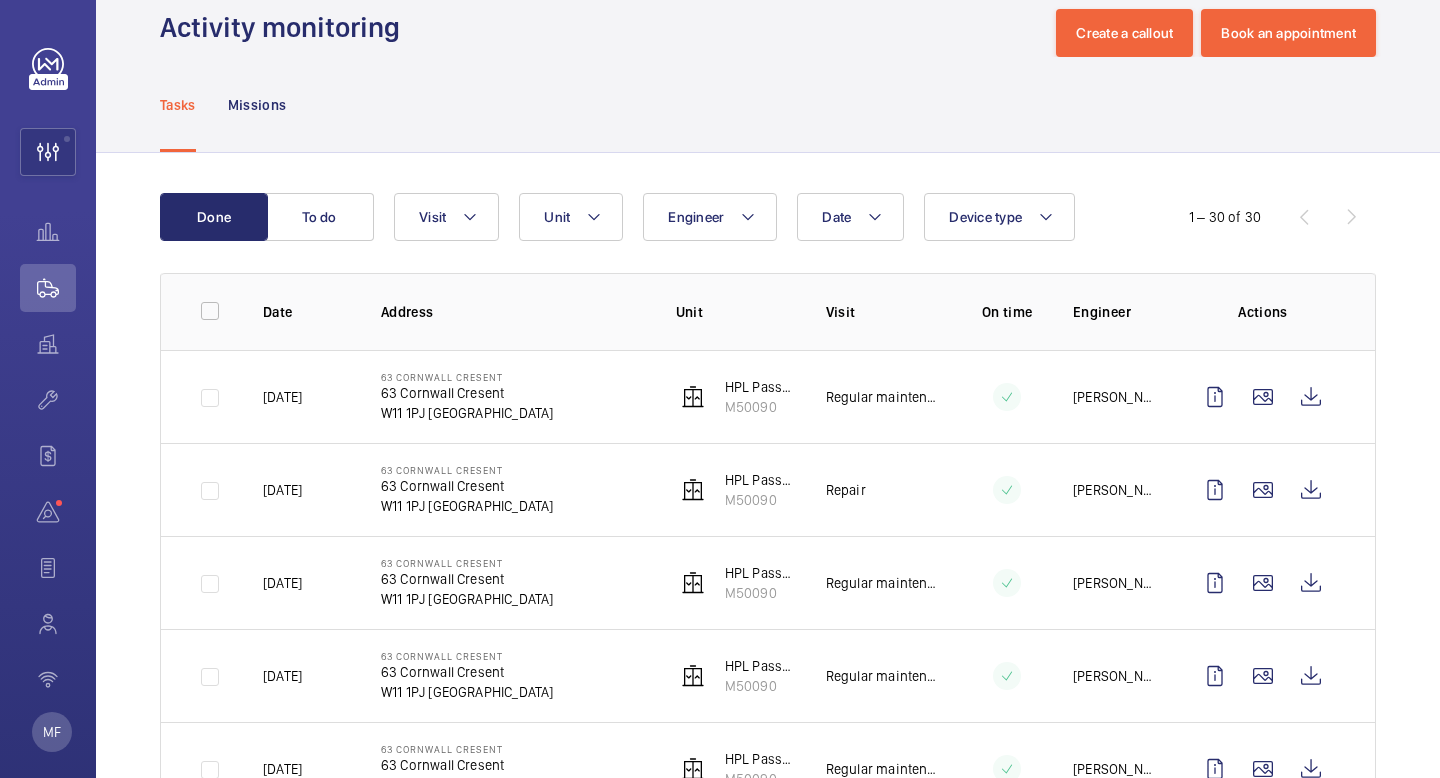 scroll, scrollTop: 142, scrollLeft: 0, axis: vertical 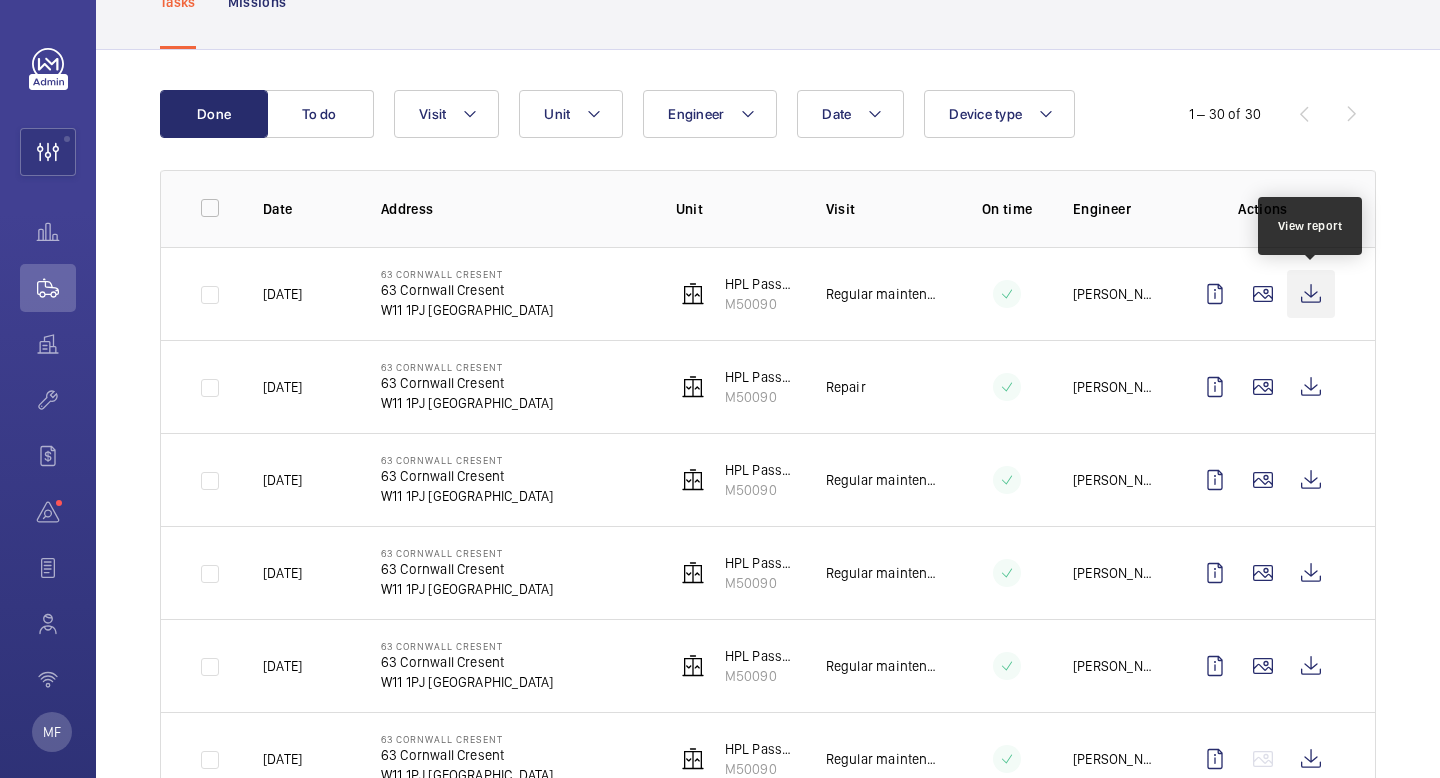 click 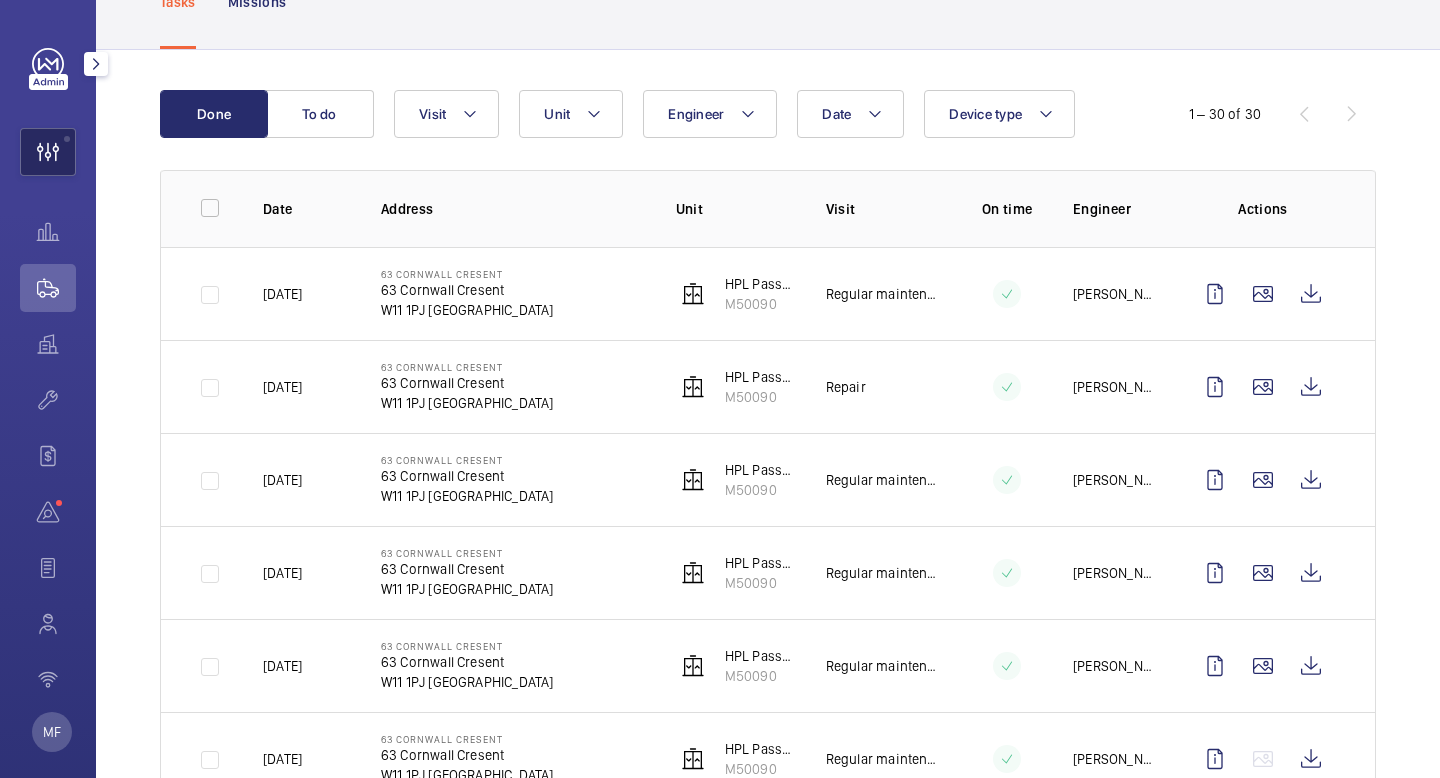 click 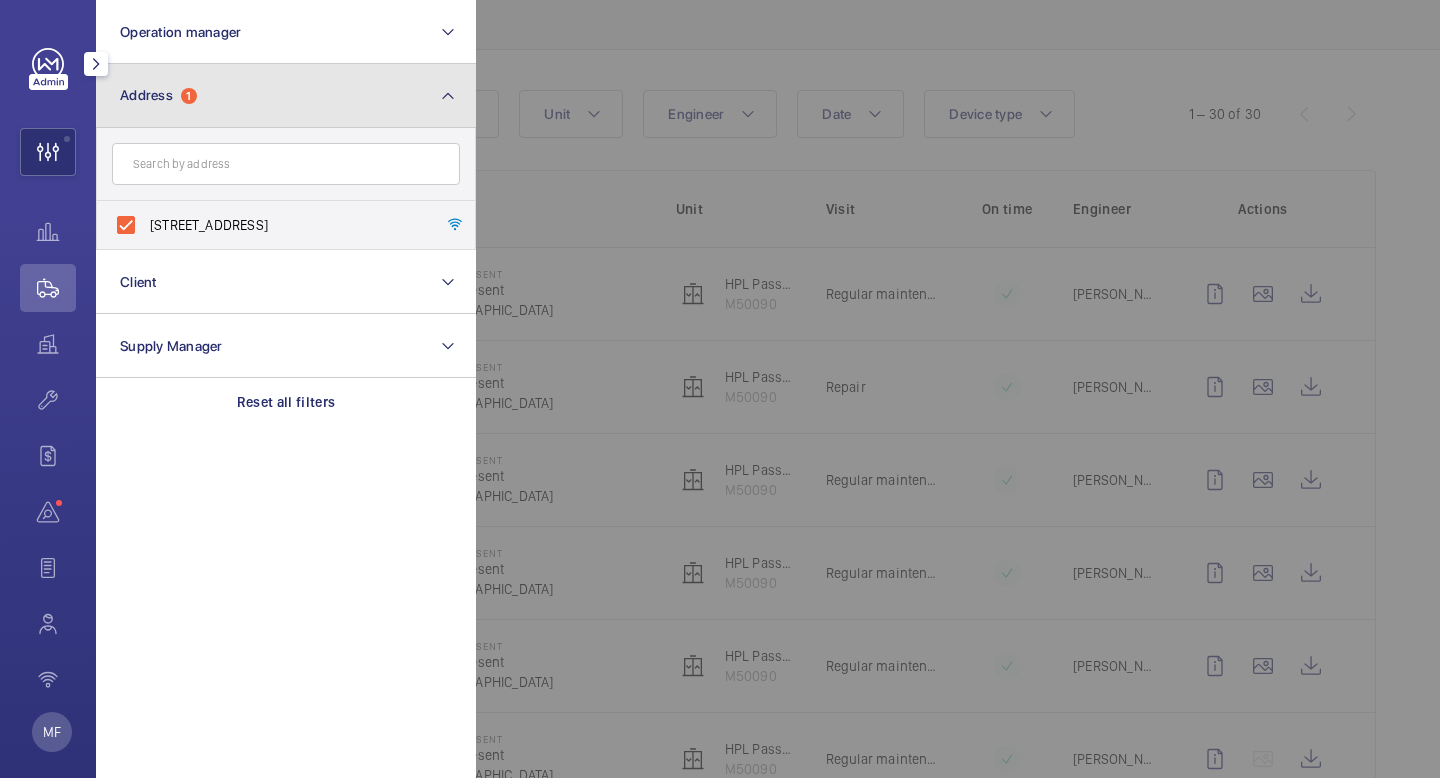 click on "Address  1" 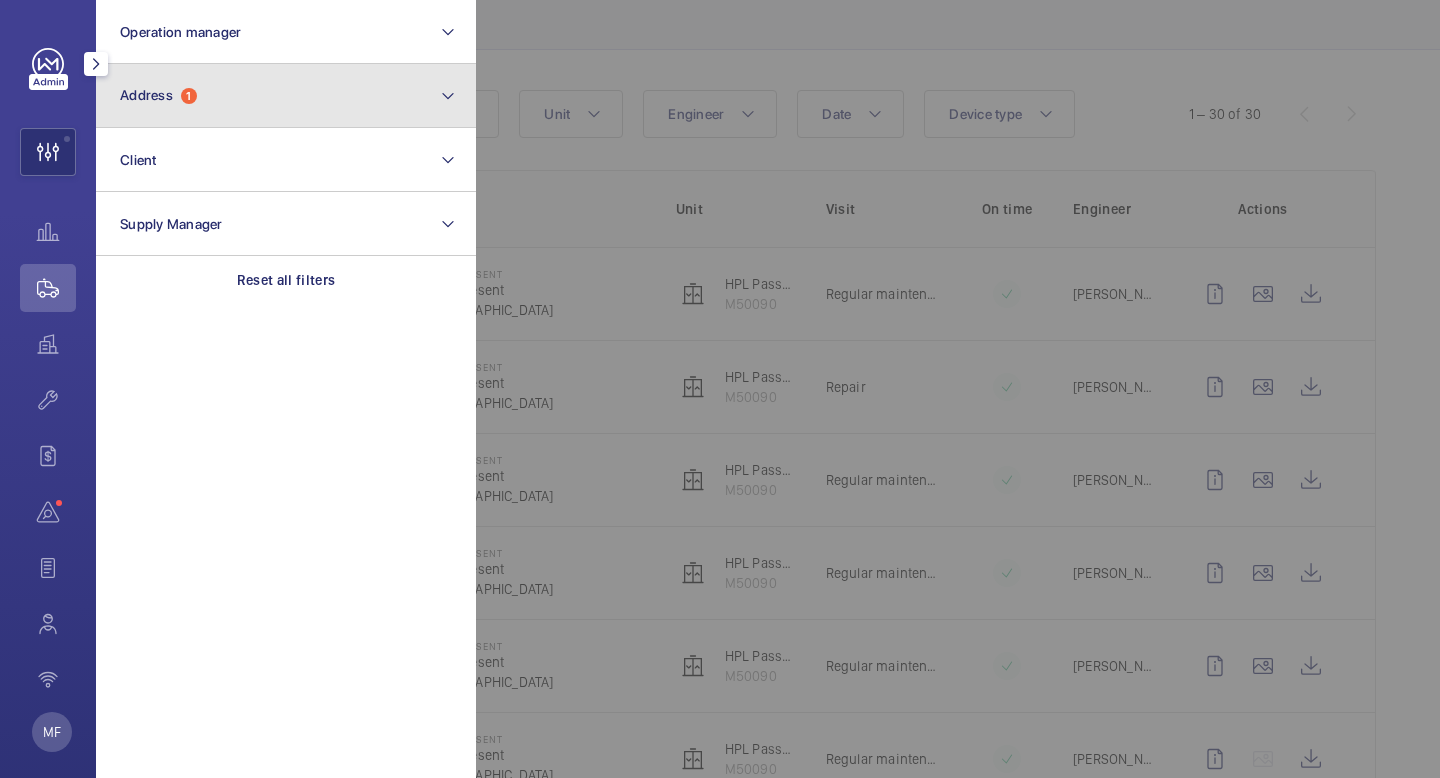 click 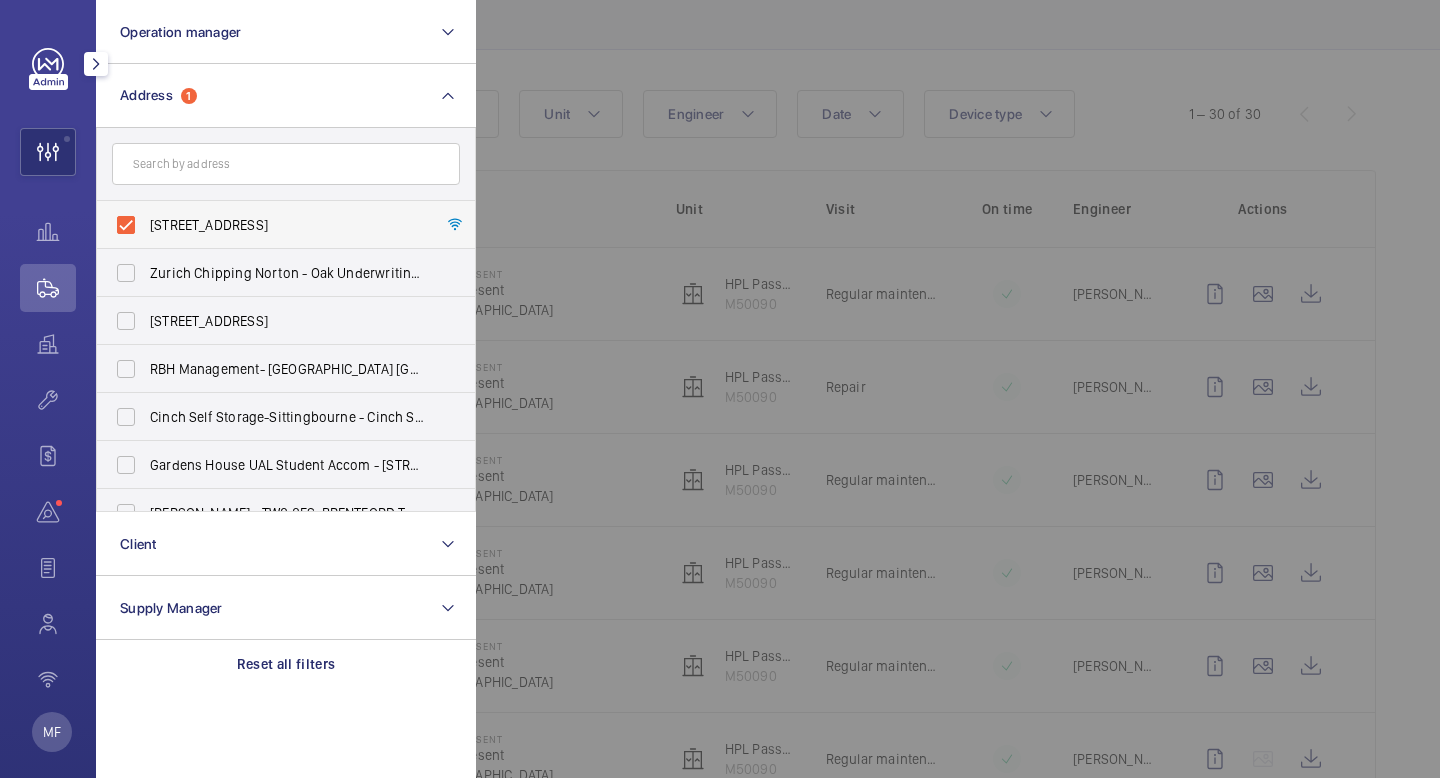 click on "[STREET_ADDRESS]" at bounding box center (287, 225) 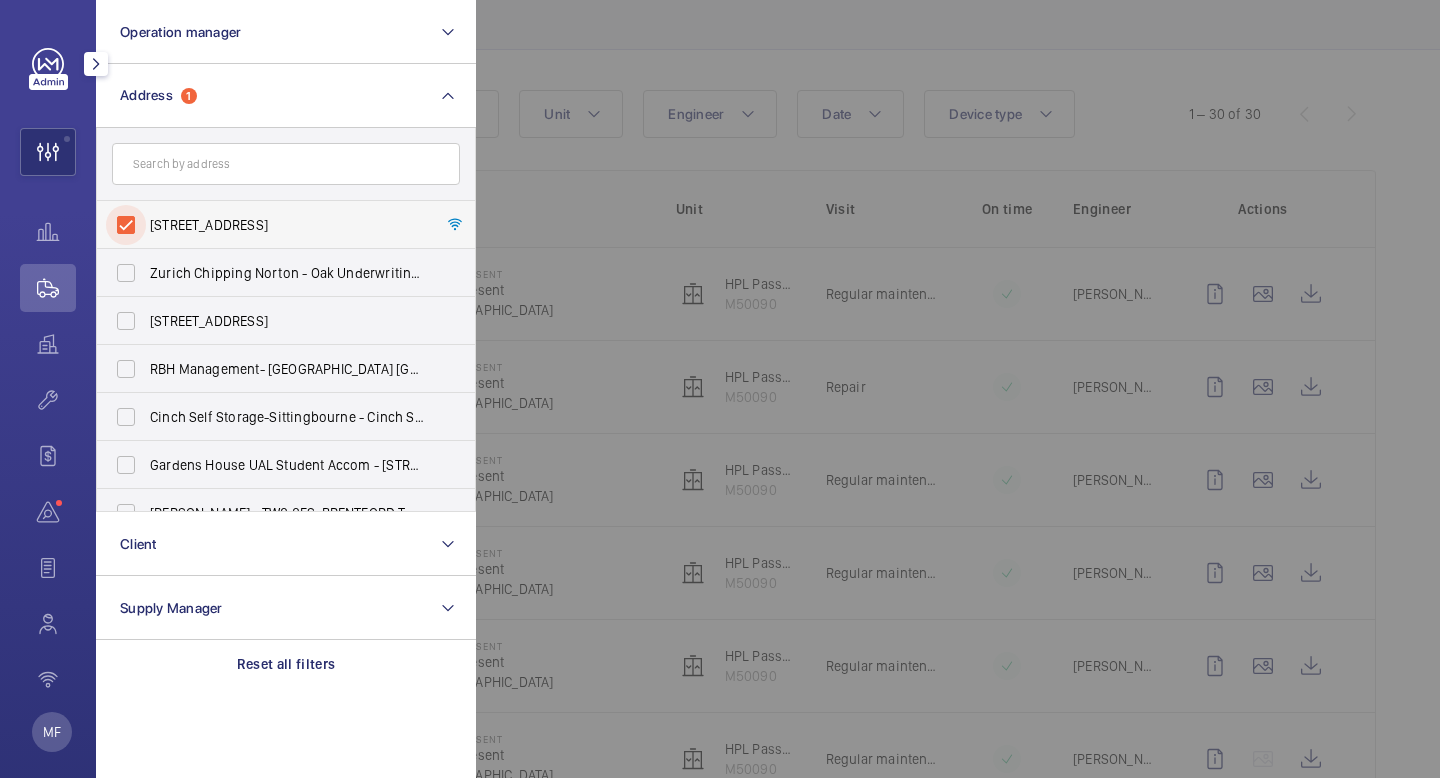 click on "[STREET_ADDRESS]" at bounding box center [126, 225] 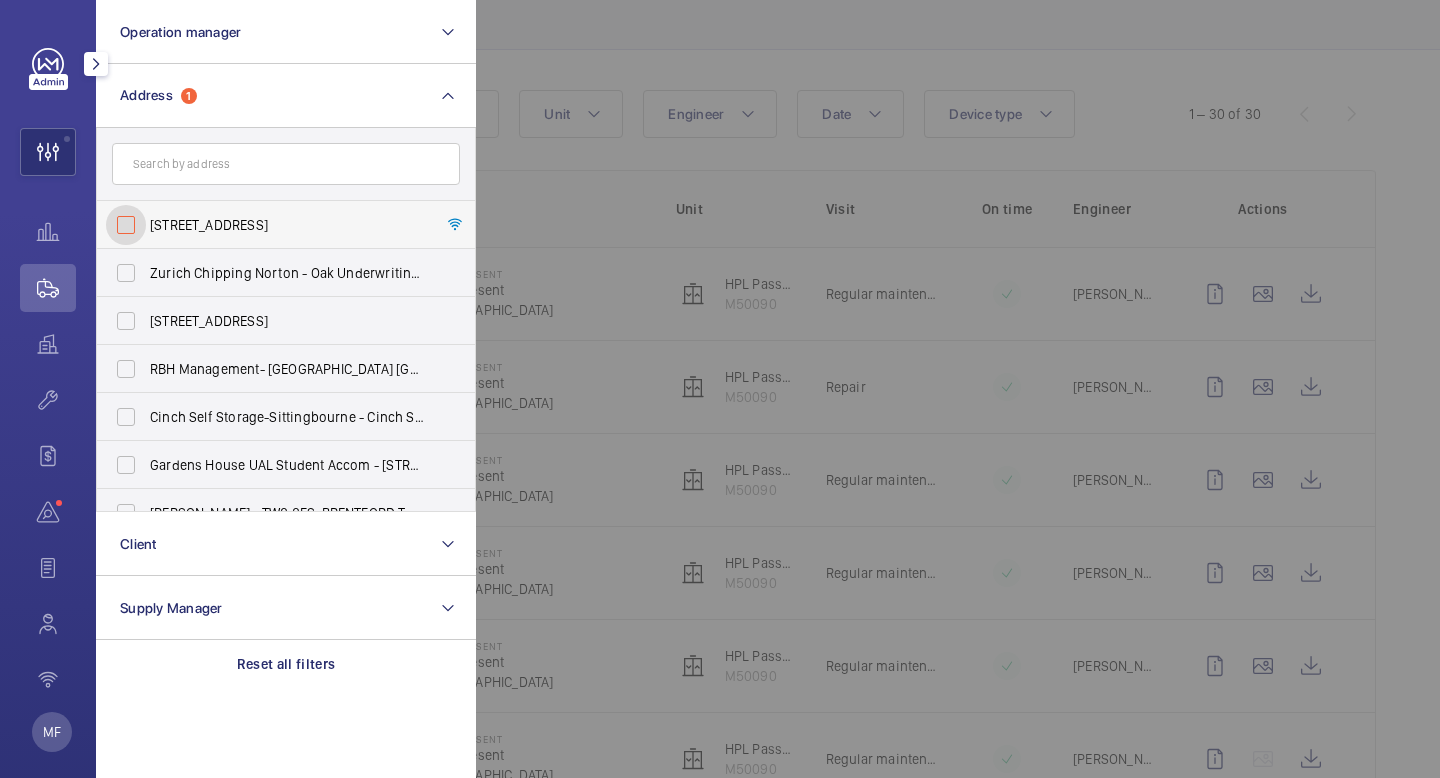 checkbox on "false" 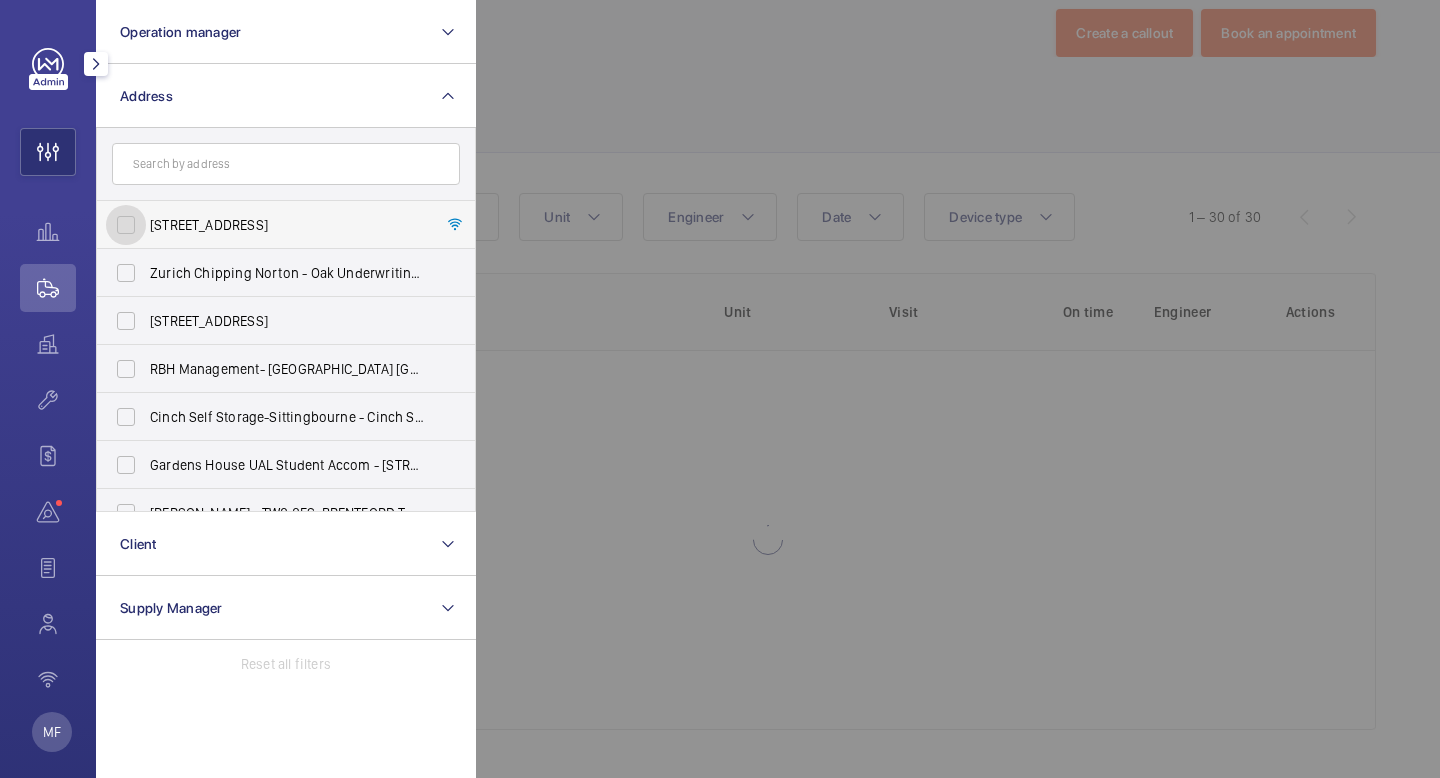 scroll, scrollTop: 39, scrollLeft: 0, axis: vertical 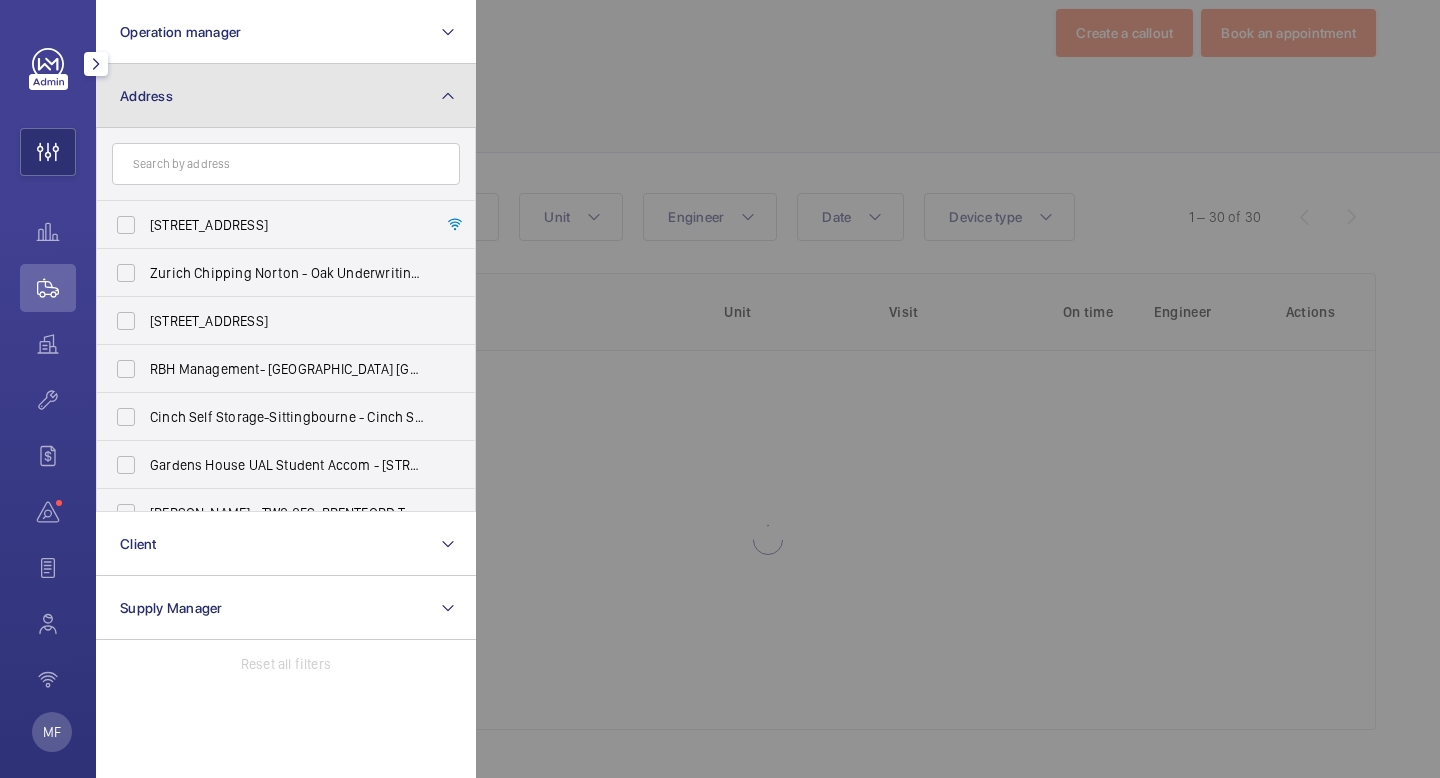 click on "Address" 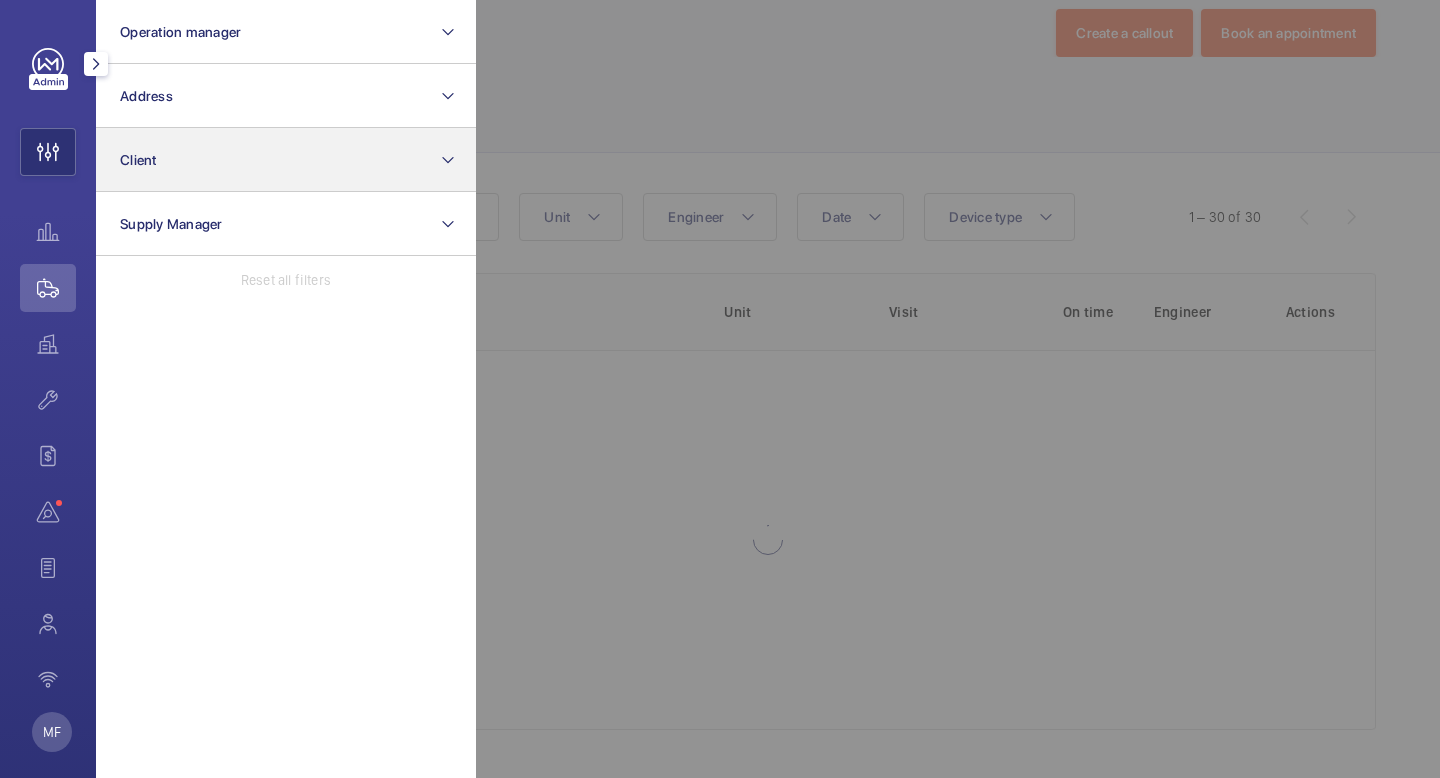 scroll, scrollTop: 142, scrollLeft: 0, axis: vertical 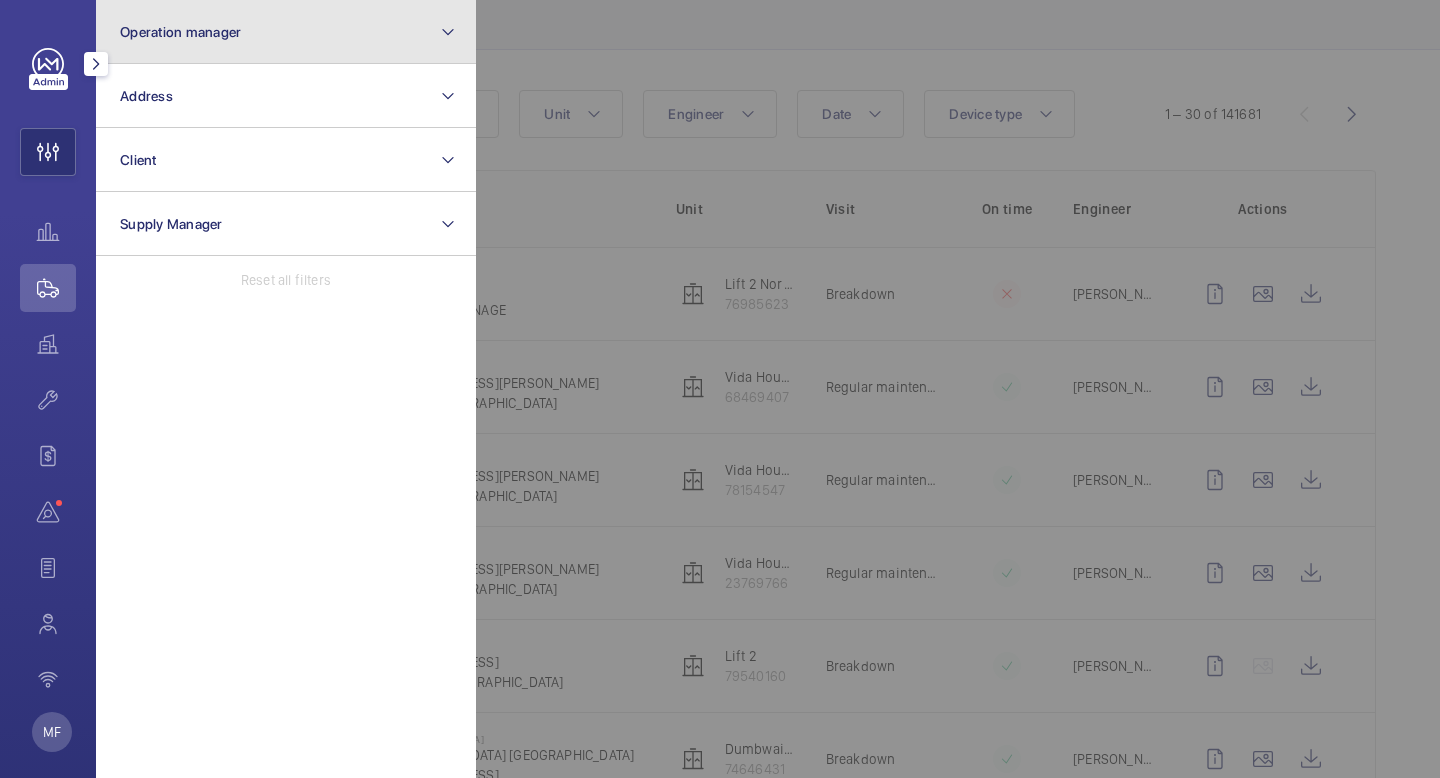 click on "Operation manager" 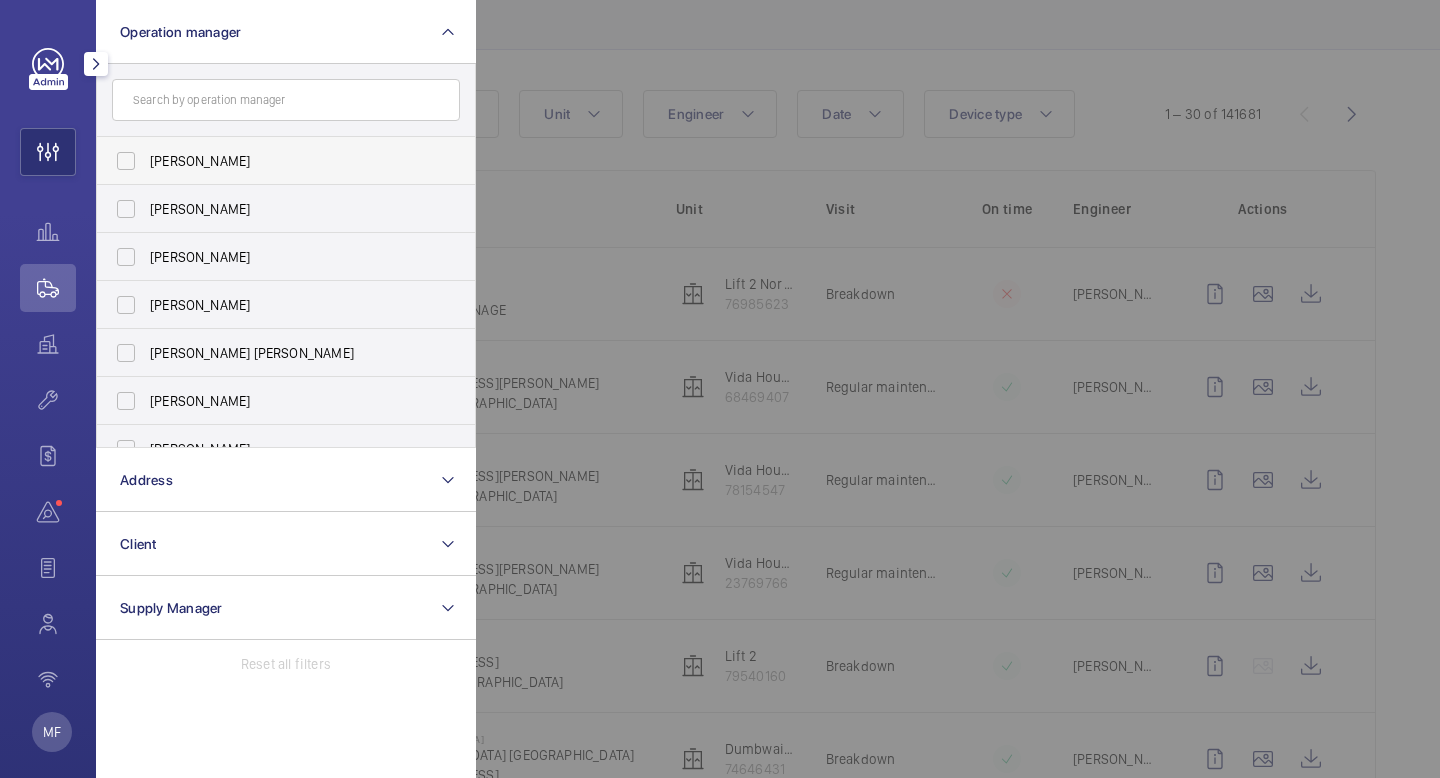 click on "[PERSON_NAME]" at bounding box center [271, 161] 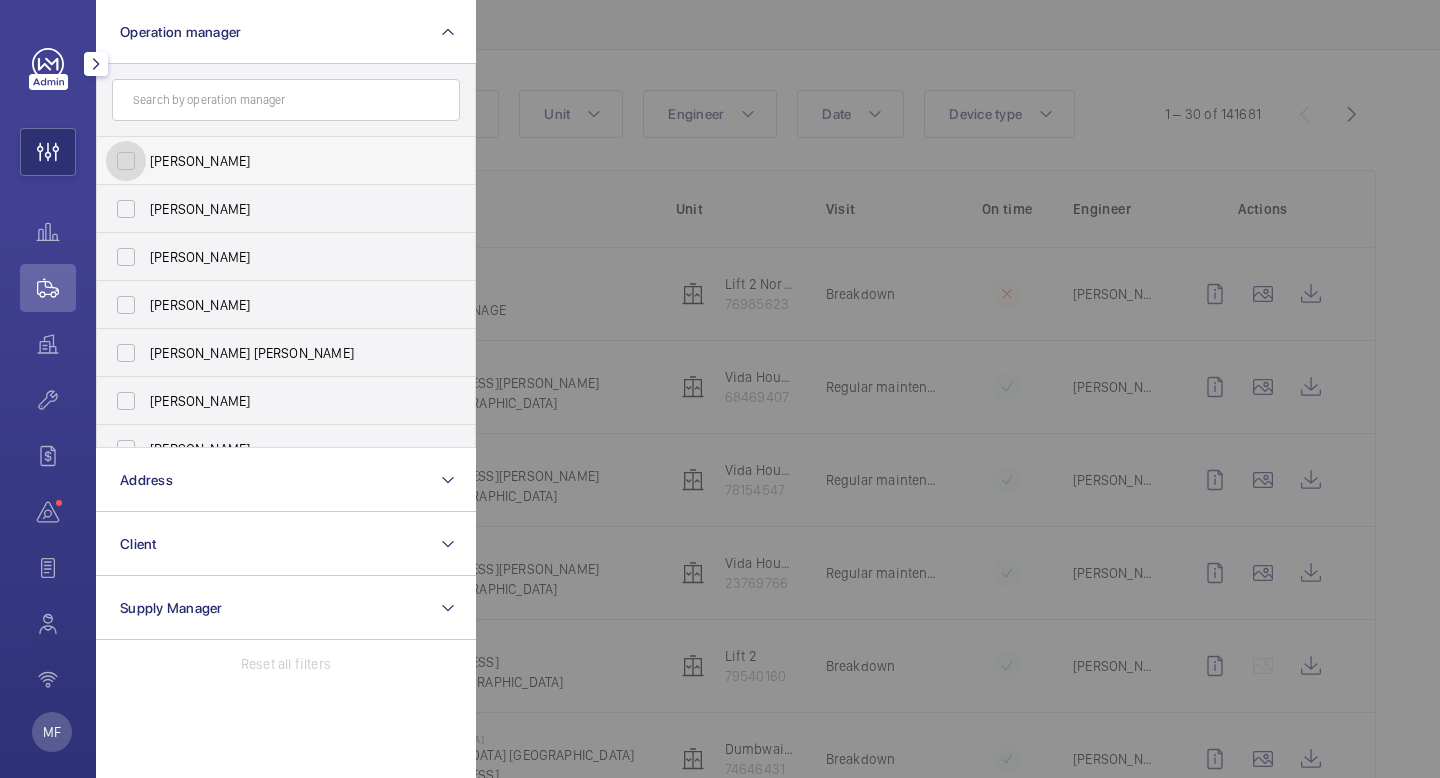 click on "[PERSON_NAME]" at bounding box center (126, 161) 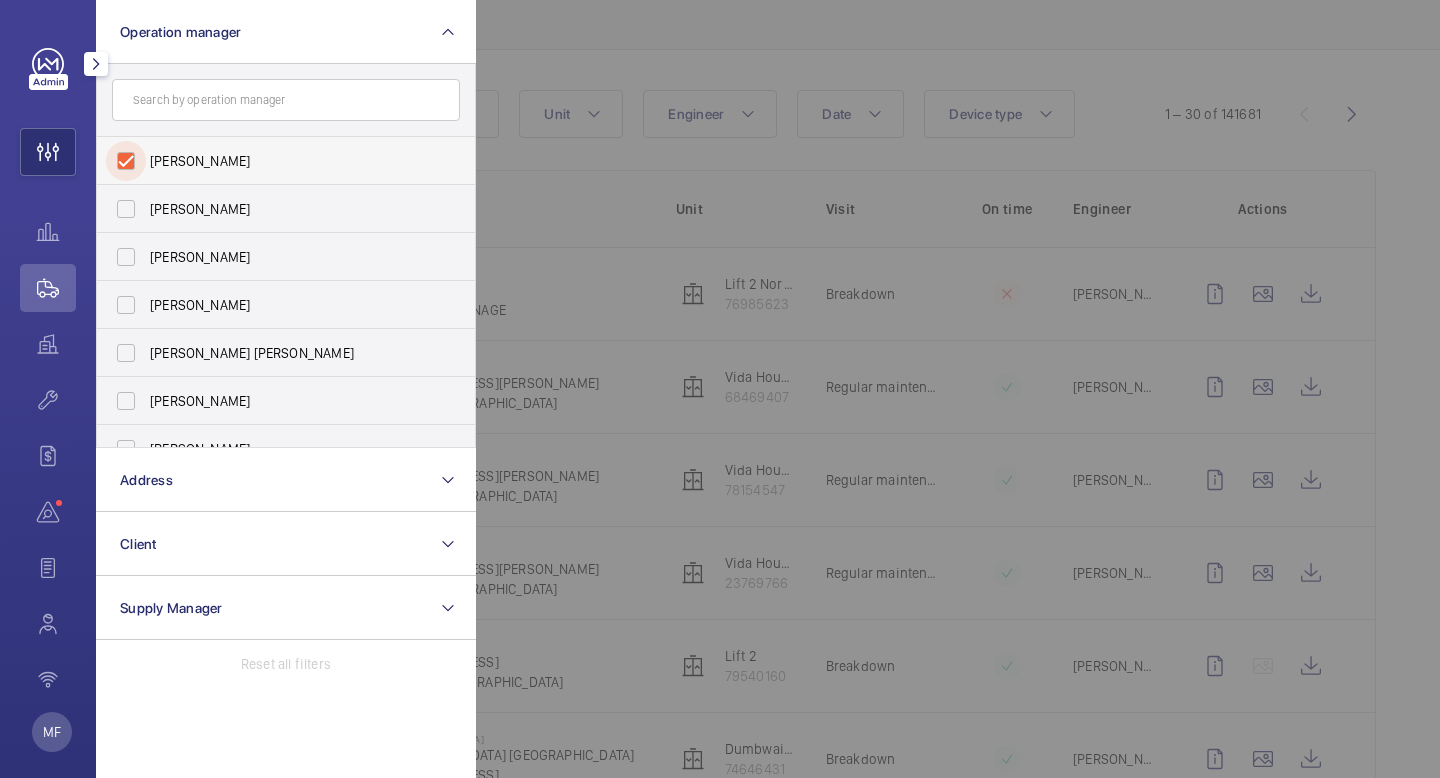 checkbox on "true" 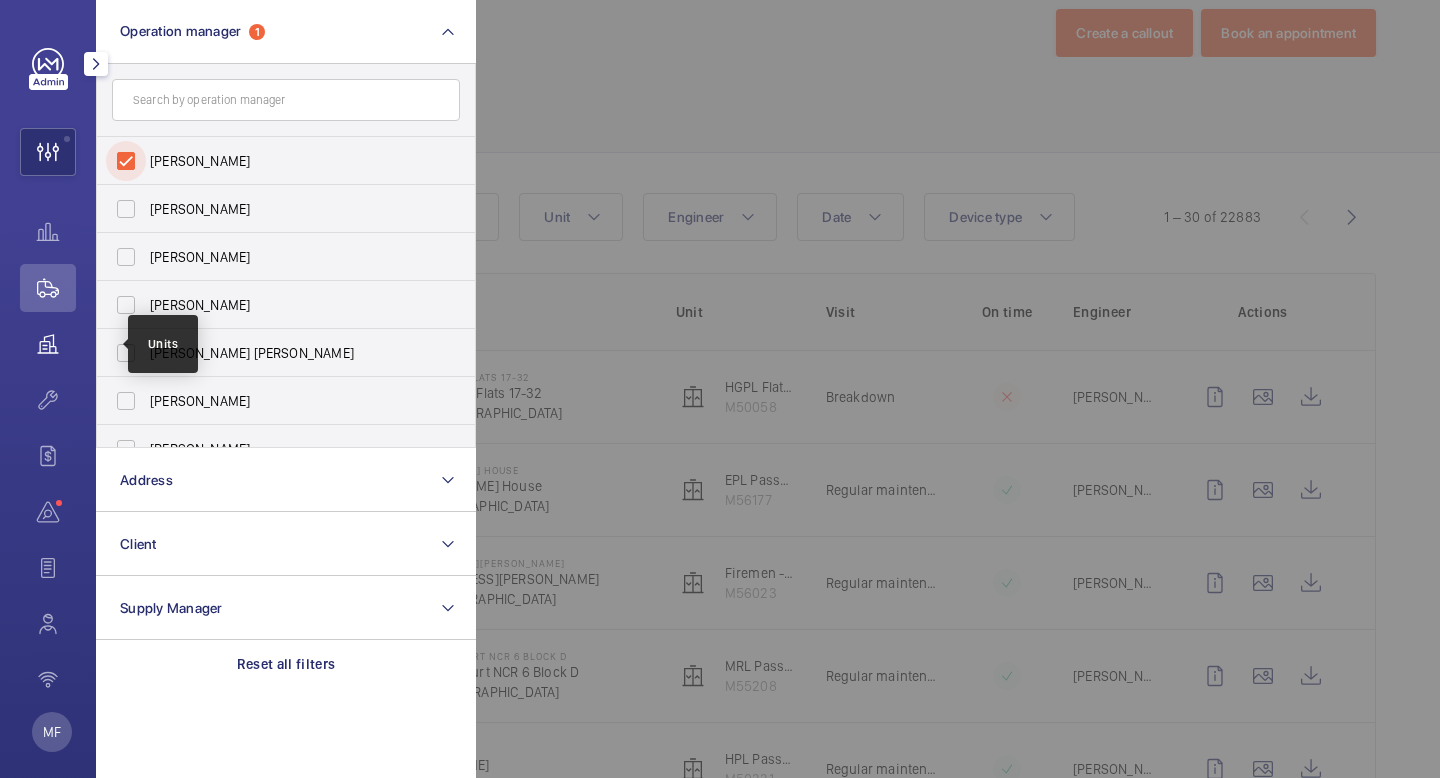 scroll, scrollTop: 142, scrollLeft: 0, axis: vertical 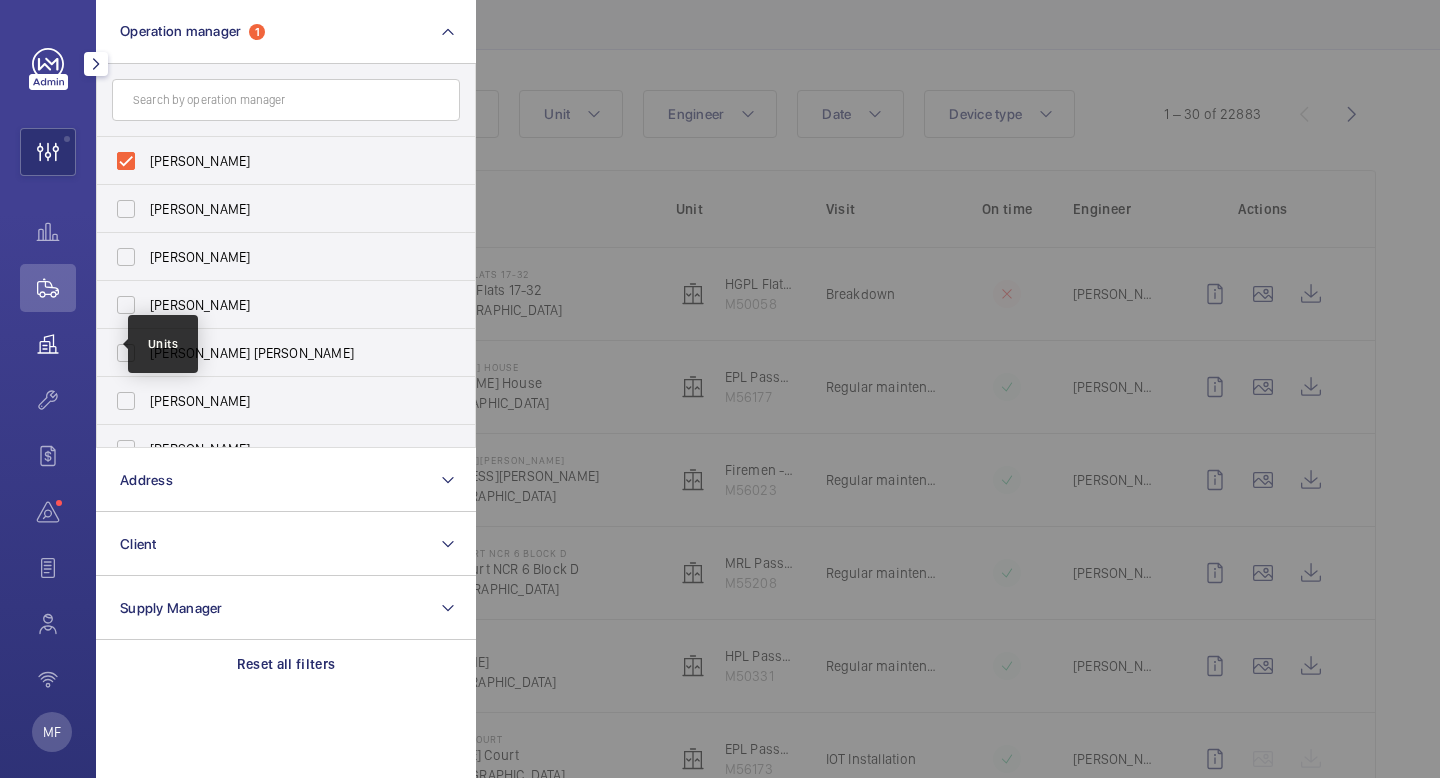 click 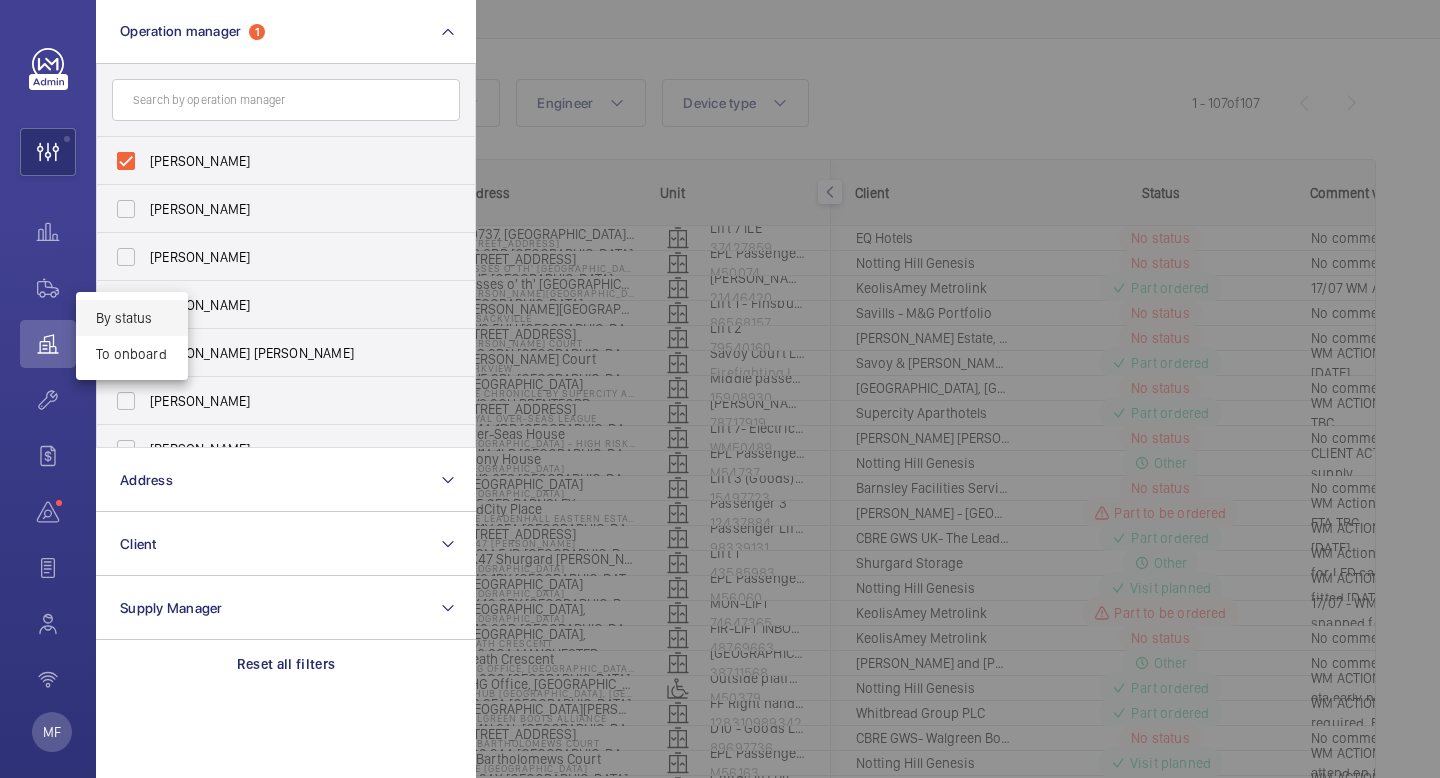 scroll, scrollTop: 97, scrollLeft: 0, axis: vertical 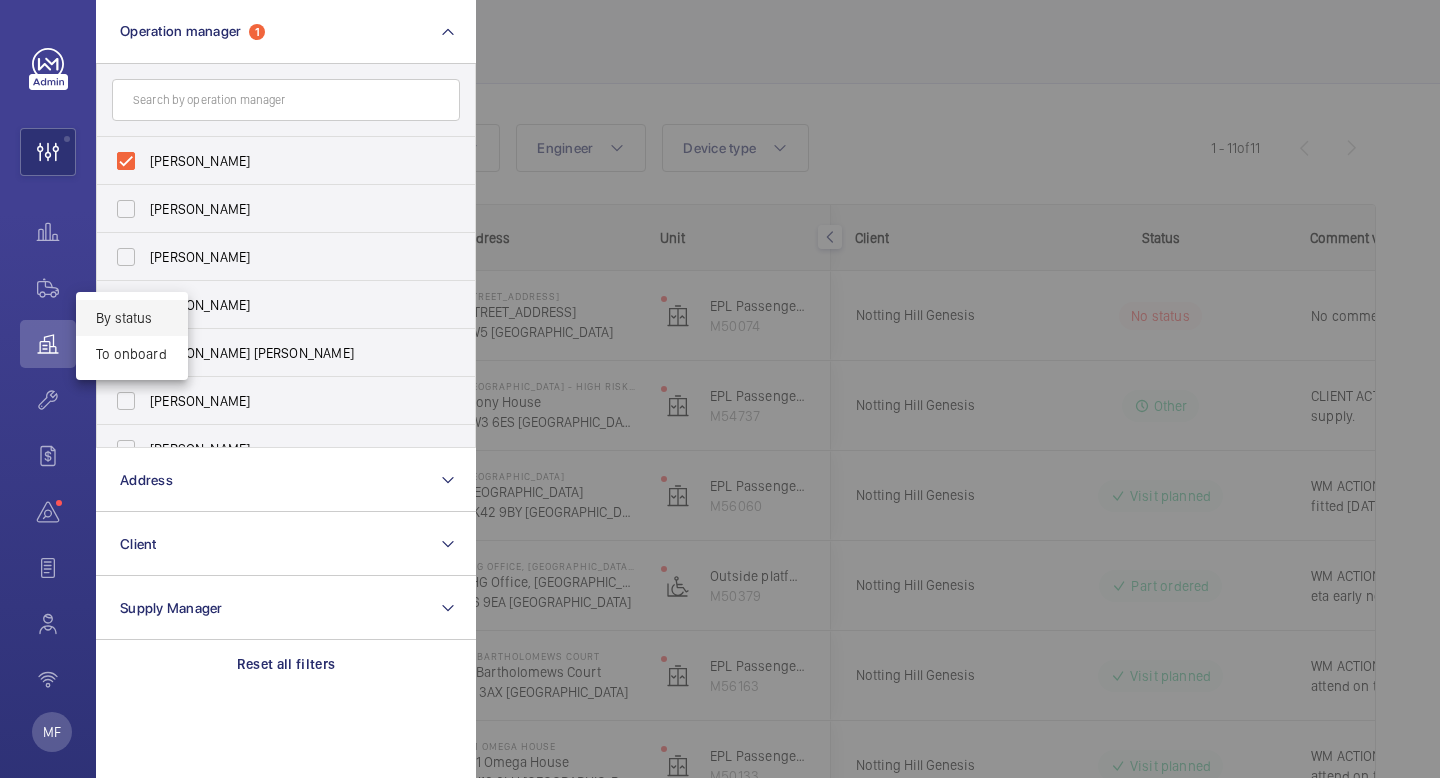 click at bounding box center (720, 389) 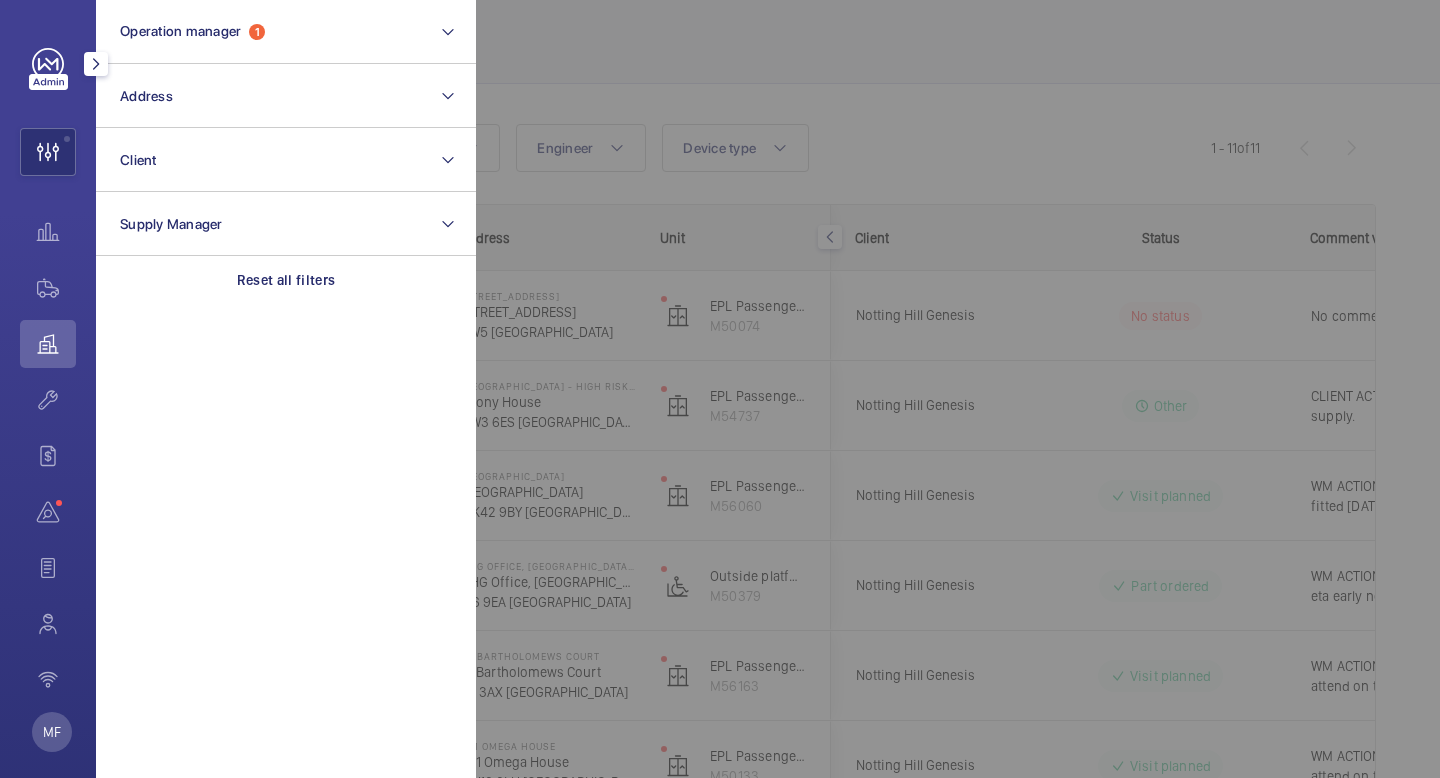 click 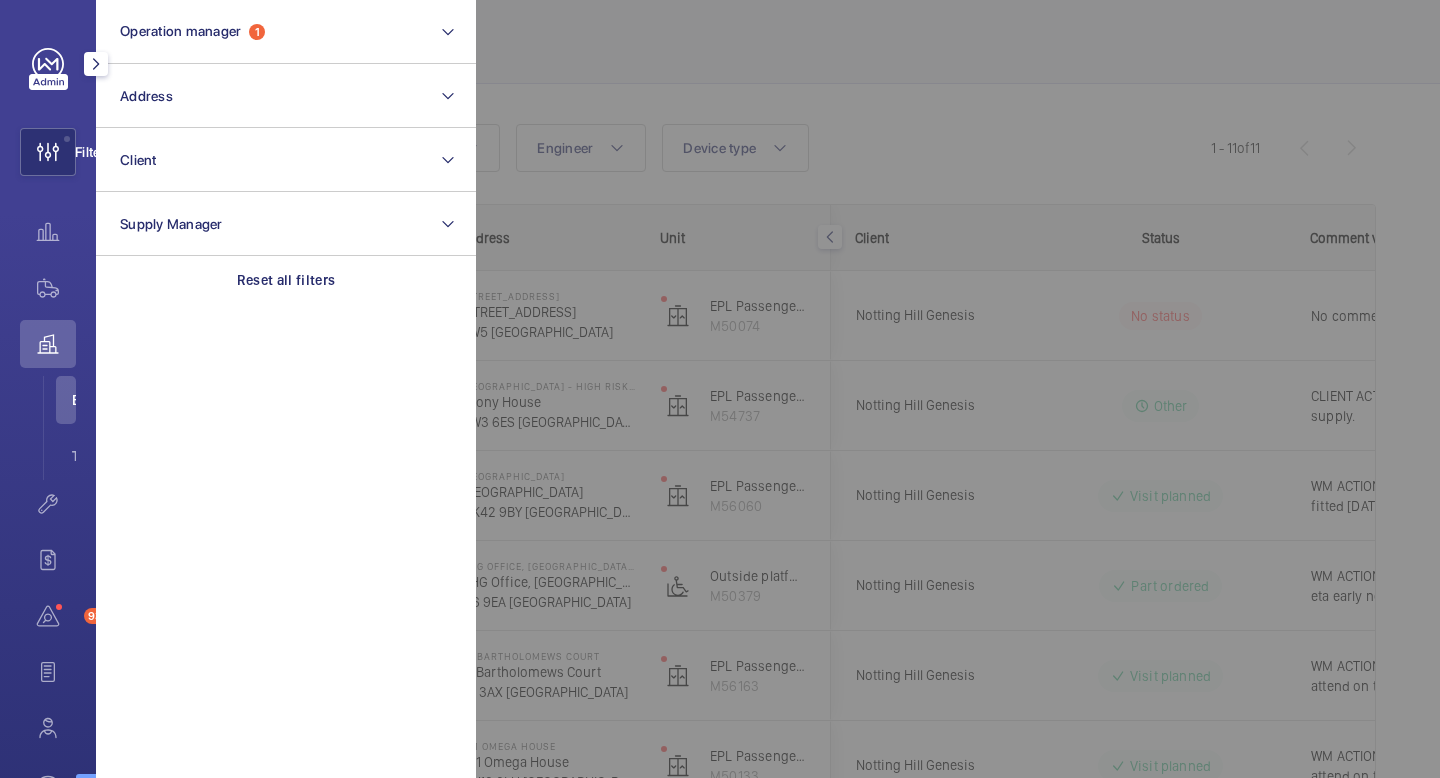 click 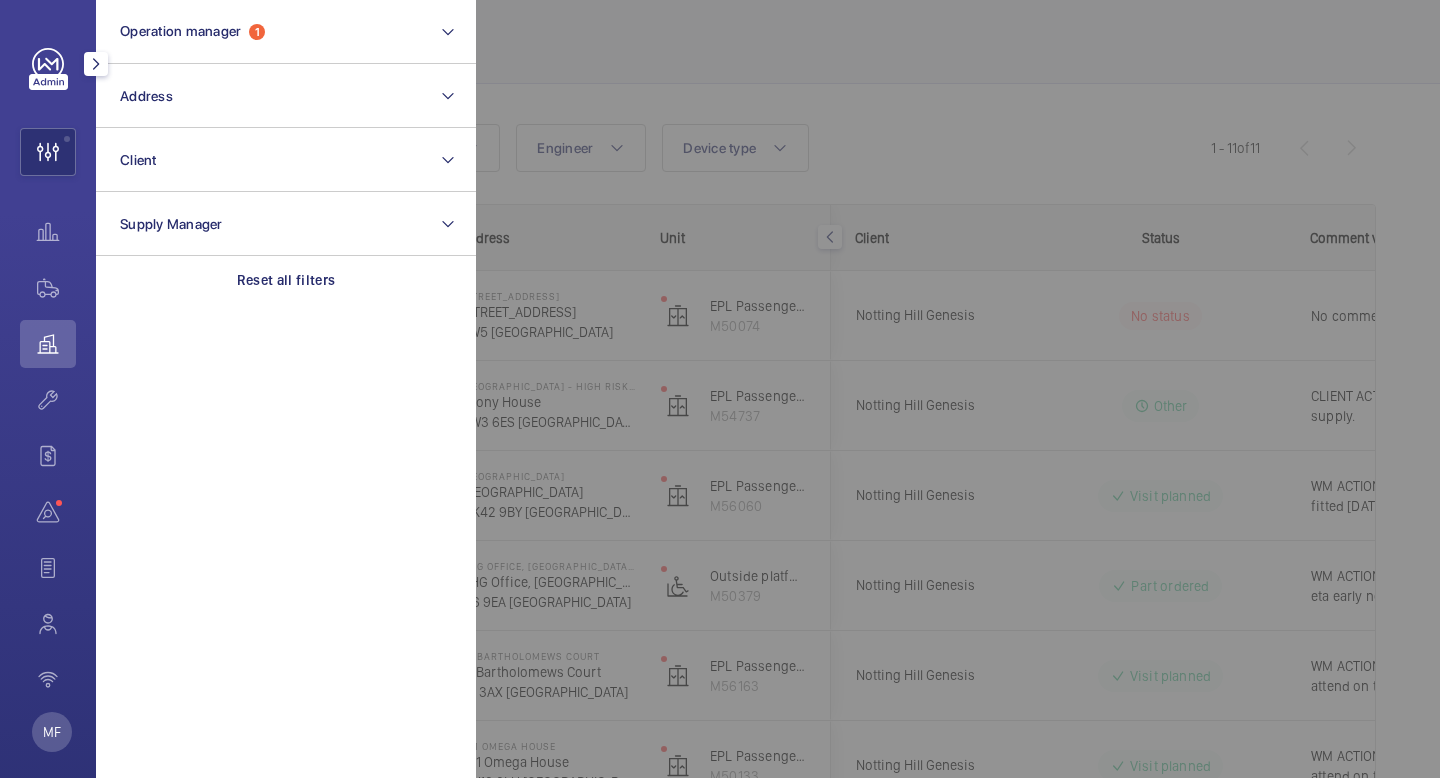 click 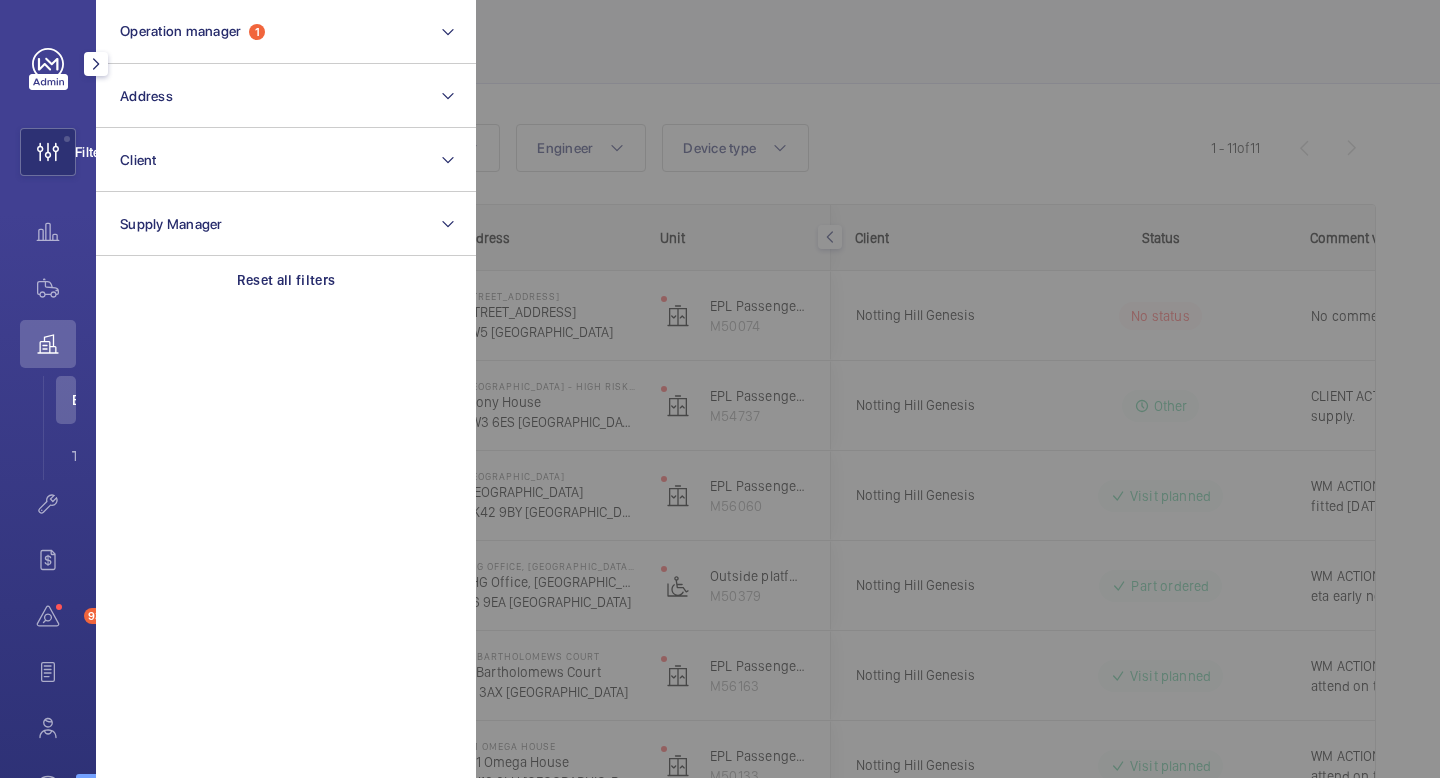 click 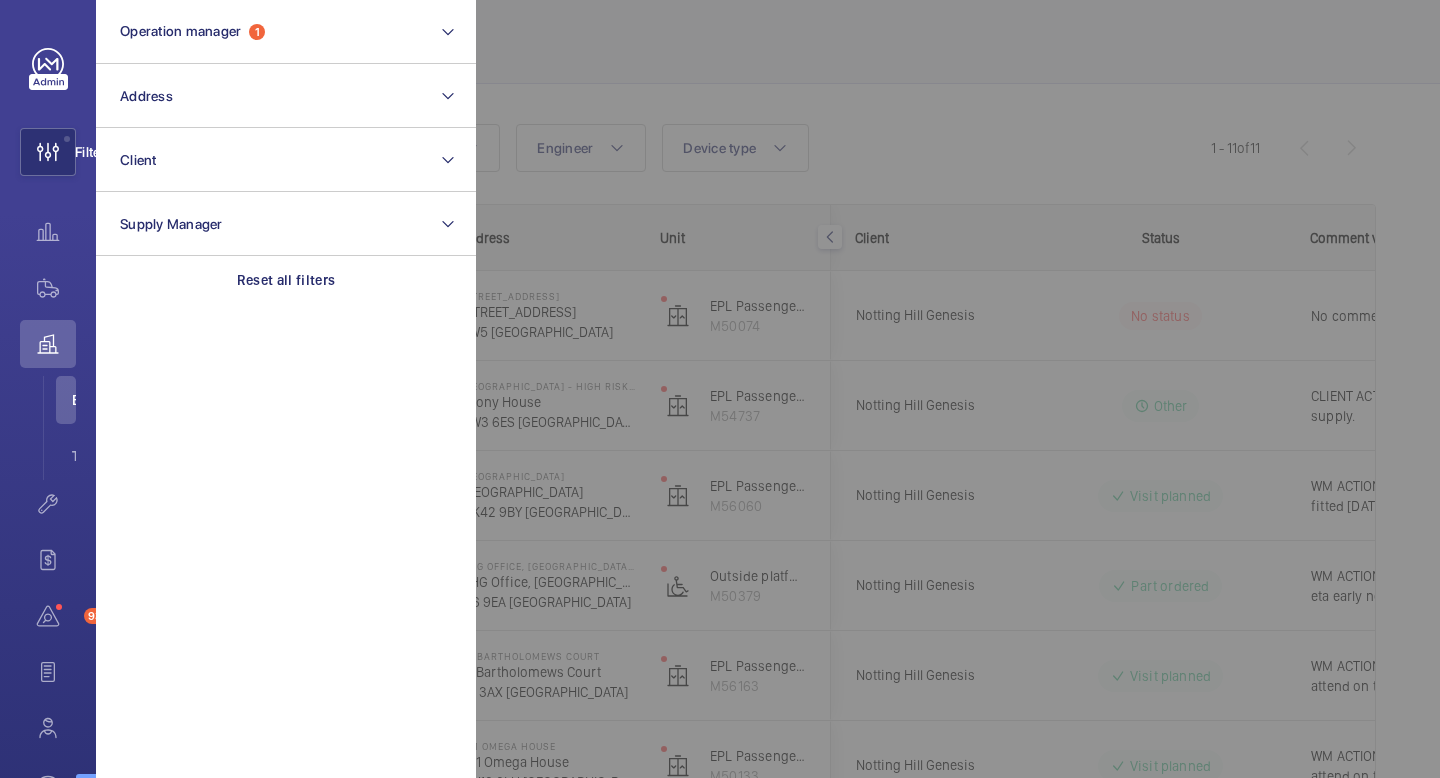 click on "Shutdown Working Paused" 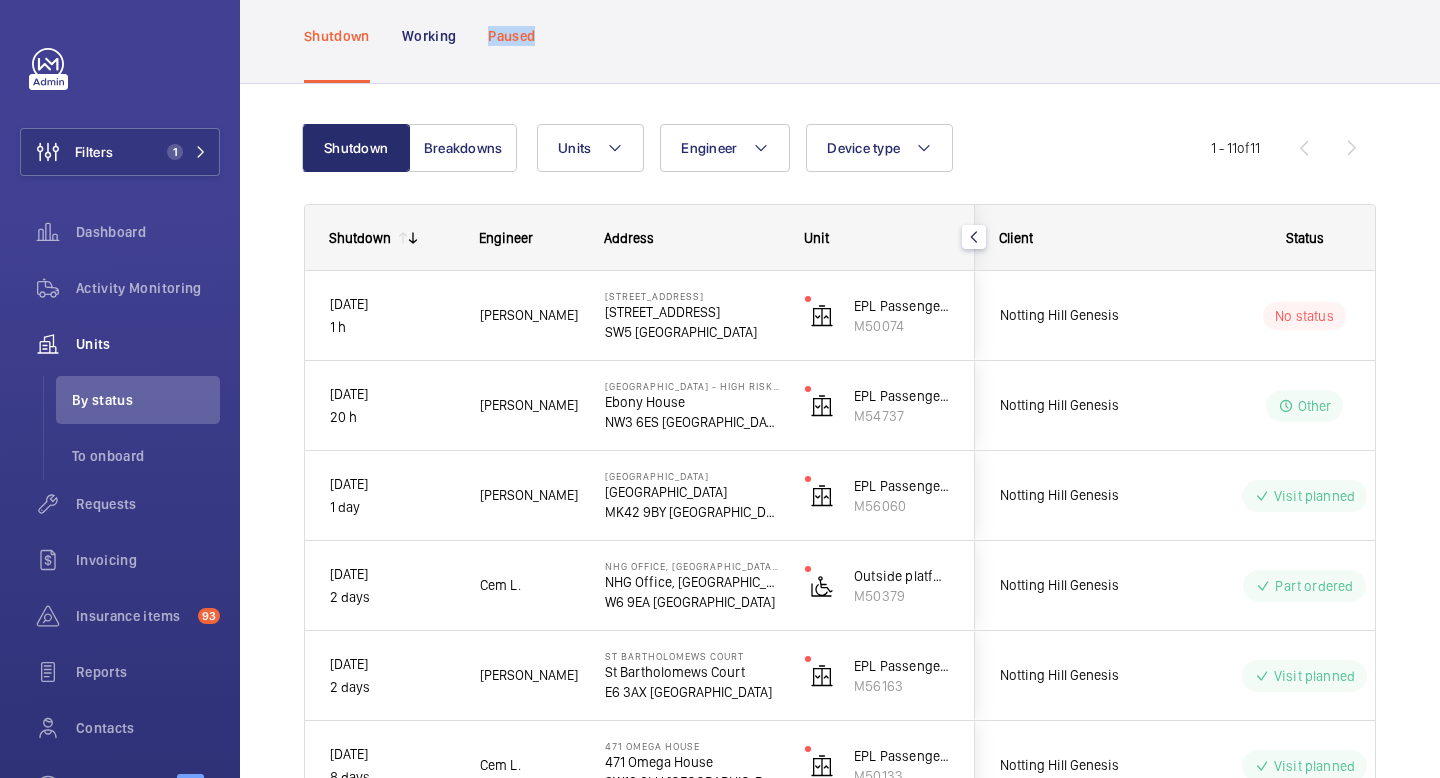 click on "Paused" 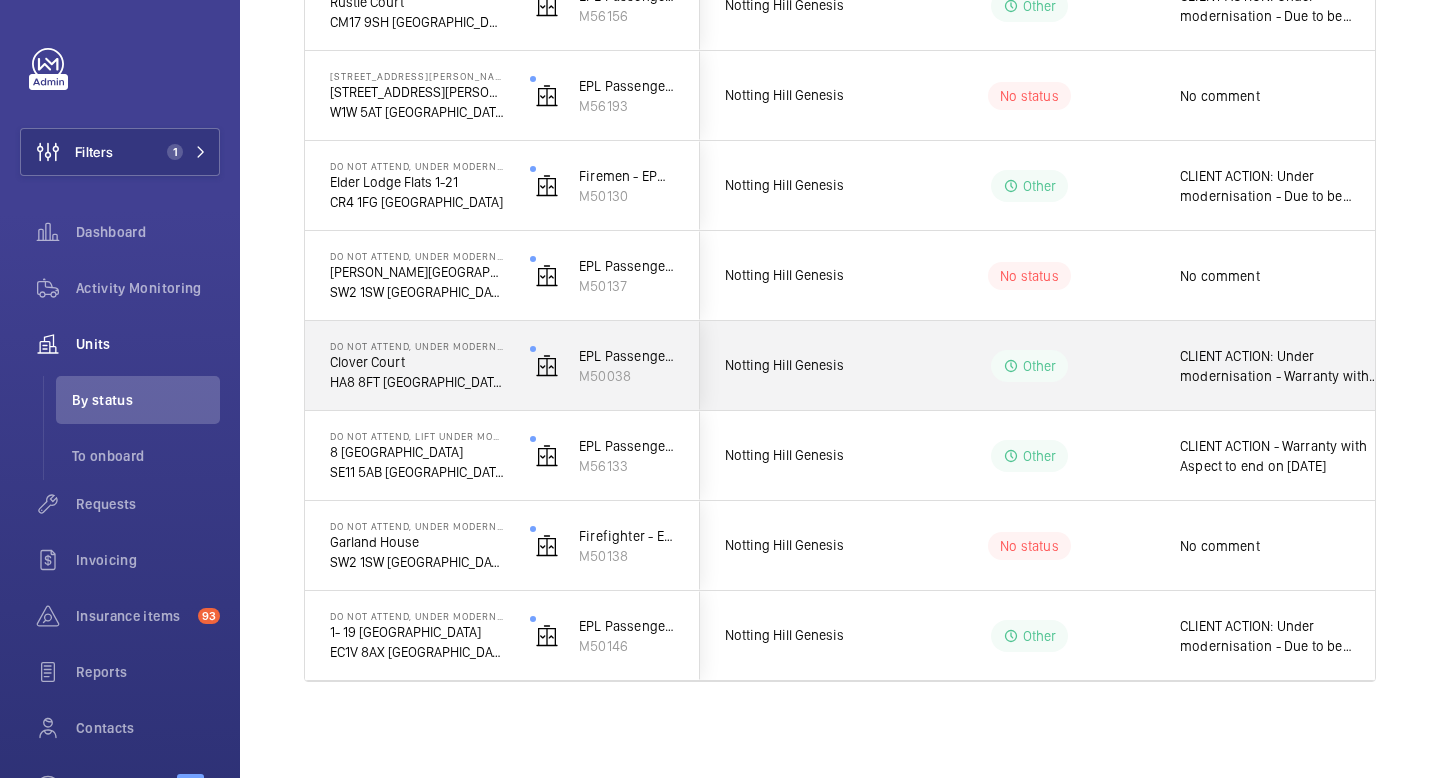scroll, scrollTop: 1639, scrollLeft: 0, axis: vertical 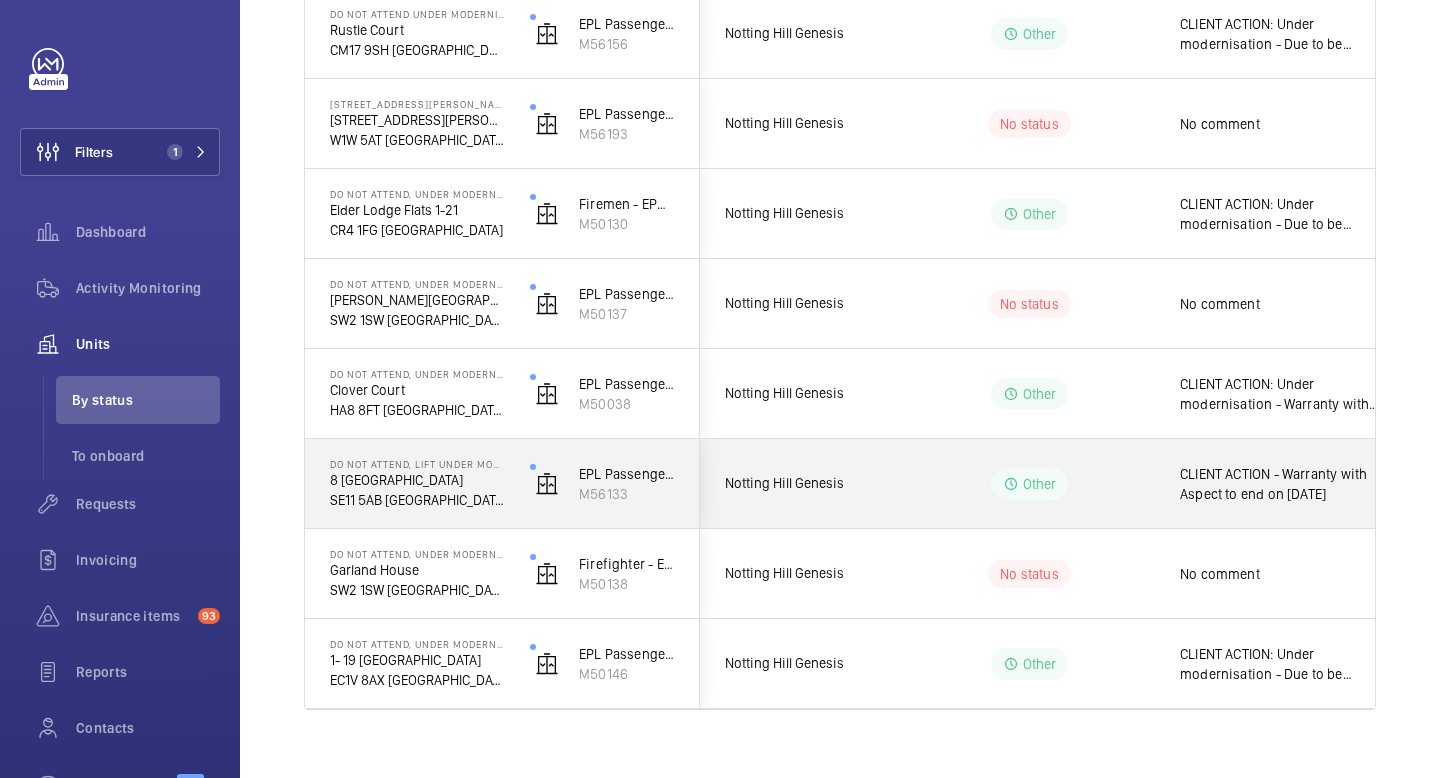 click on "CLIENT ACTION - Warranty with Aspect to end on [DATE]" 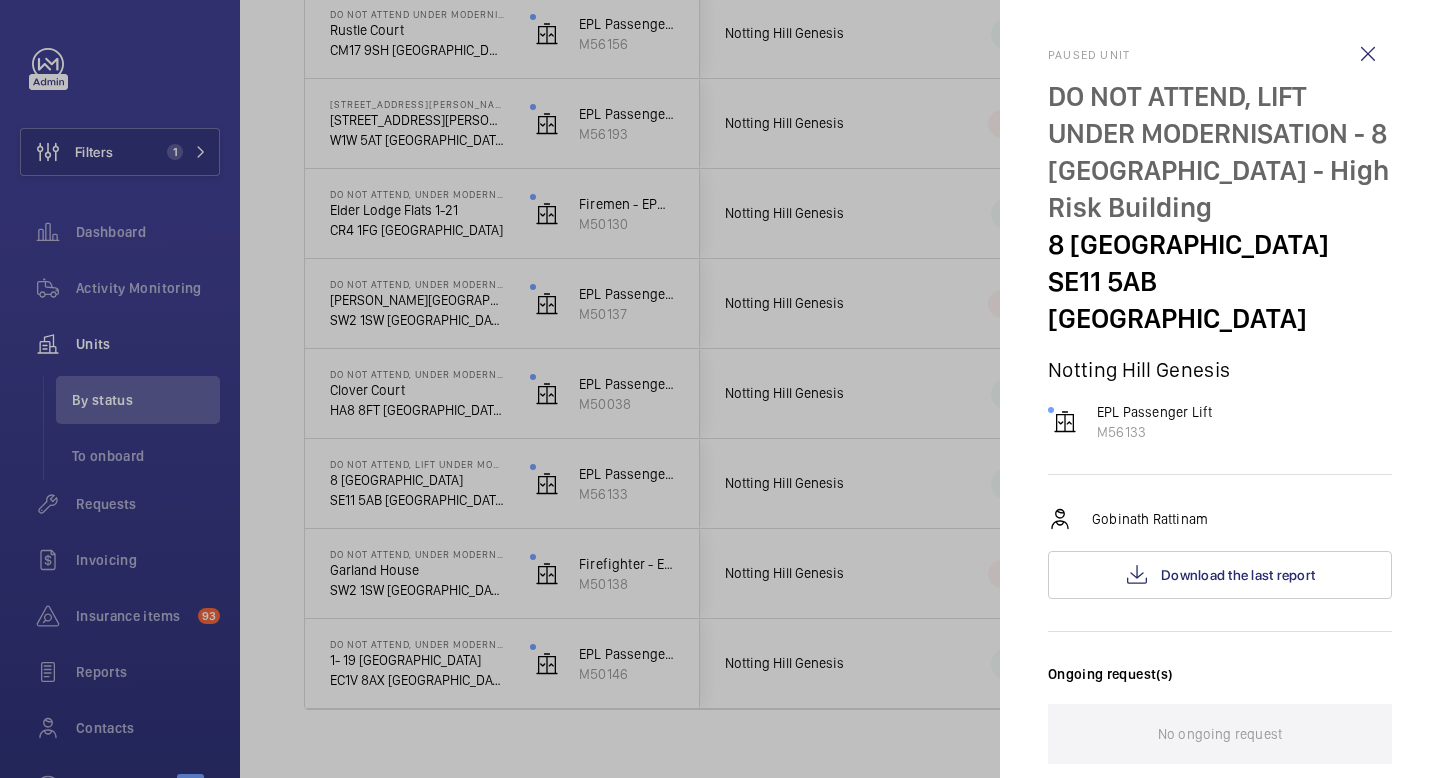 click 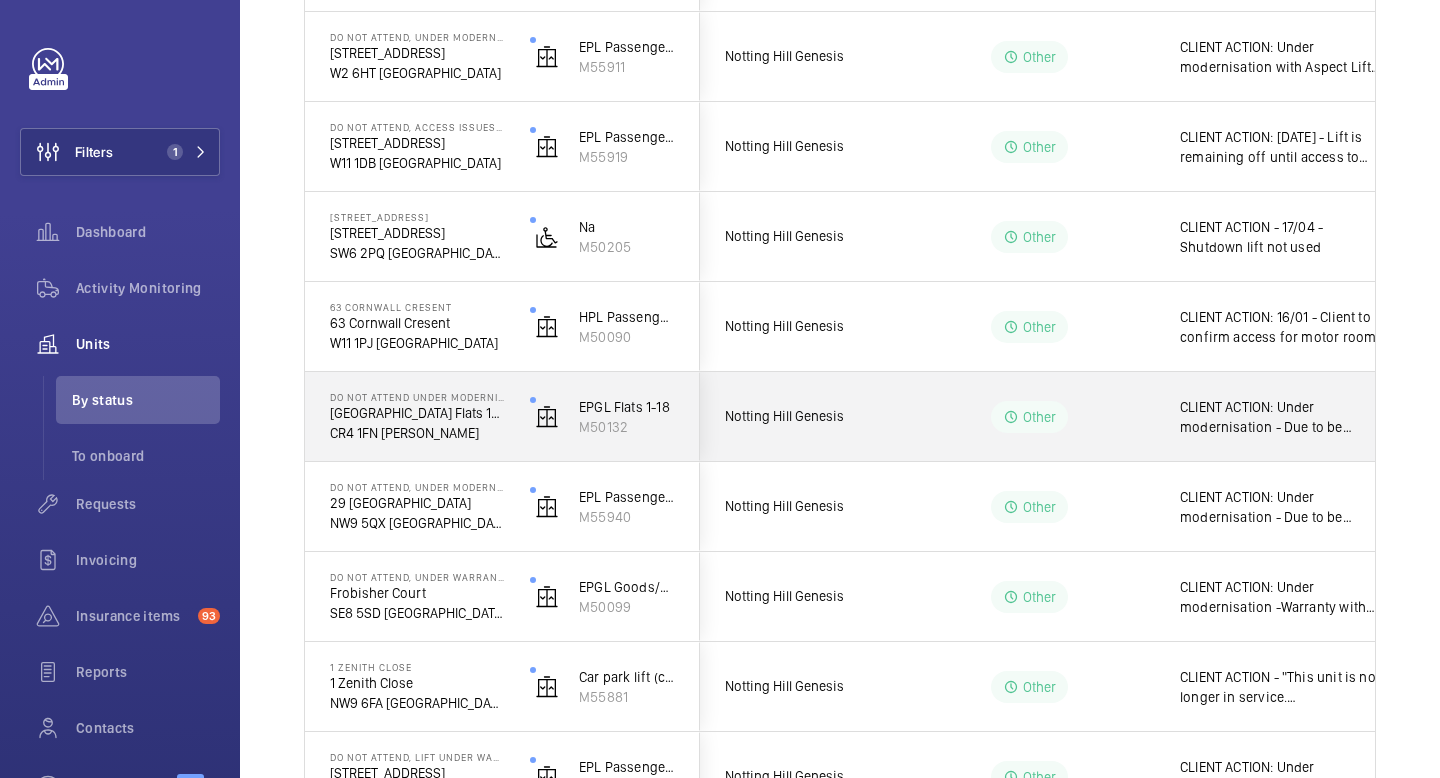 scroll, scrollTop: 546, scrollLeft: 0, axis: vertical 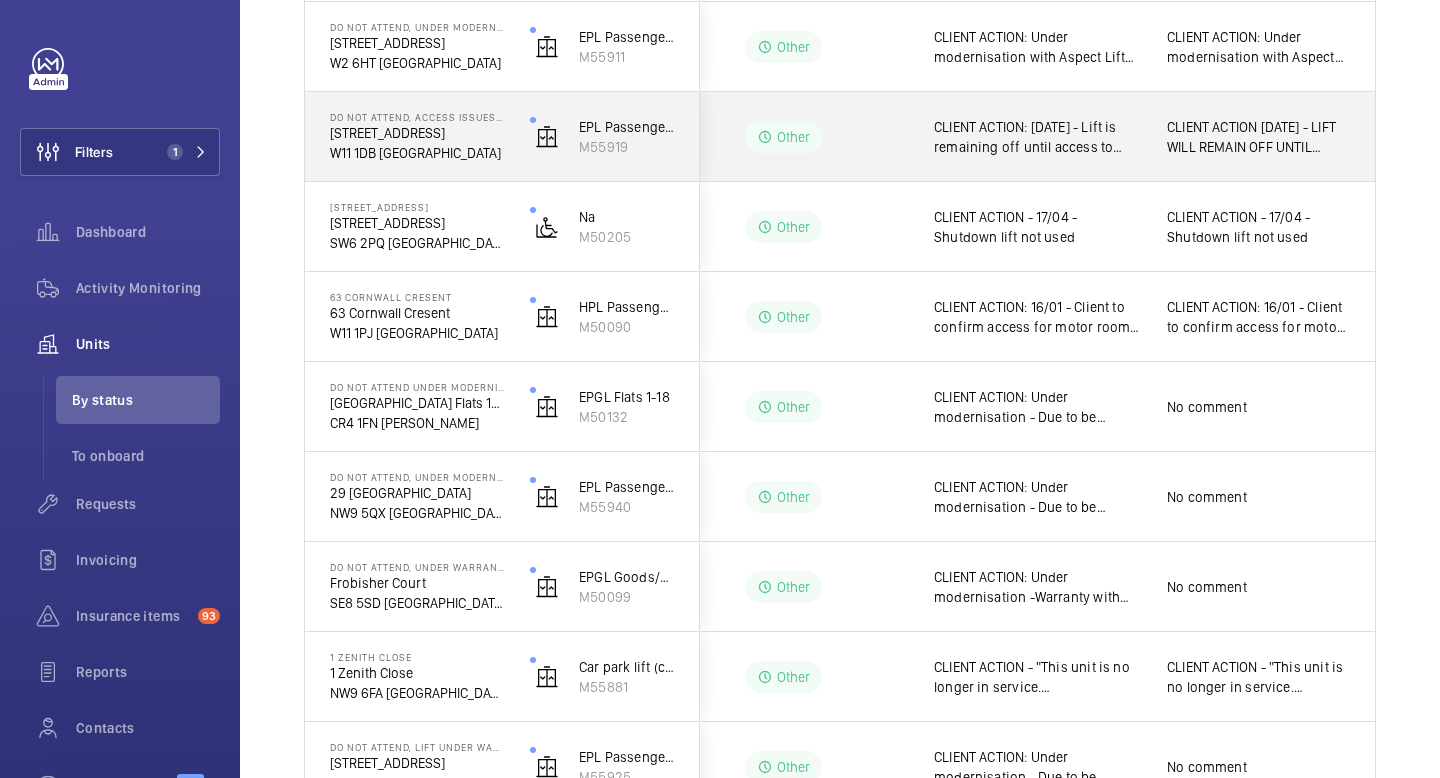 click on "CLIENT ACTION [DATE] - LIFT WILL REMAIN OFF UNTIL FURTHER NOTICE - [PERSON_NAME] (NHG) WANTS THE LIFT TO STAY ON SHUTDOWN LIST AND DOESNT WANT IT ON PAIUSE." 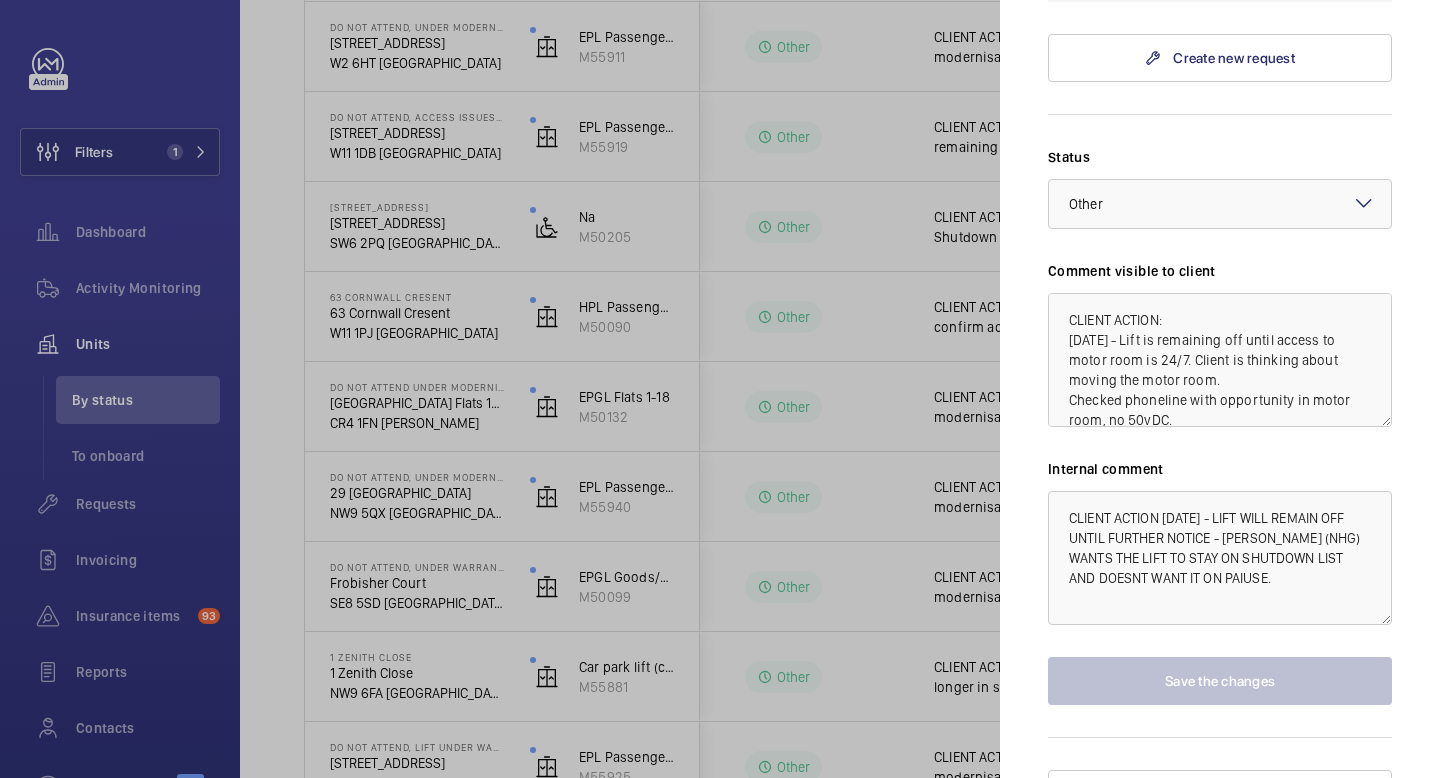 scroll, scrollTop: 776, scrollLeft: 0, axis: vertical 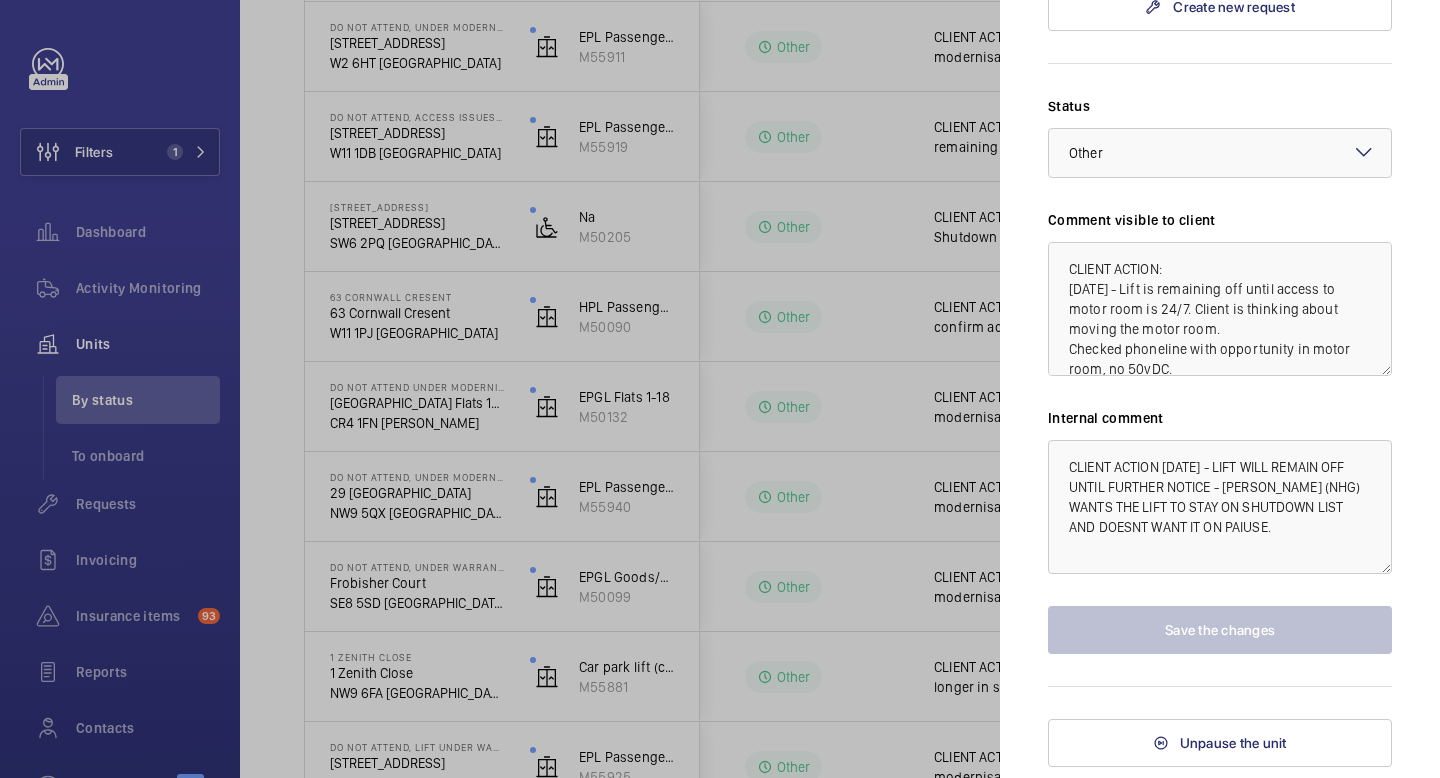 click on "Status" 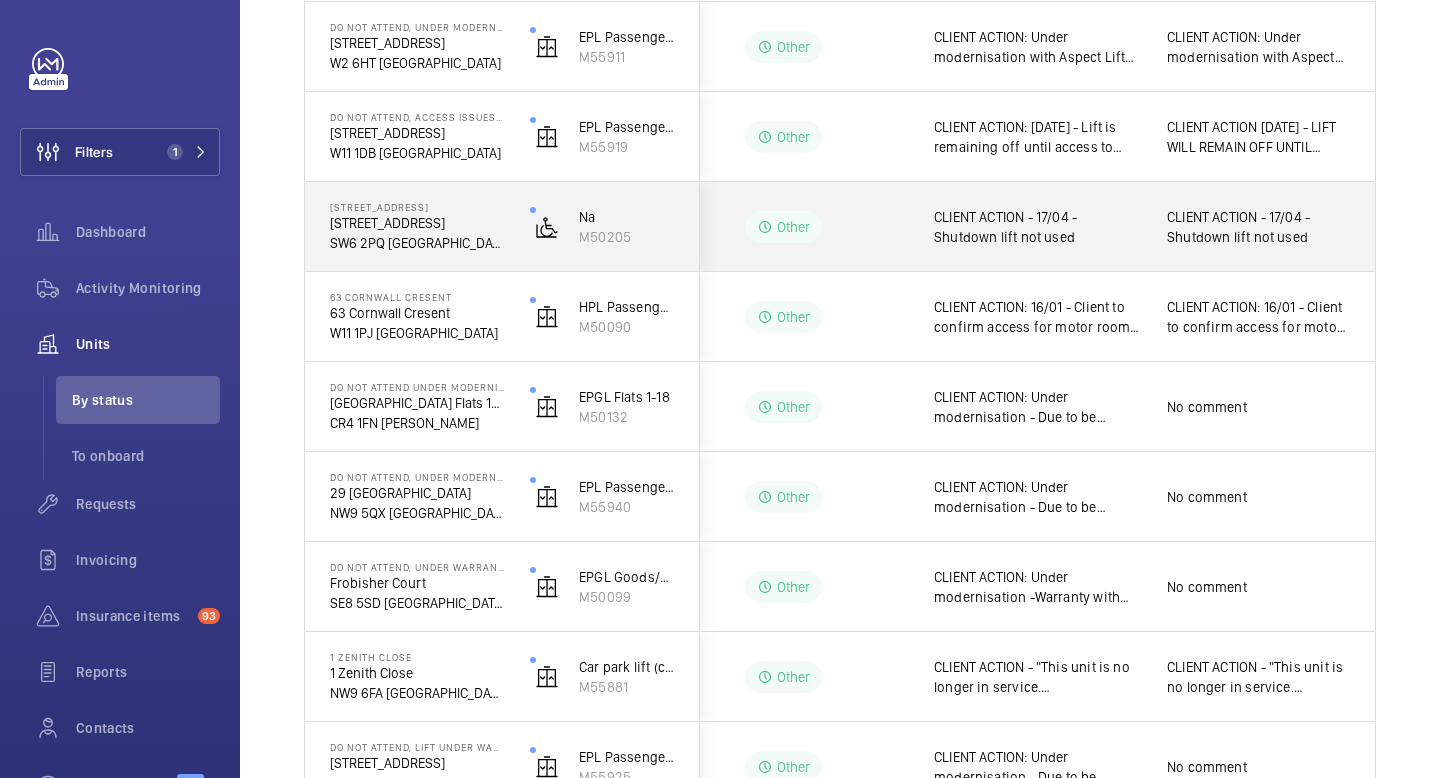 scroll, scrollTop: 0, scrollLeft: 0, axis: both 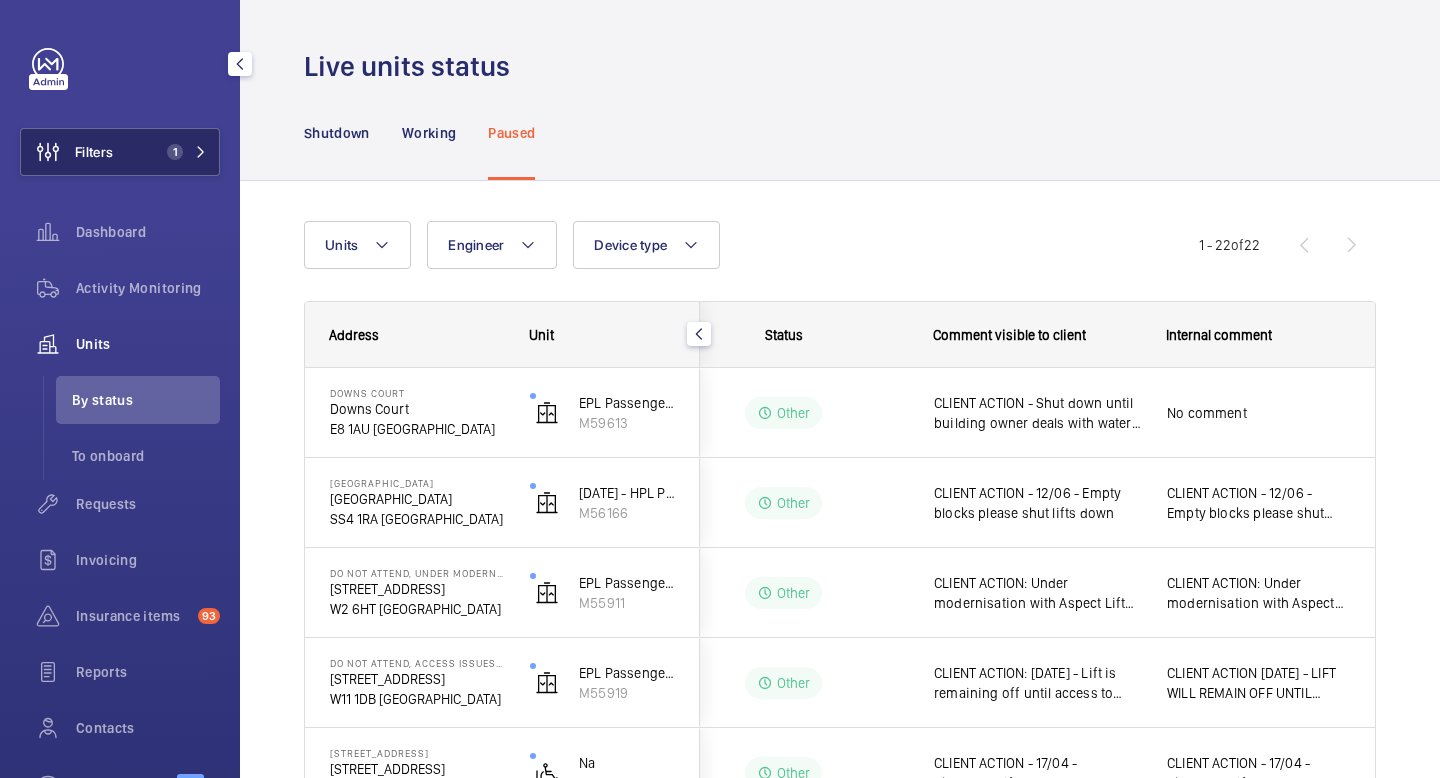 click 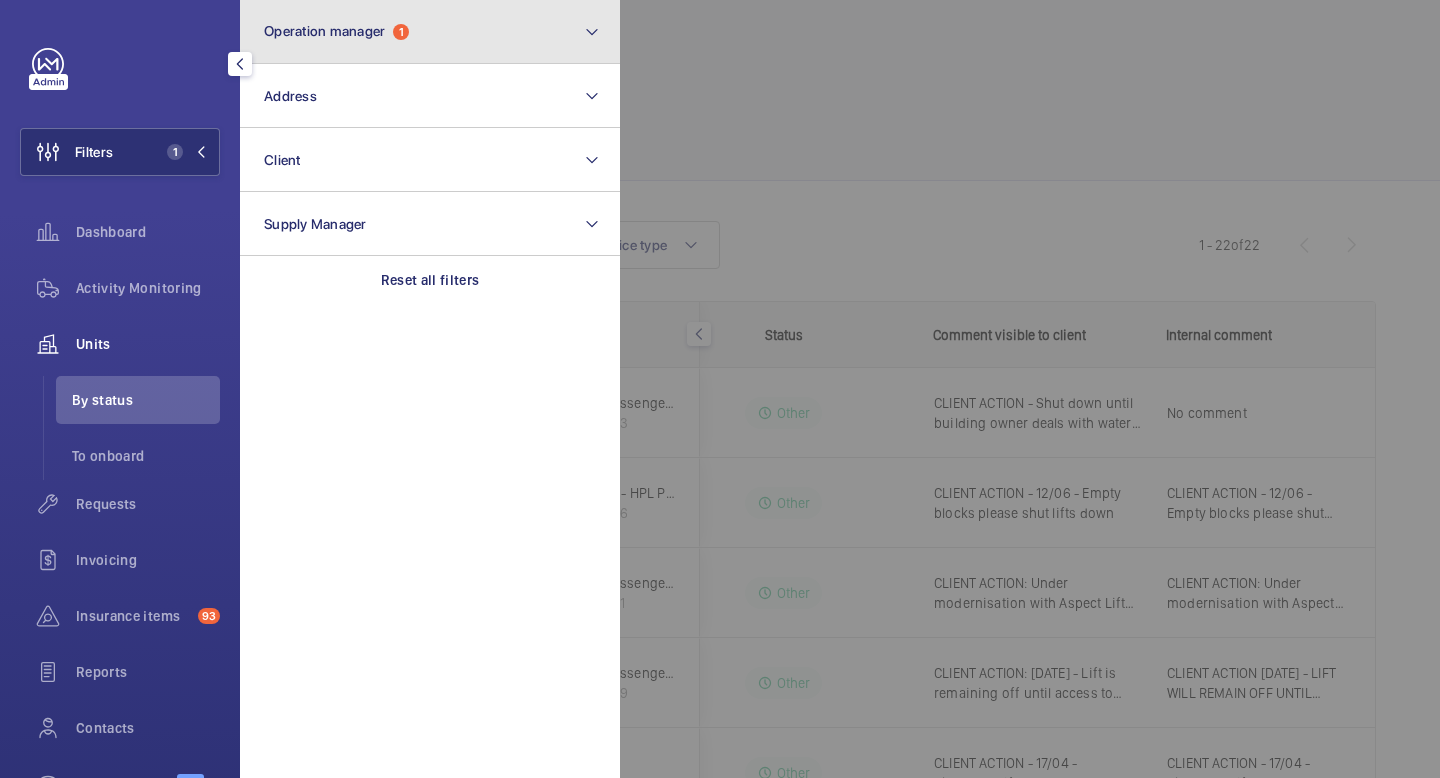 click on "Operation manager  1" 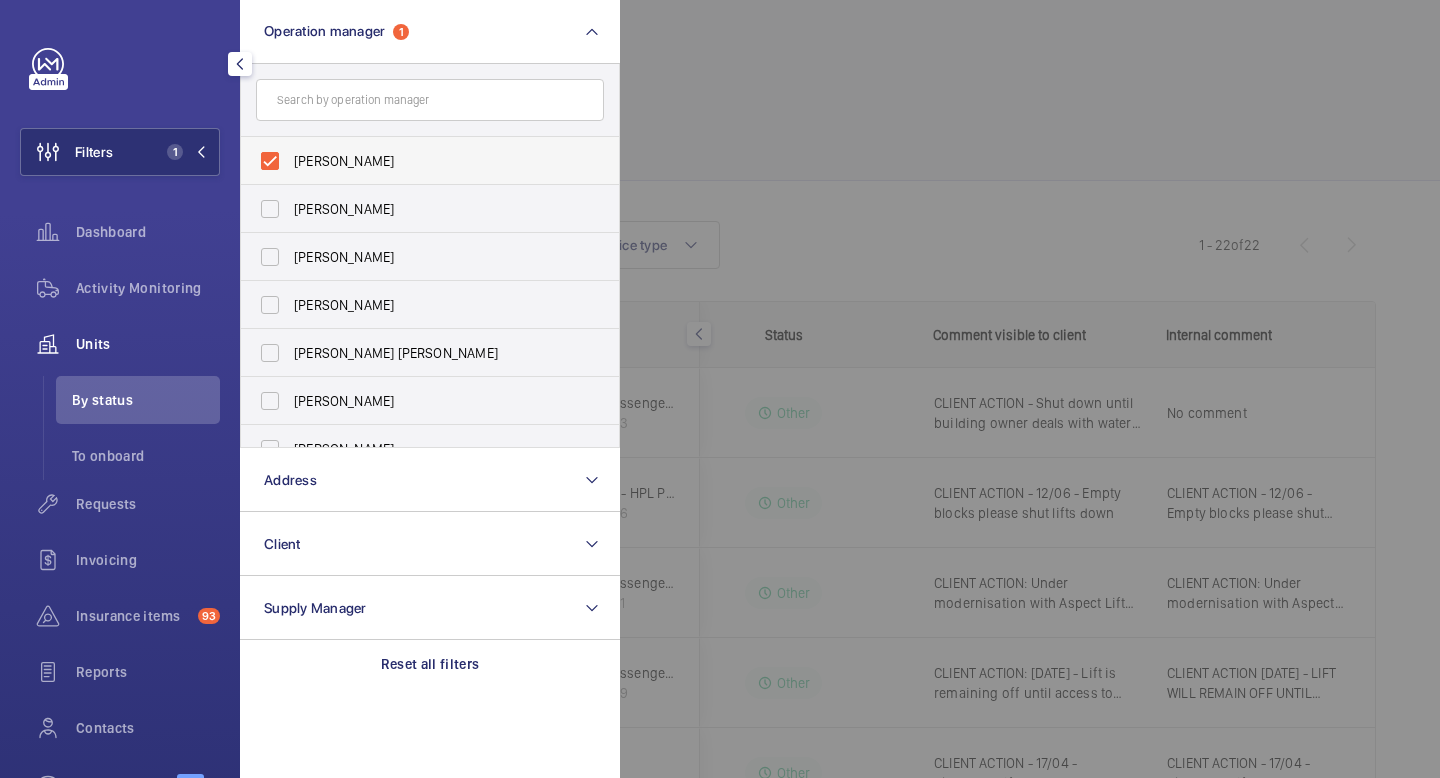 click on "[PERSON_NAME]" at bounding box center (415, 161) 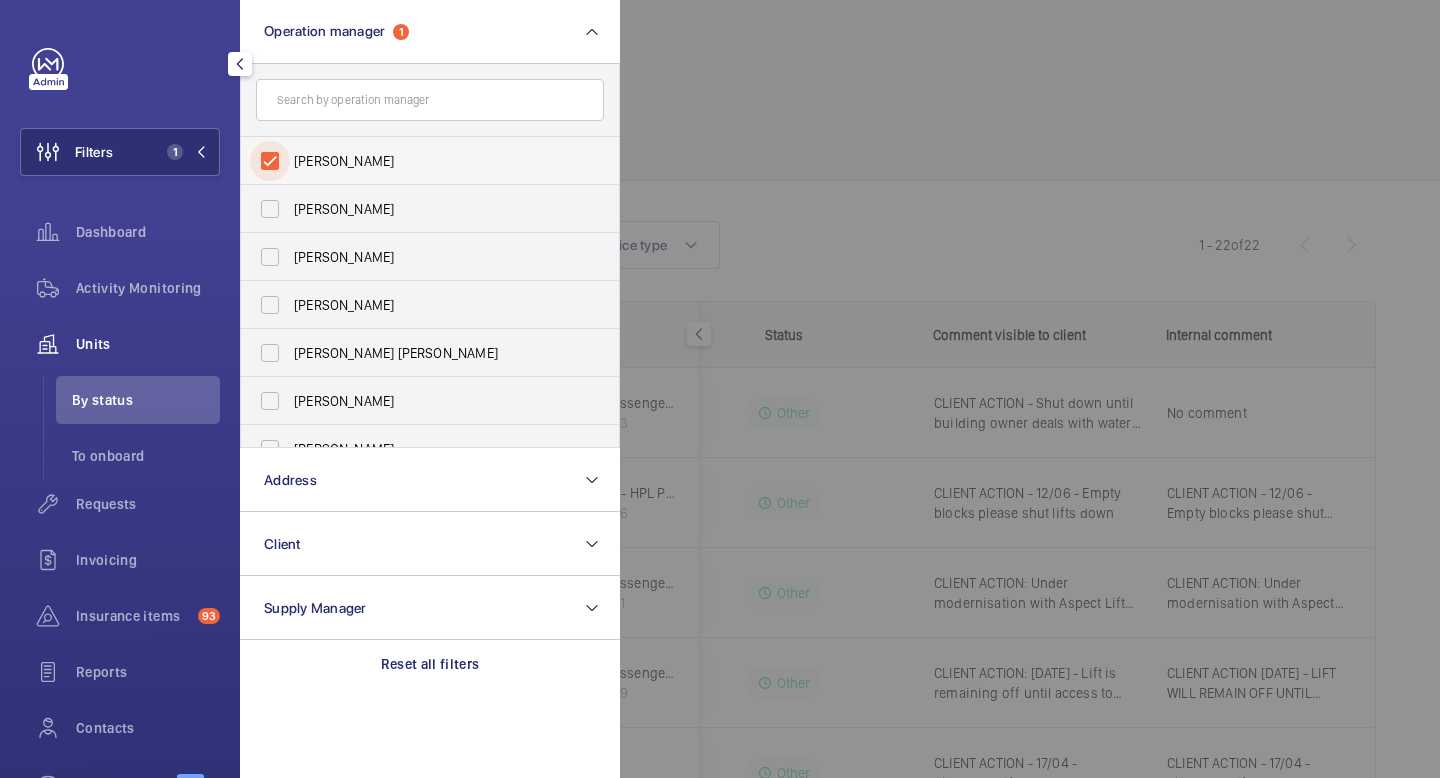 click on "[PERSON_NAME]" at bounding box center (270, 161) 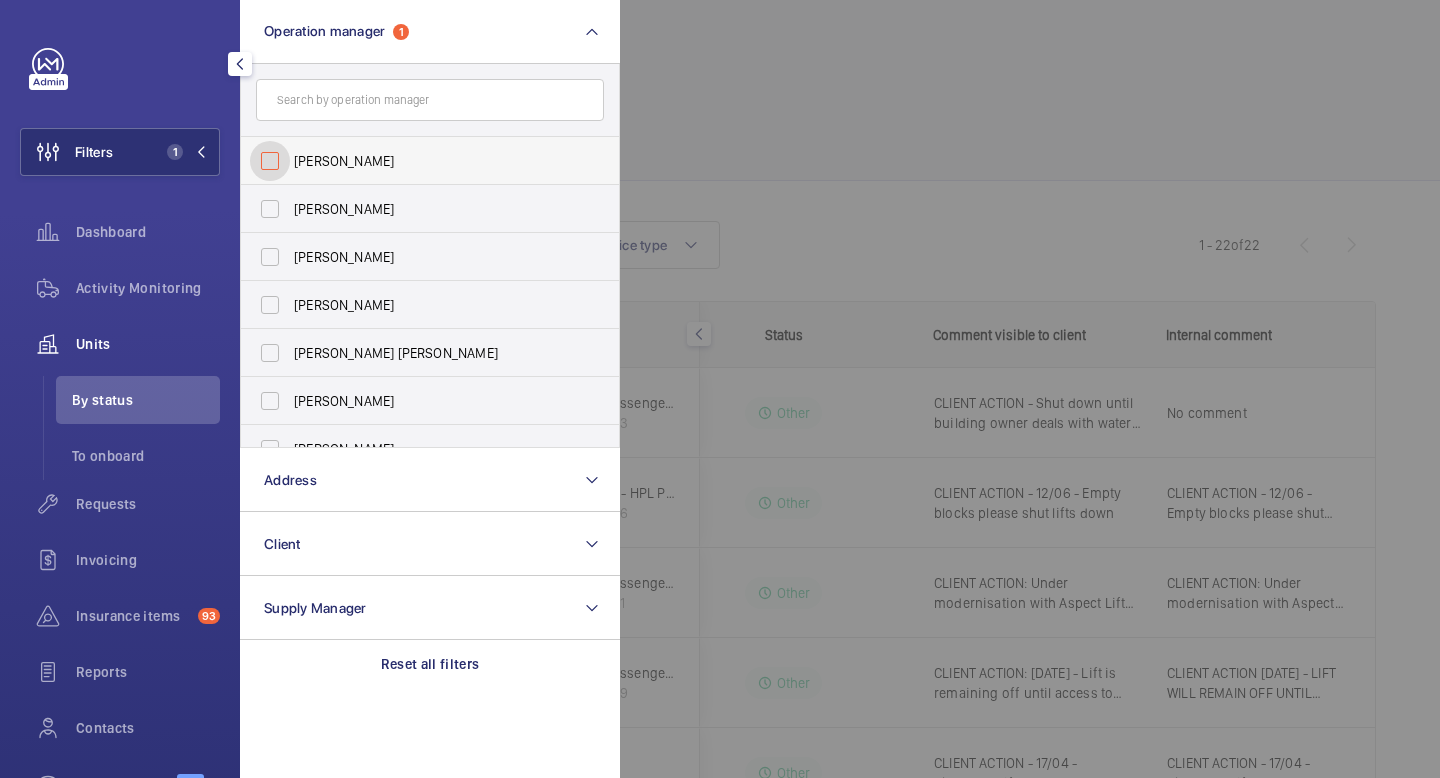 checkbox on "false" 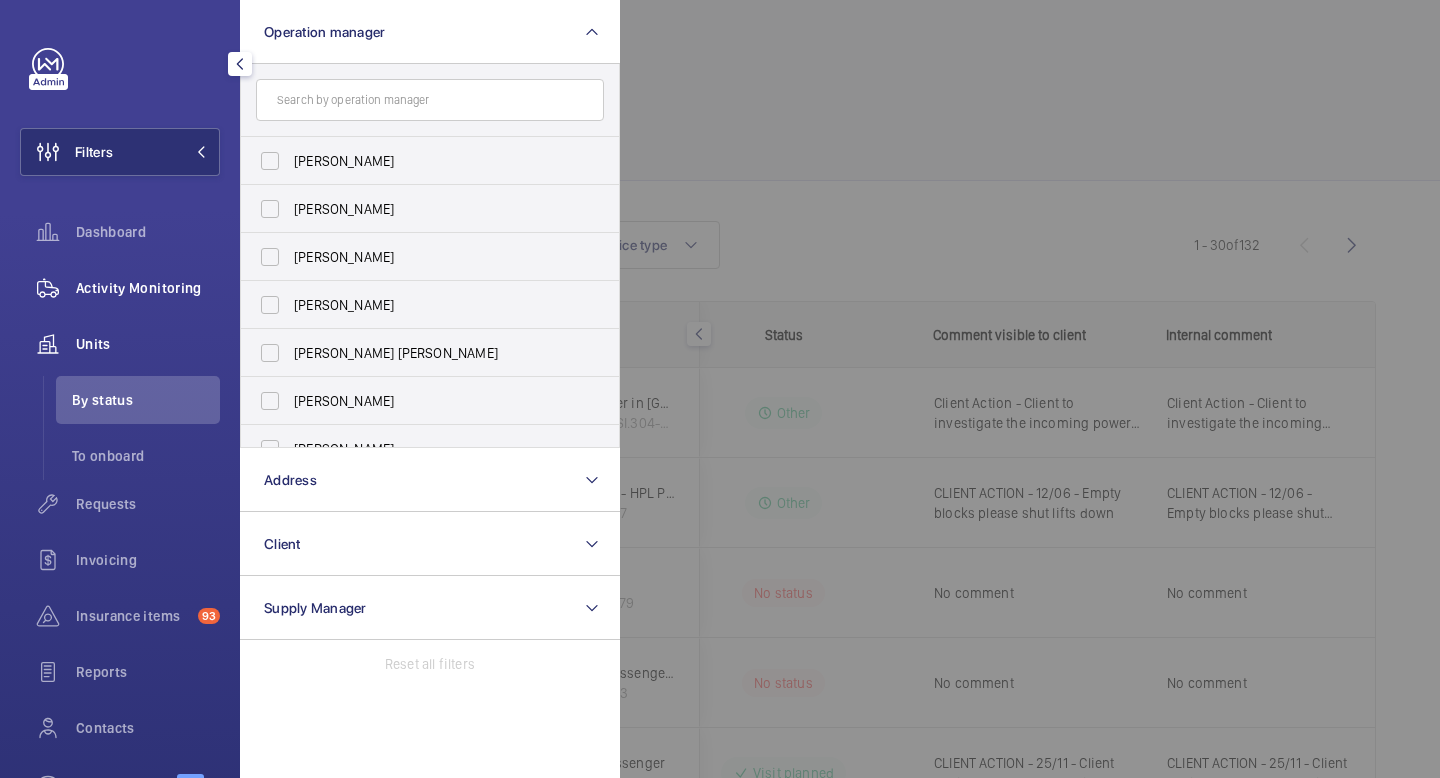 click on "Activity Monitoring" 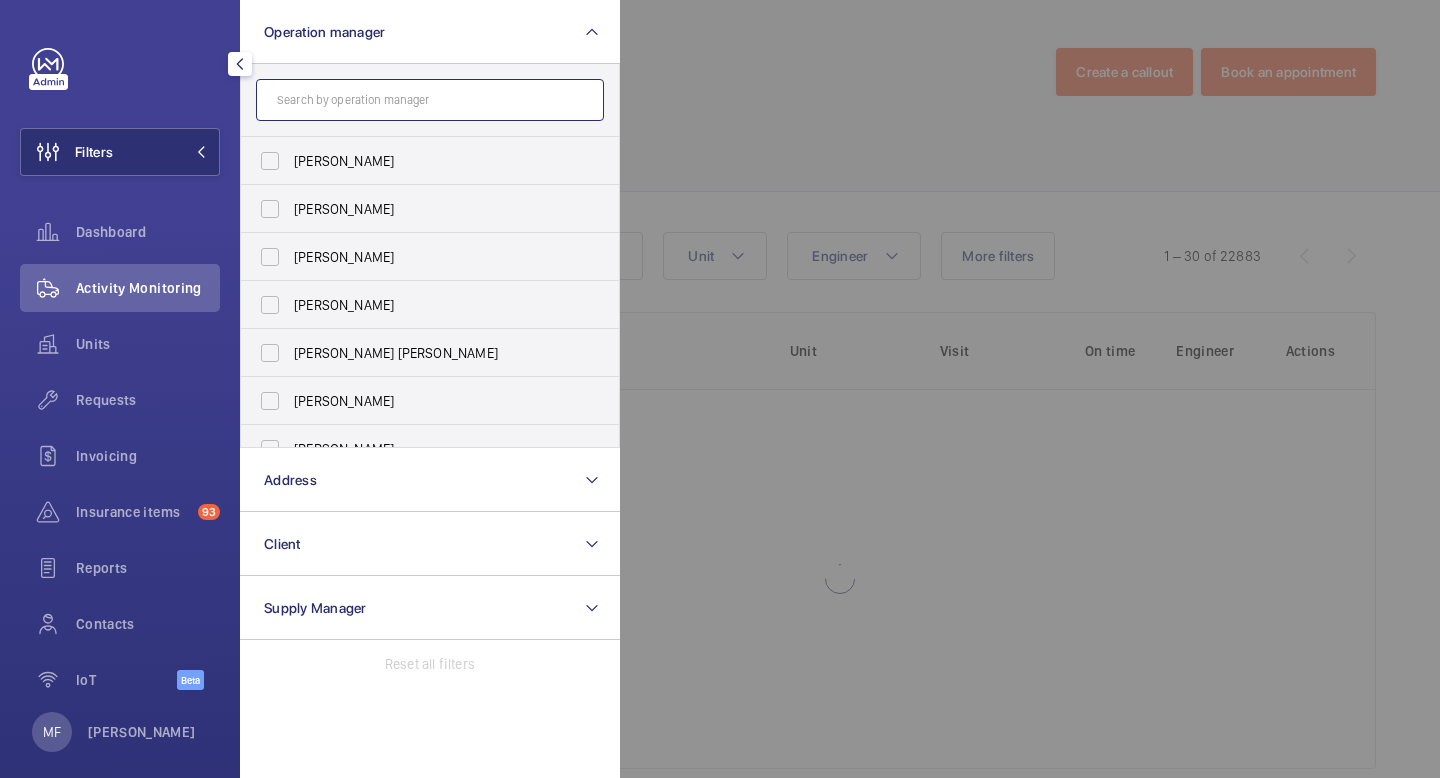 click 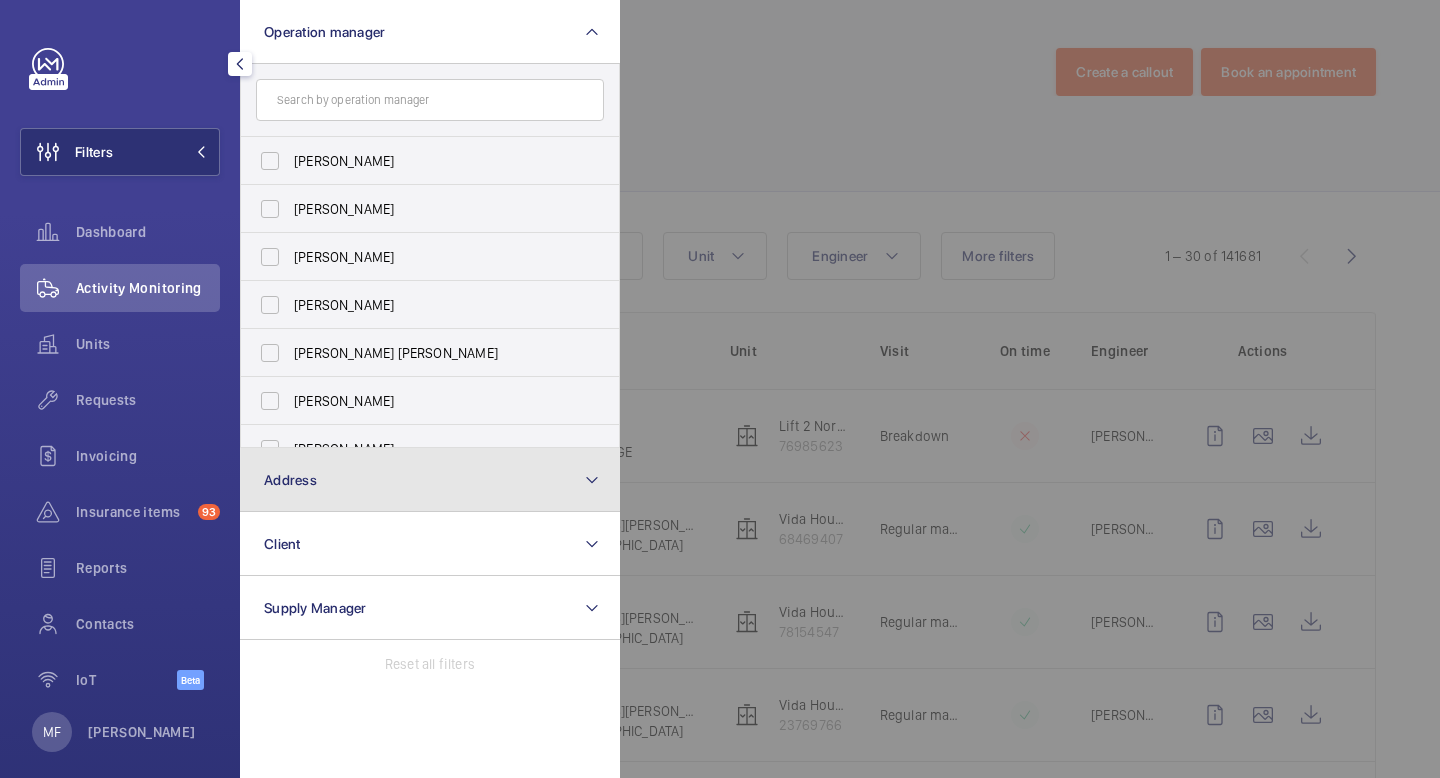 click on "Address" 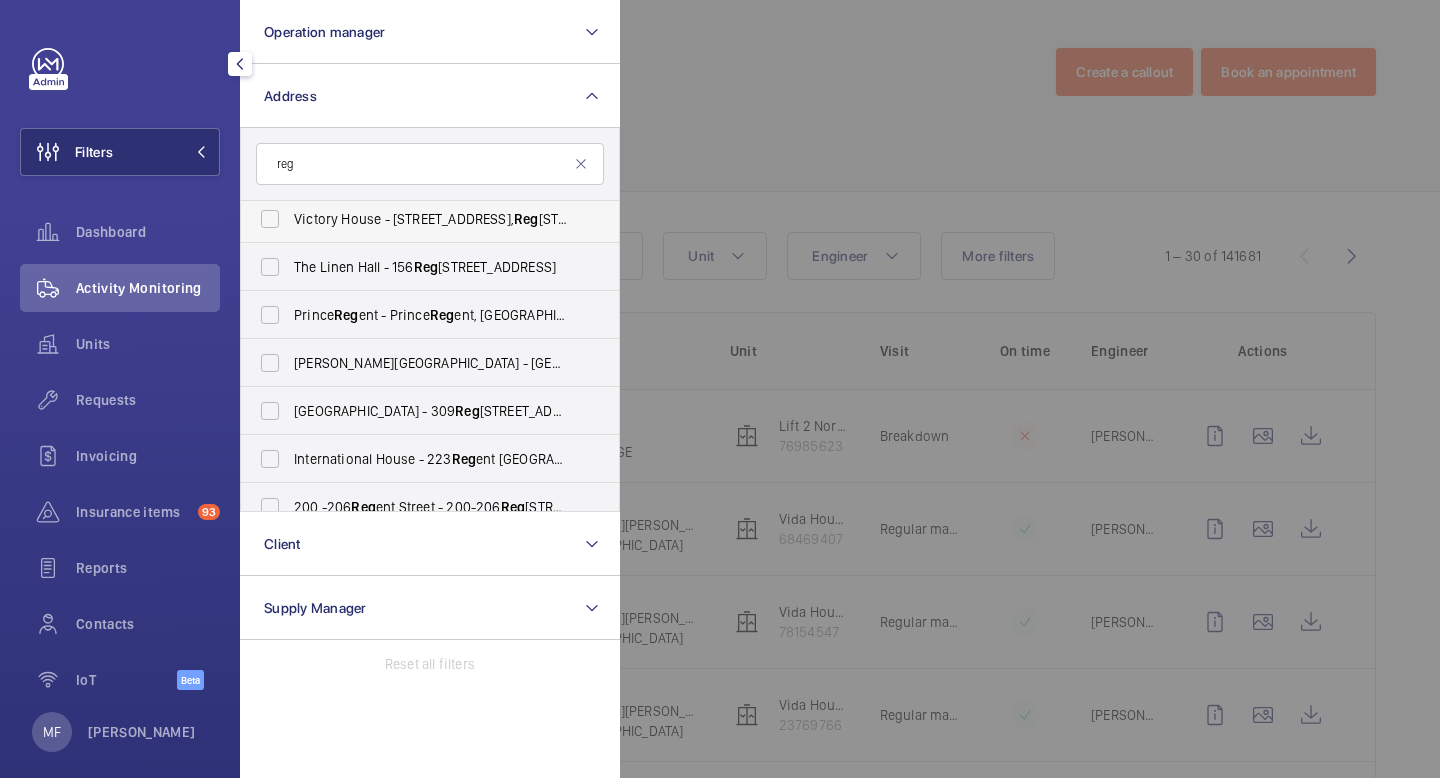 scroll, scrollTop: 255, scrollLeft: 0, axis: vertical 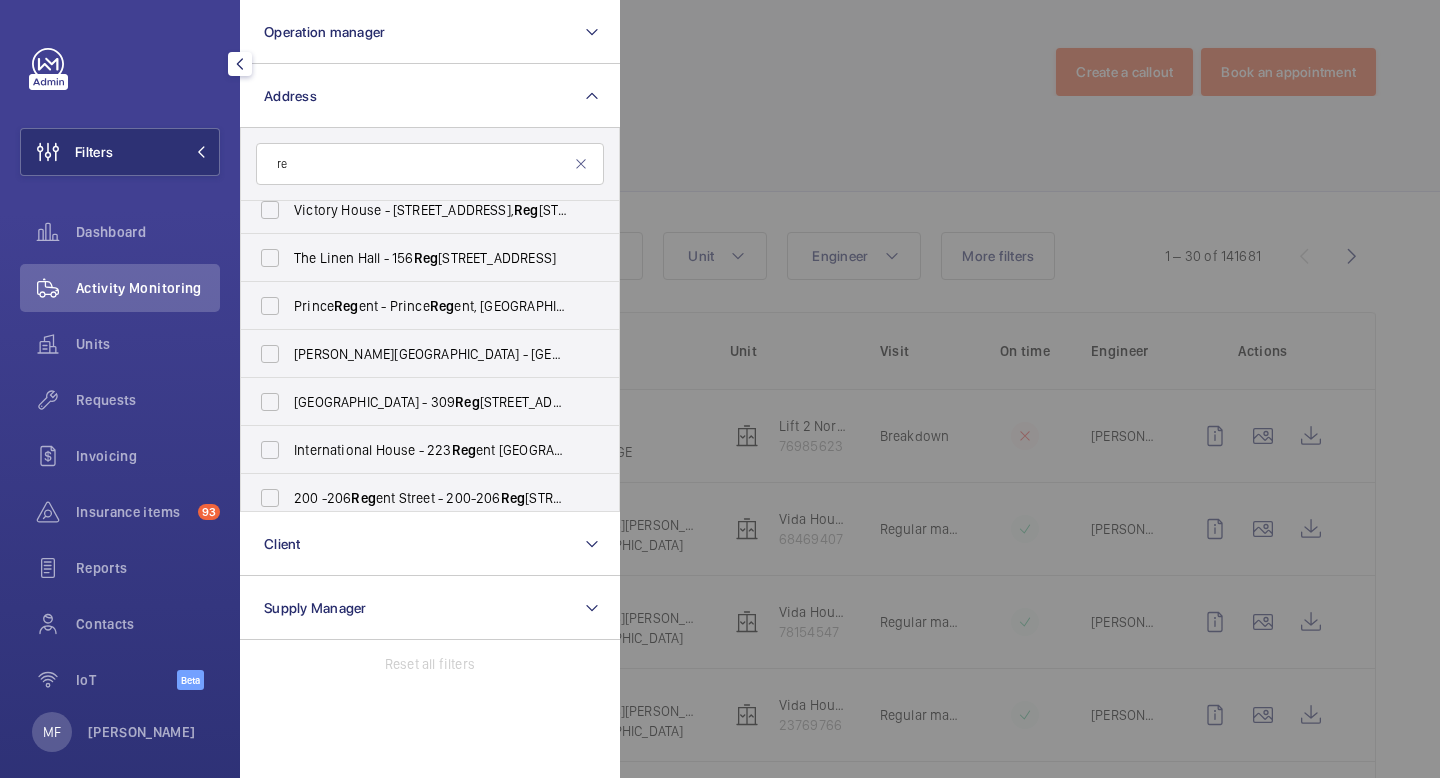 type on "r" 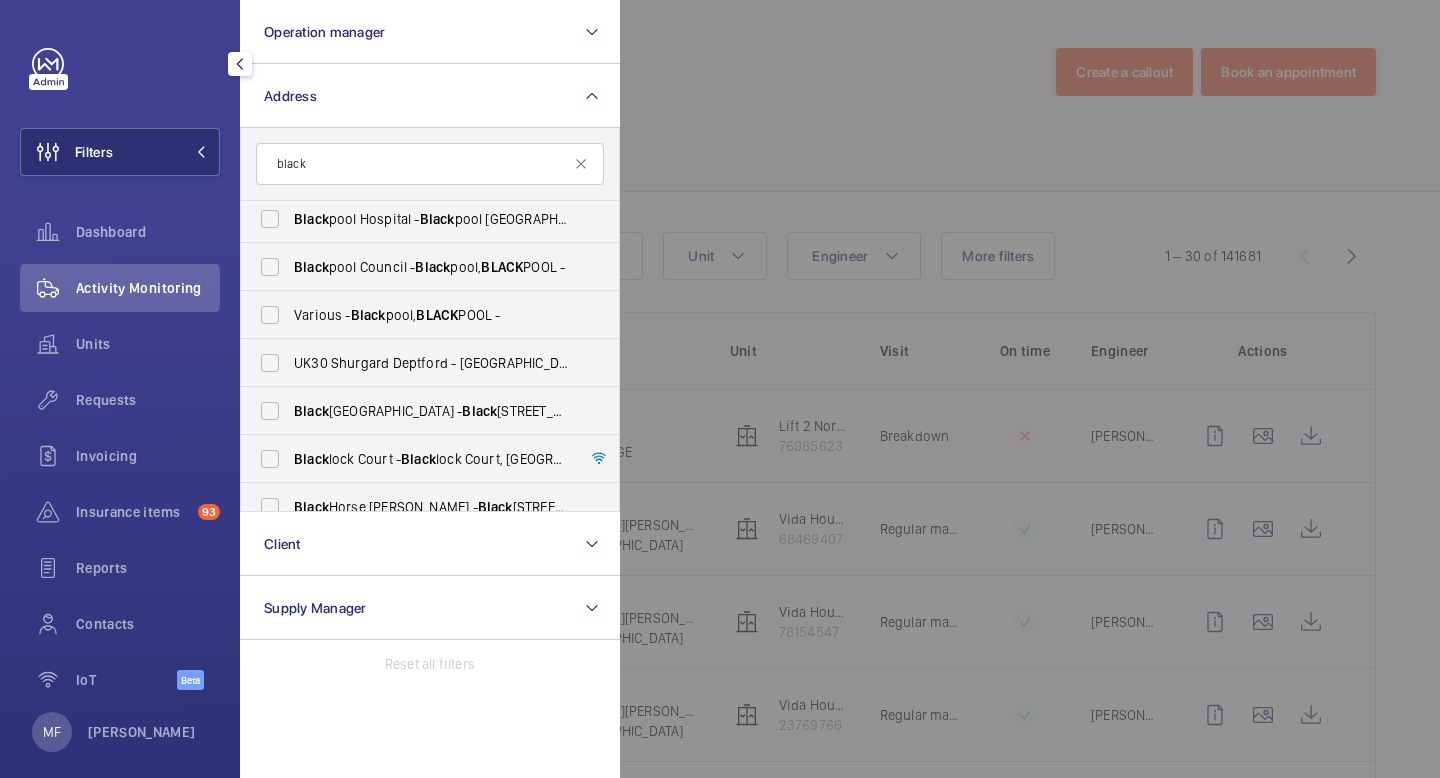 scroll, scrollTop: 316, scrollLeft: 0, axis: vertical 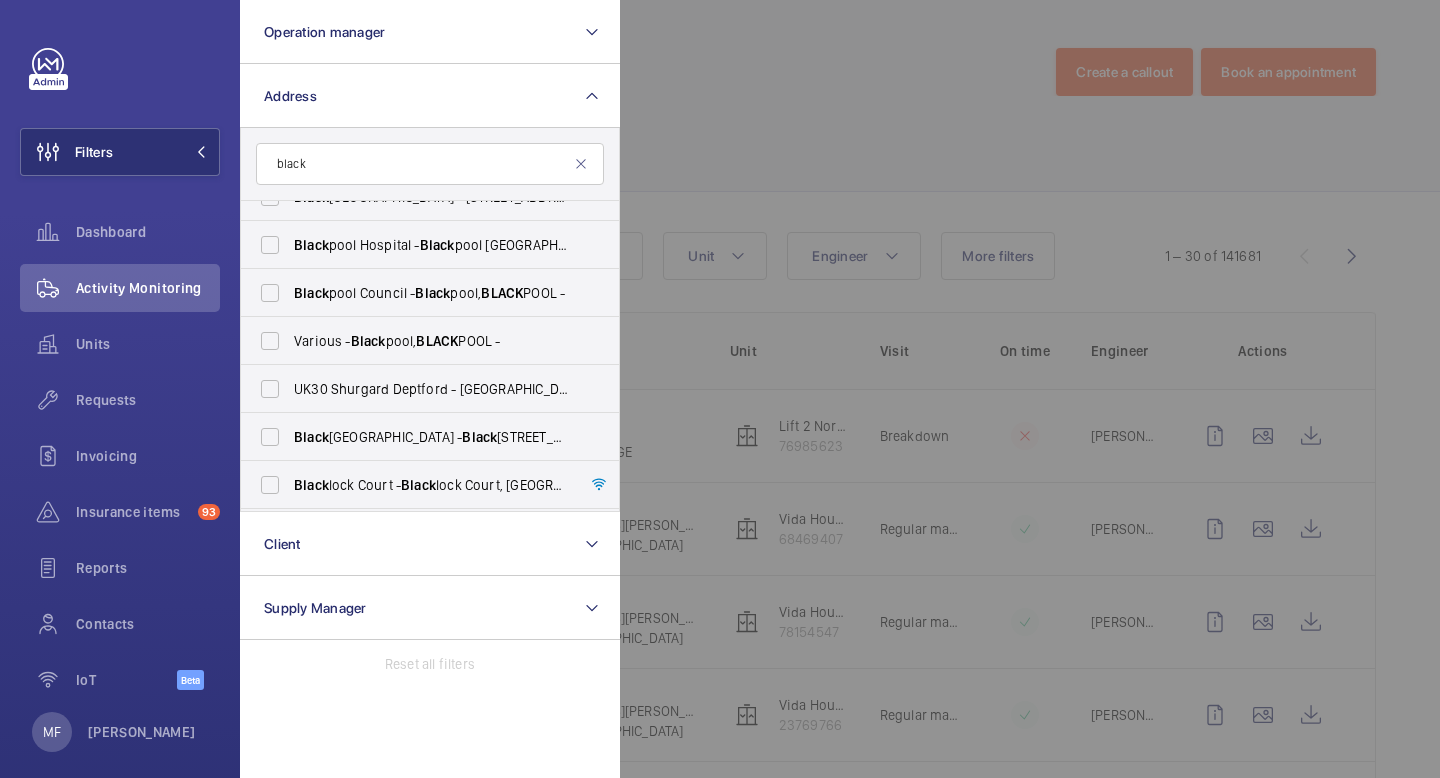 type on "black" 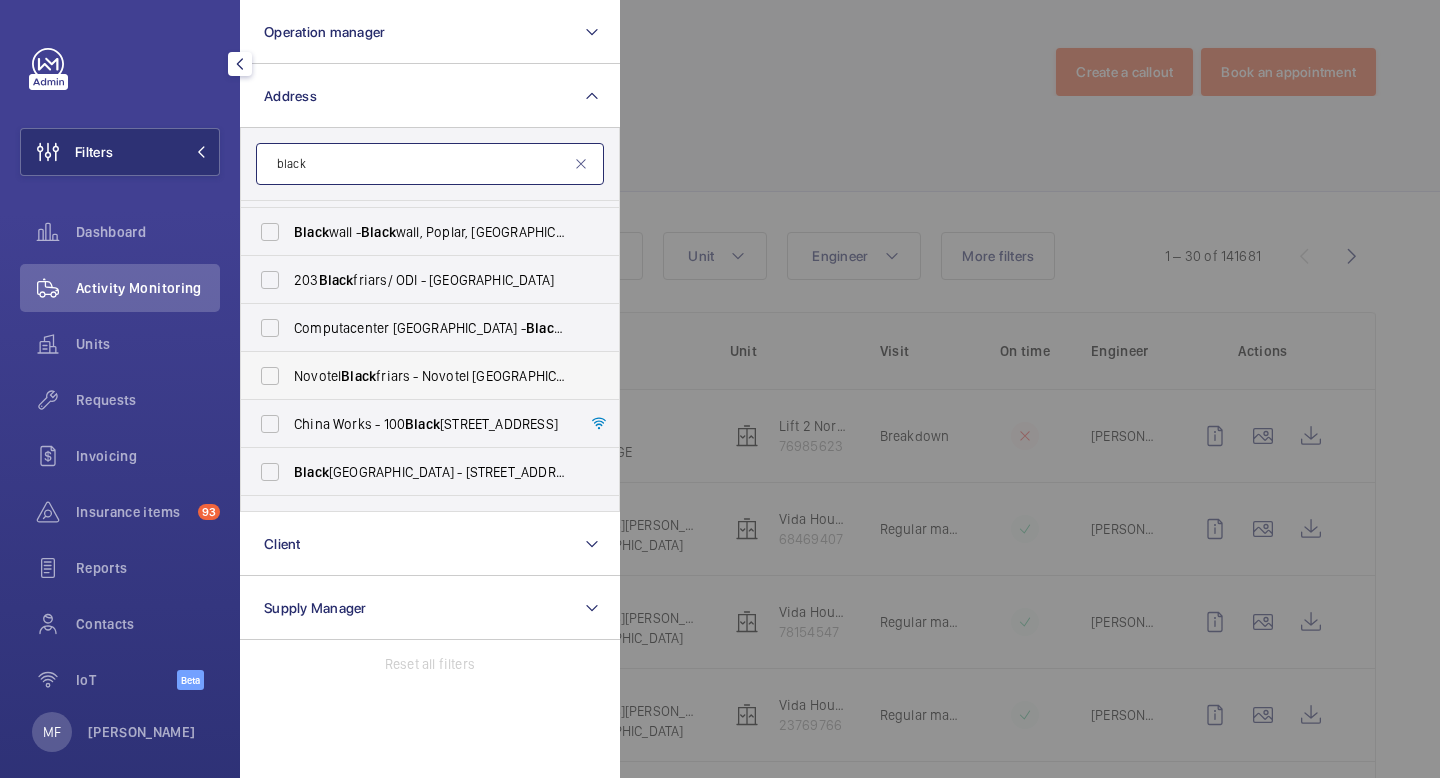 scroll, scrollTop: 68, scrollLeft: 0, axis: vertical 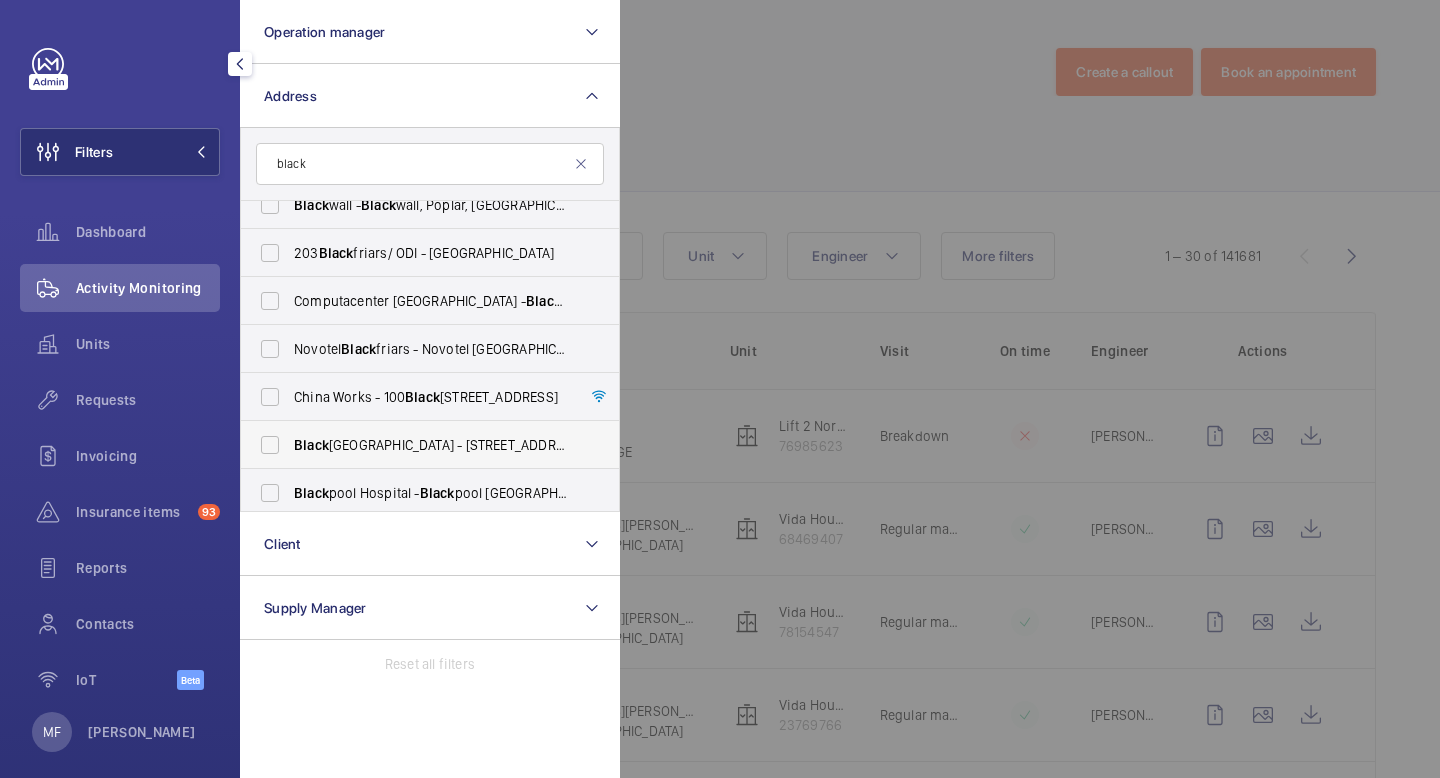 click on "[GEOGRAPHIC_DATA] - [STREET_ADDRESS]" at bounding box center (415, 445) 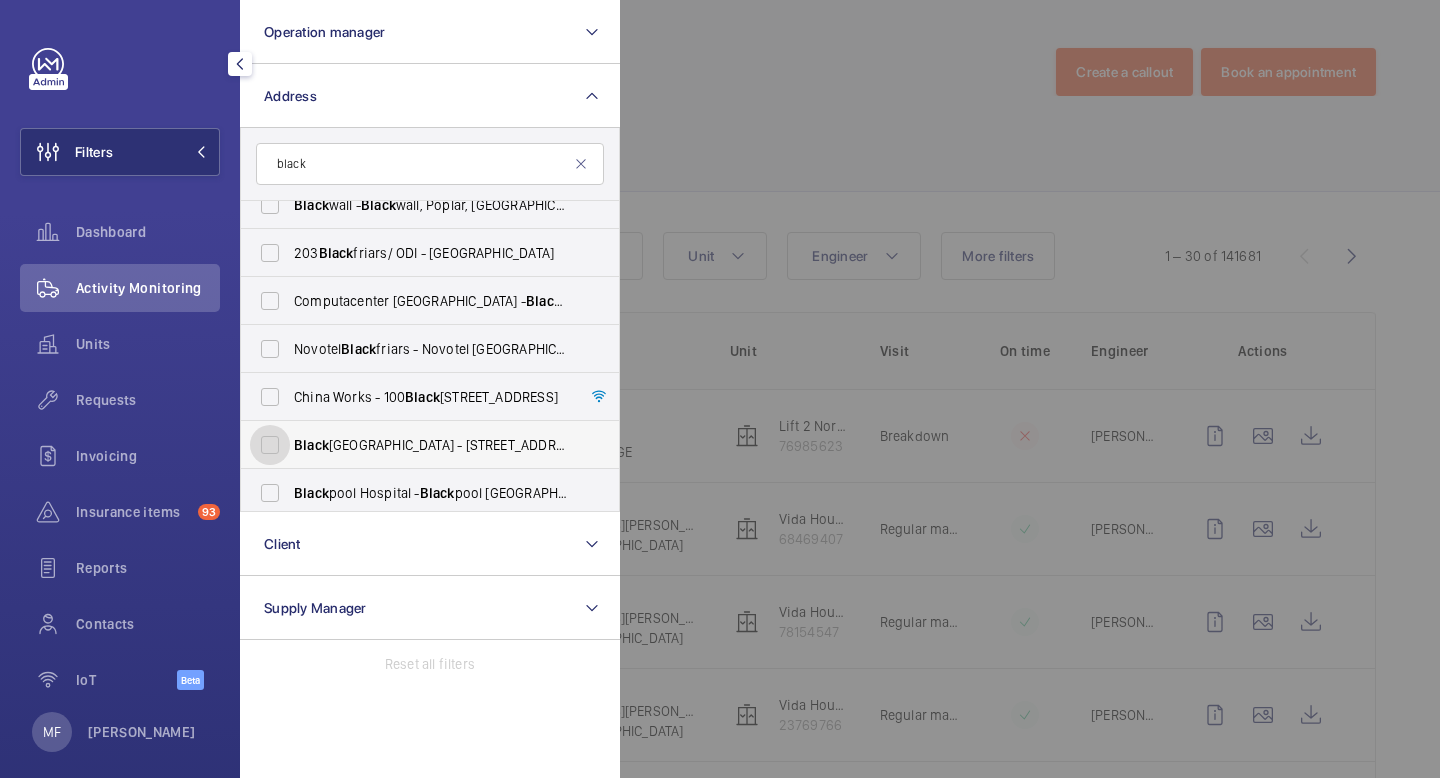 click on "[GEOGRAPHIC_DATA] - [STREET_ADDRESS]" at bounding box center [270, 445] 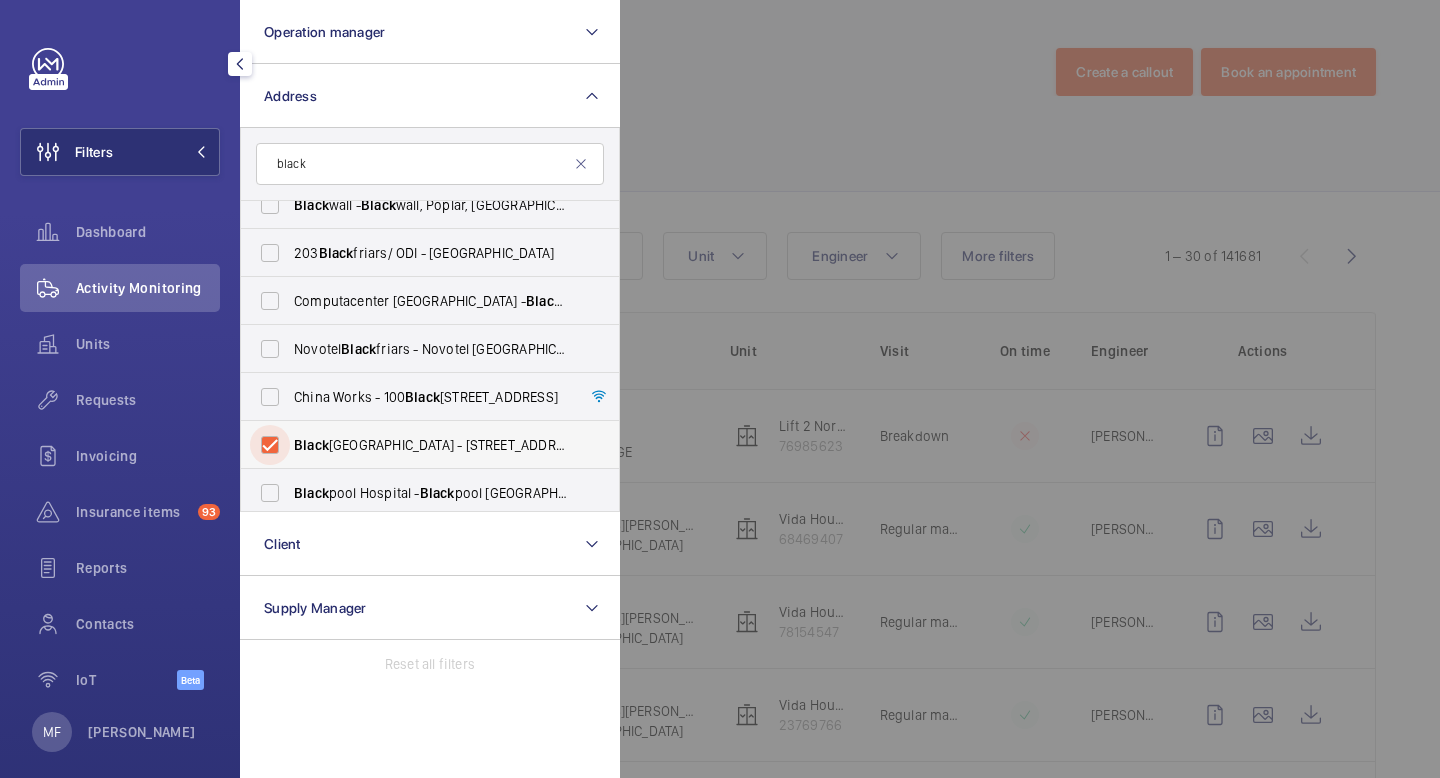 checkbox on "true" 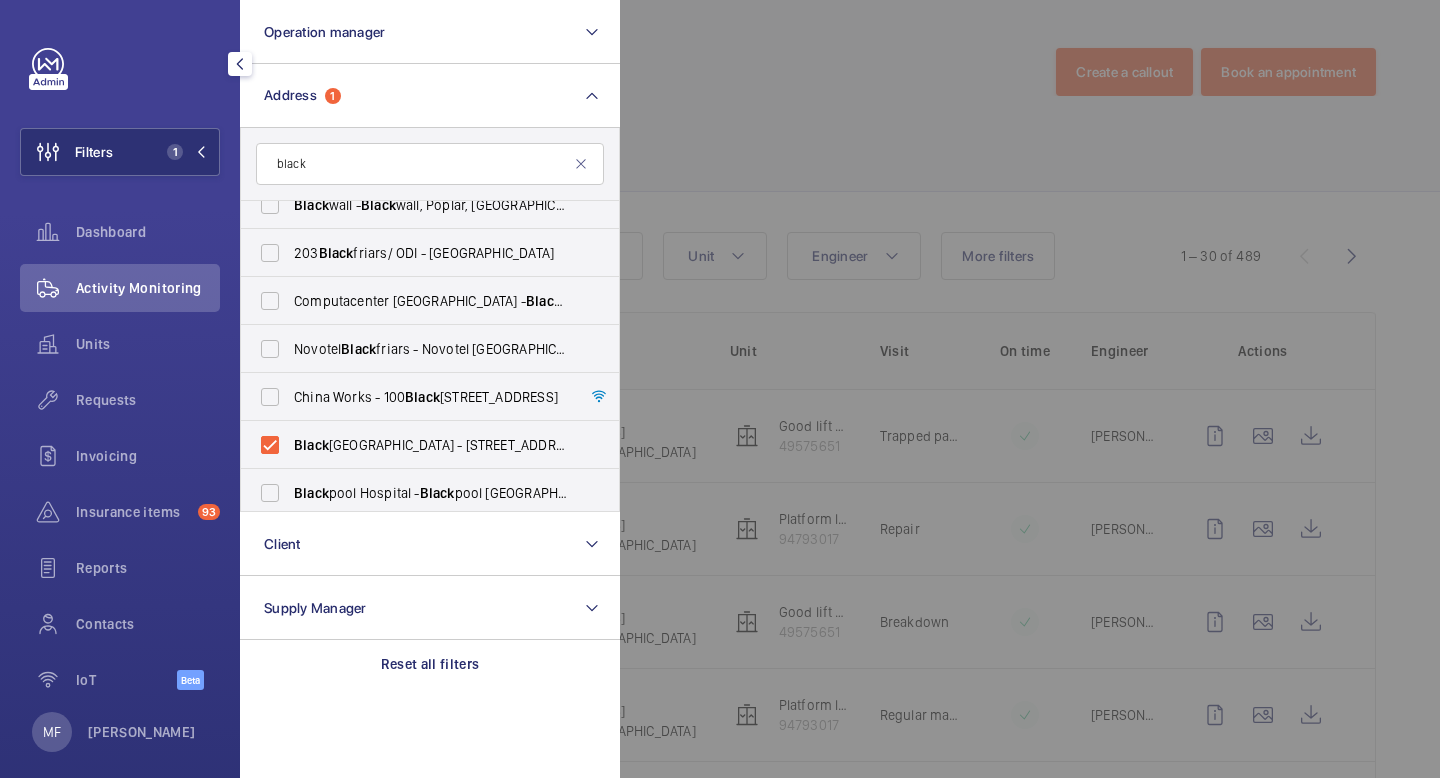 click 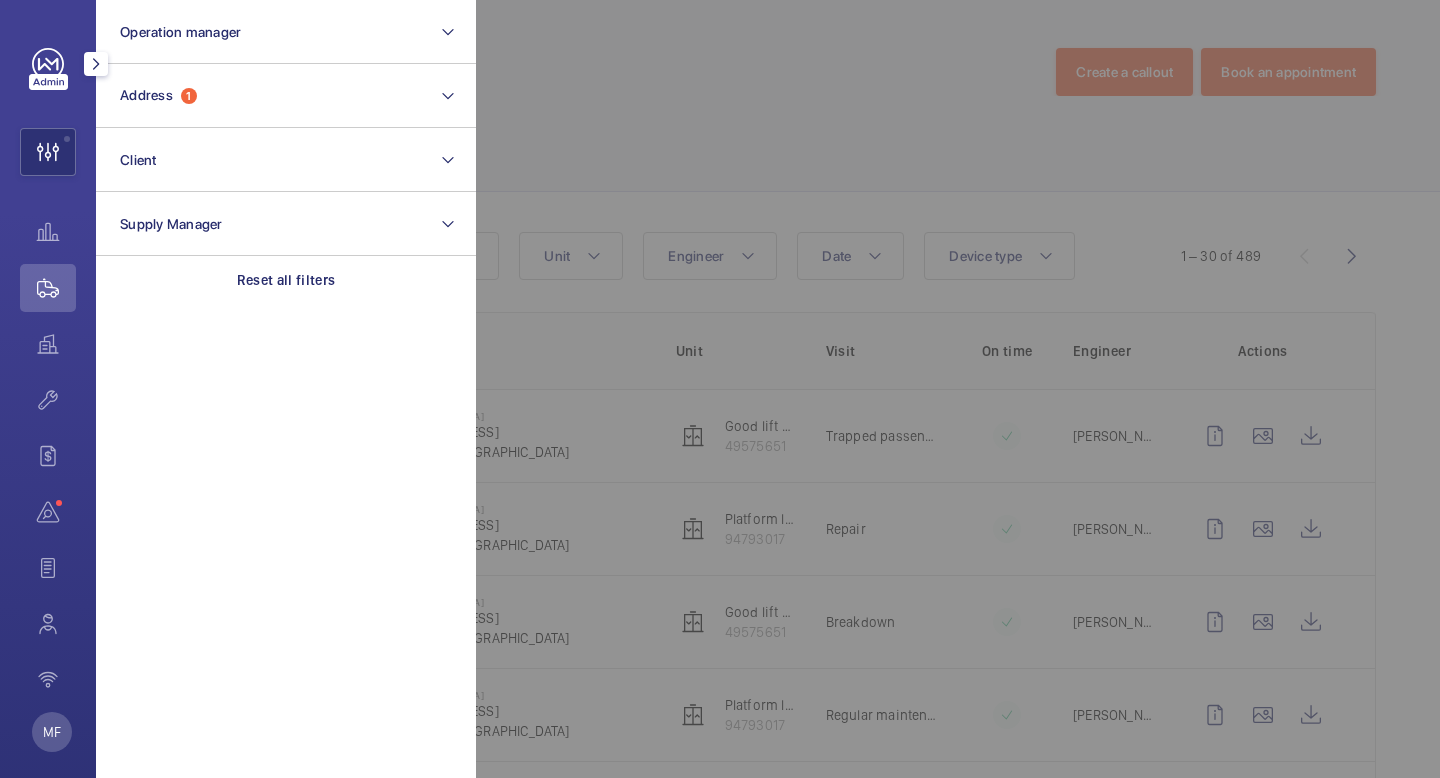 click 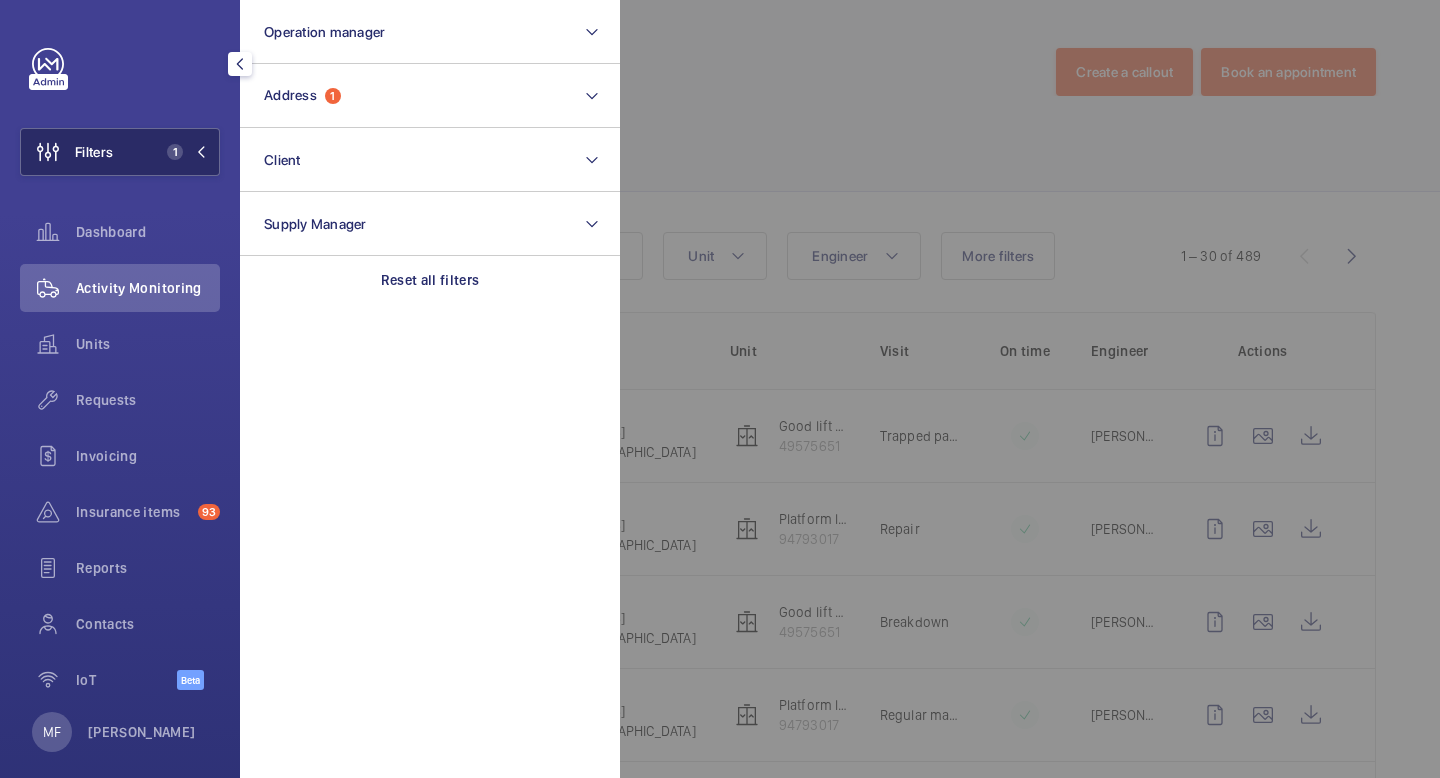 click 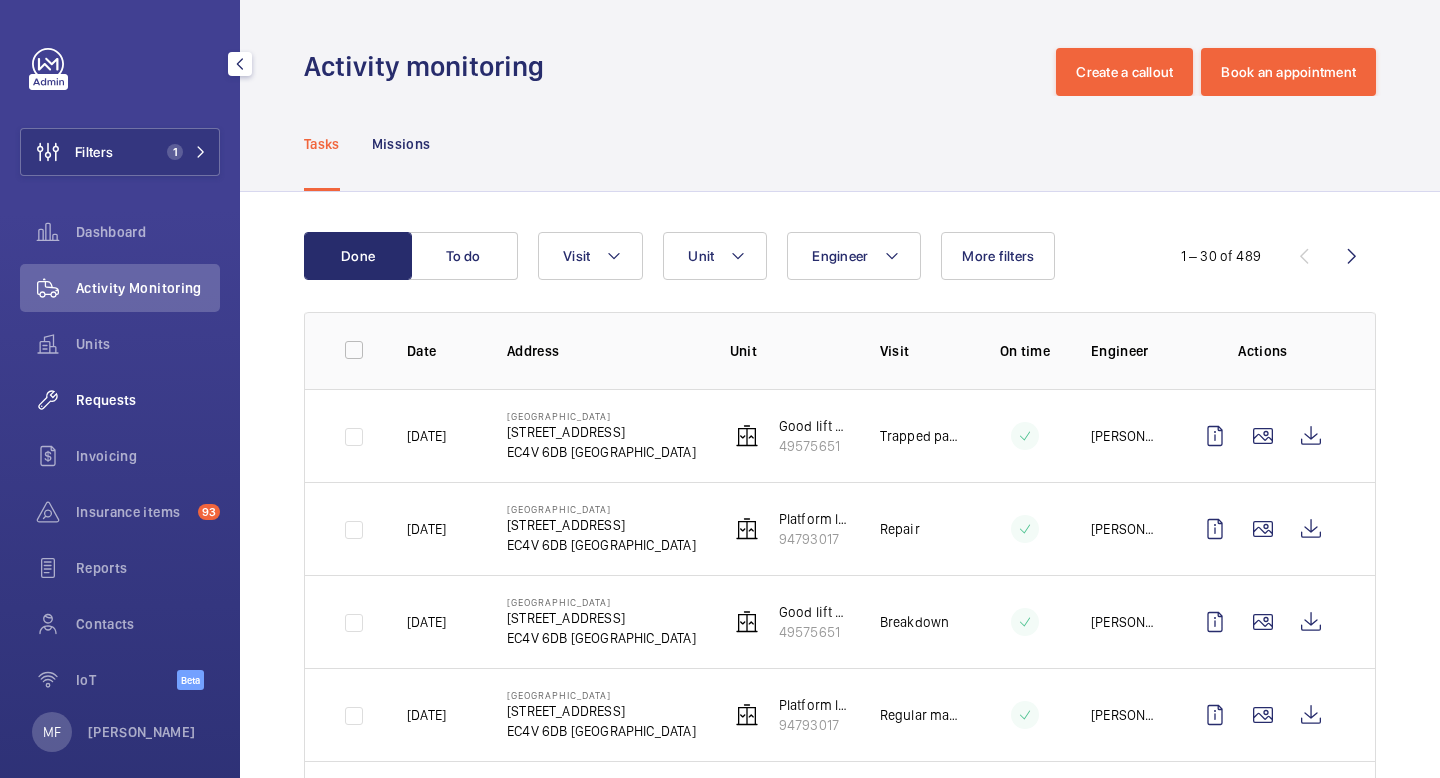 scroll, scrollTop: 22, scrollLeft: 0, axis: vertical 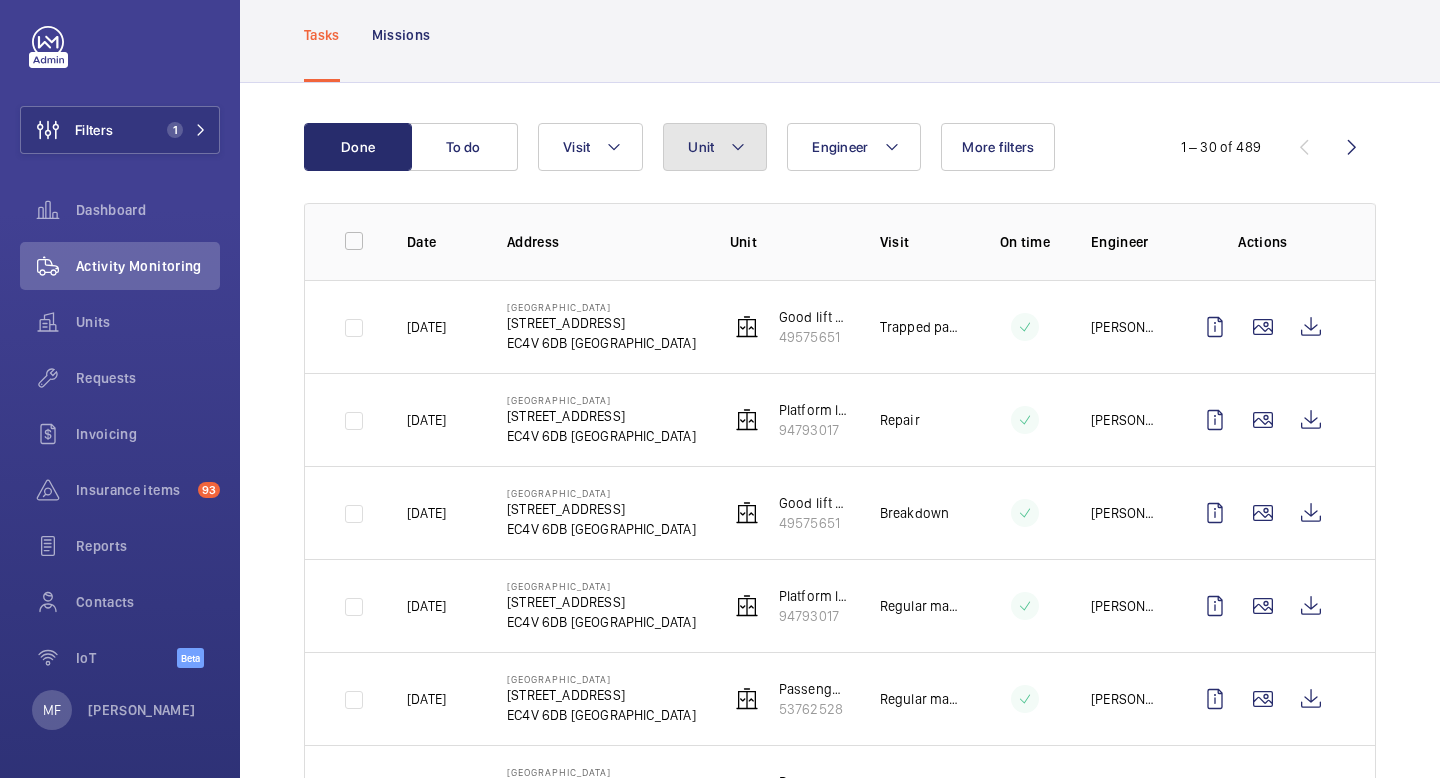 click 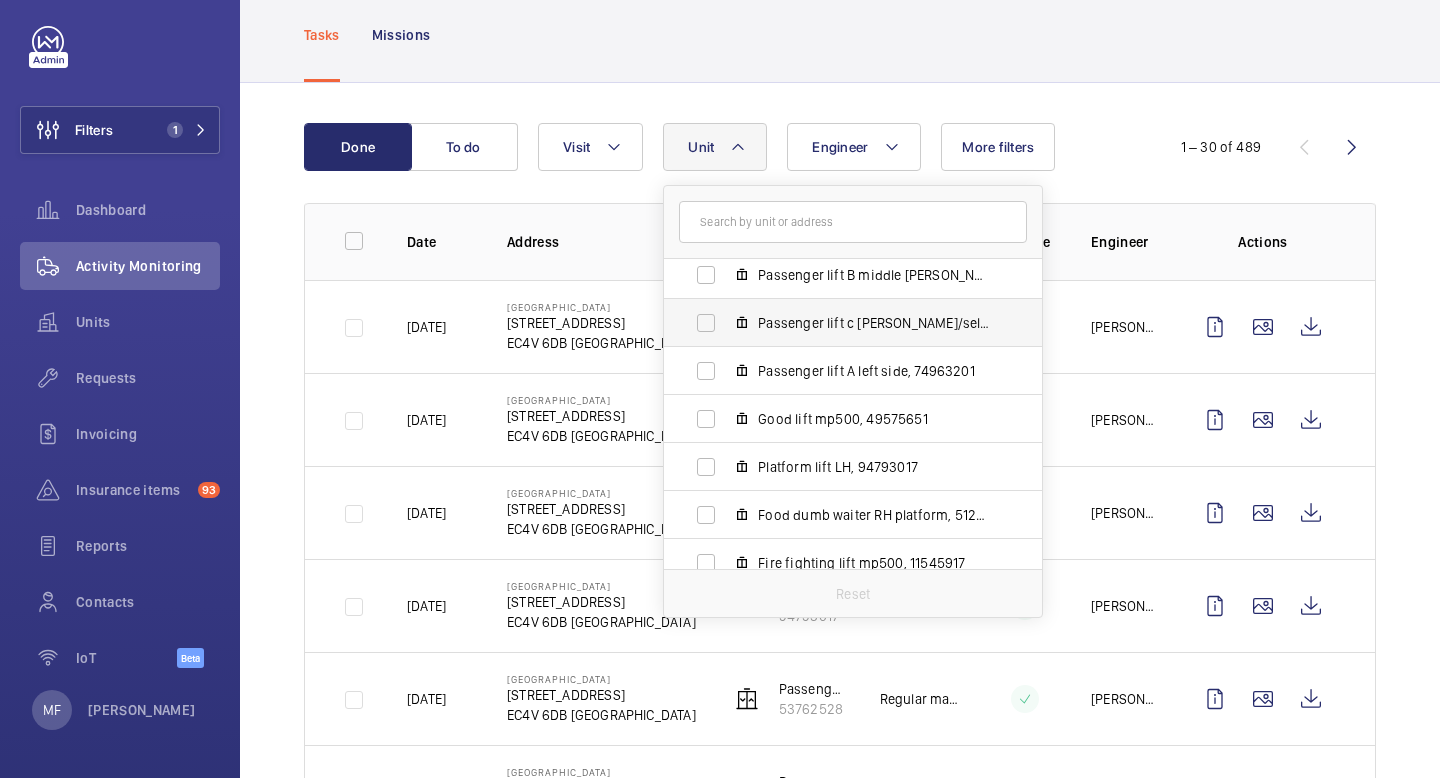 scroll, scrollTop: 74, scrollLeft: 0, axis: vertical 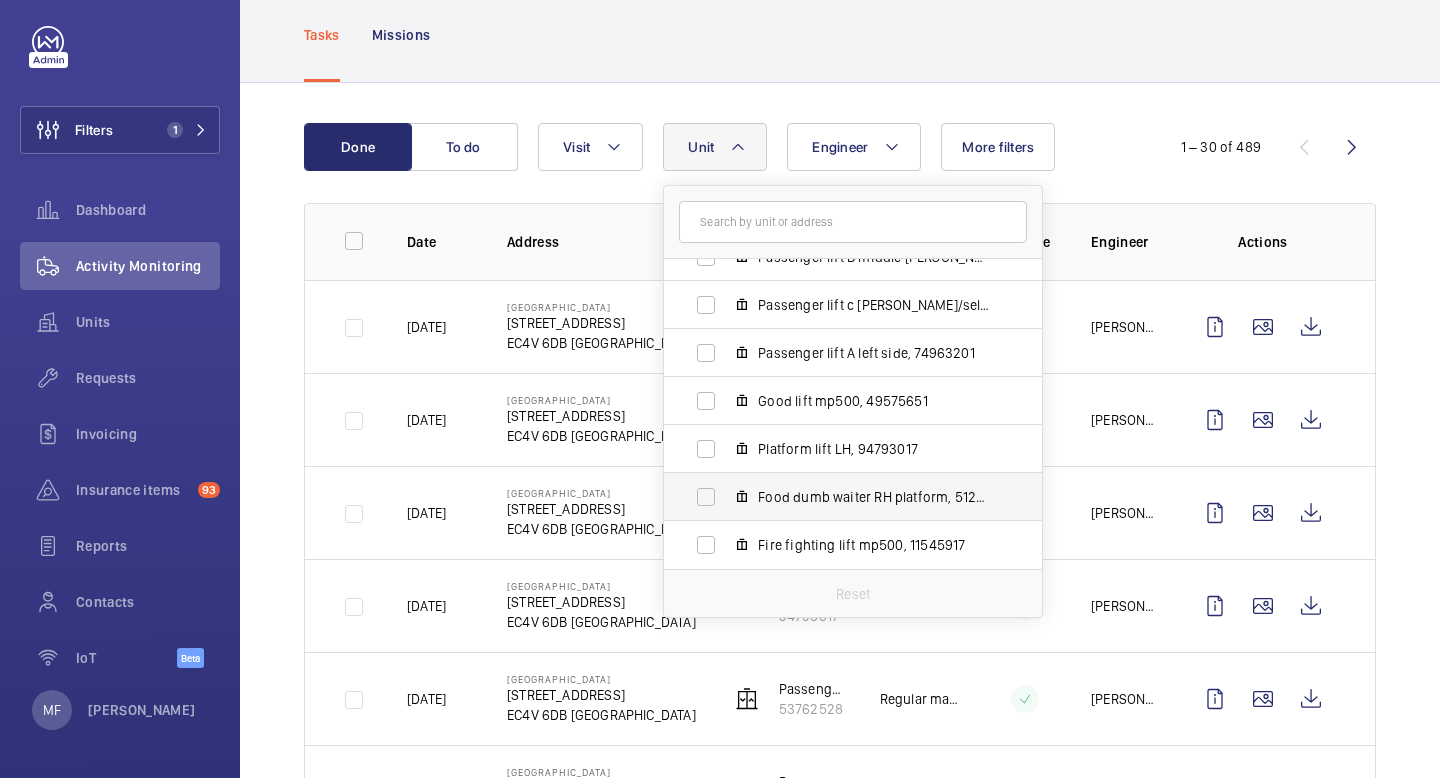 click on "Food dumb waiter RH platform, 51294117" at bounding box center (837, 497) 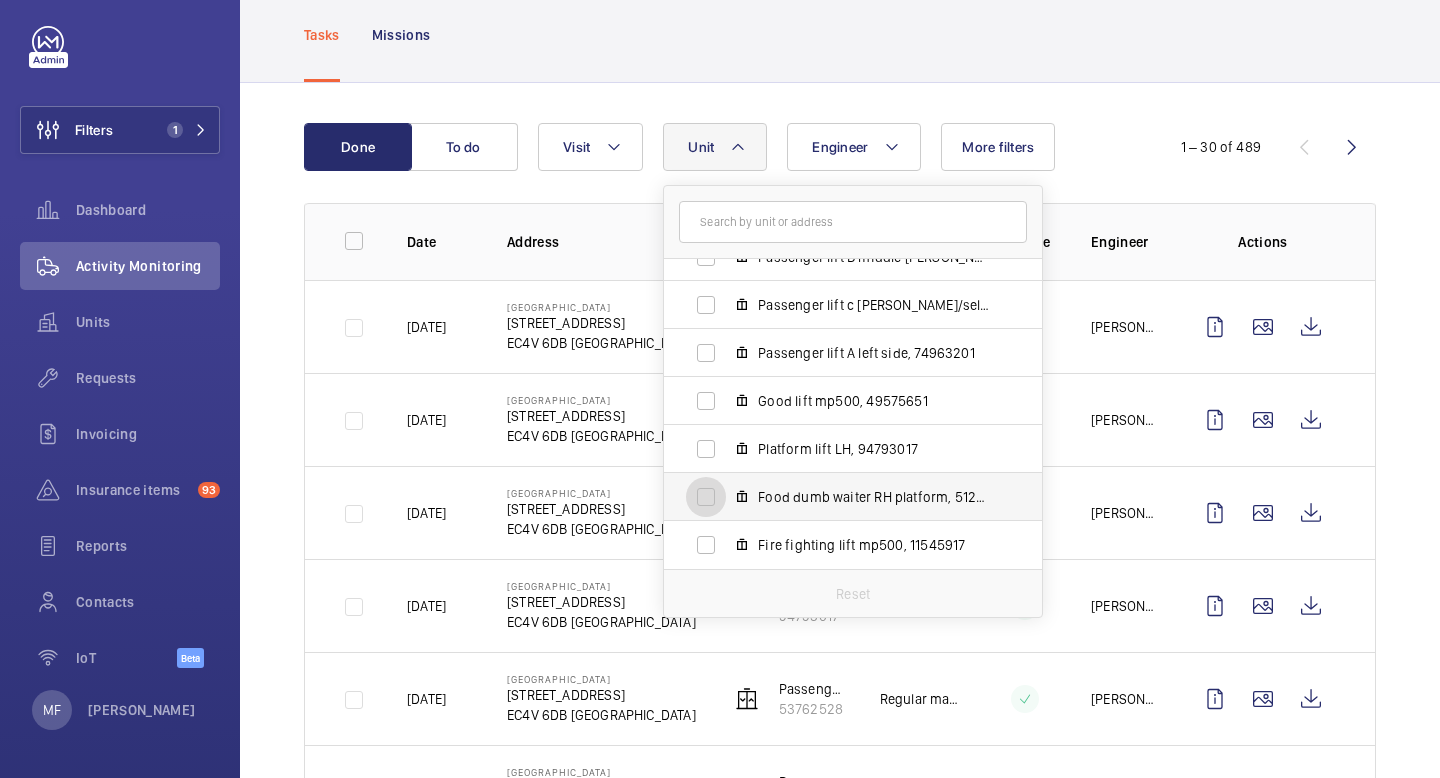 click on "Food dumb waiter RH platform, 51294117" at bounding box center (706, 497) 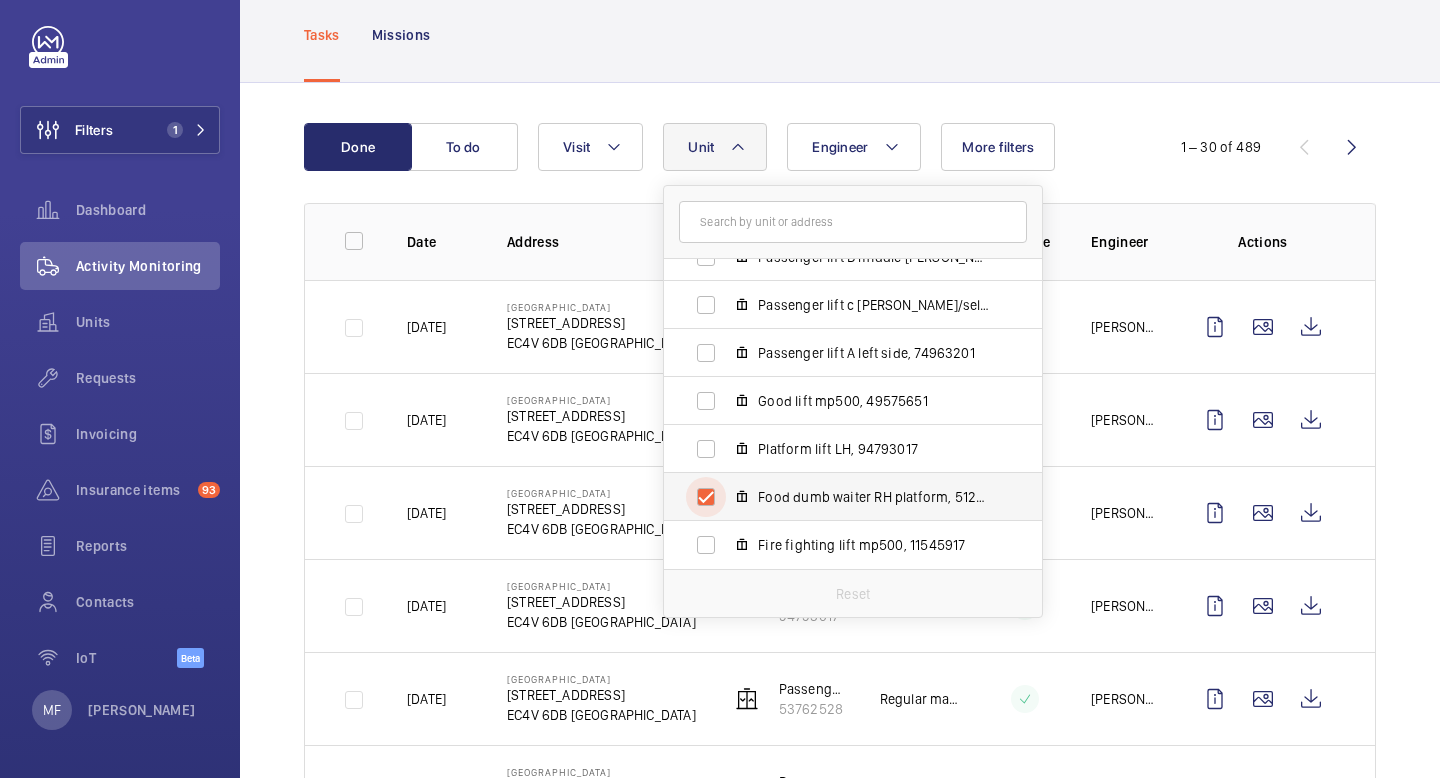 checkbox on "true" 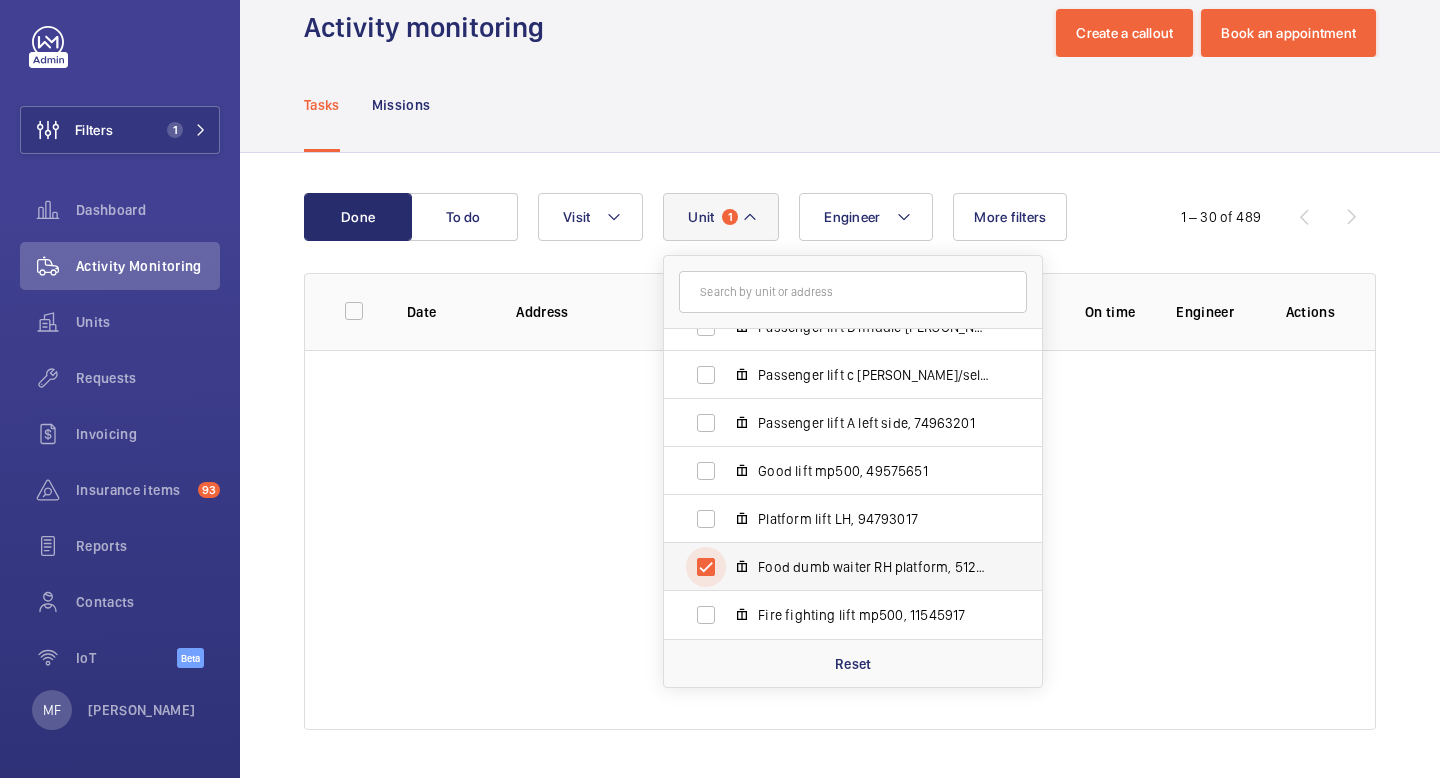 scroll, scrollTop: 109, scrollLeft: 0, axis: vertical 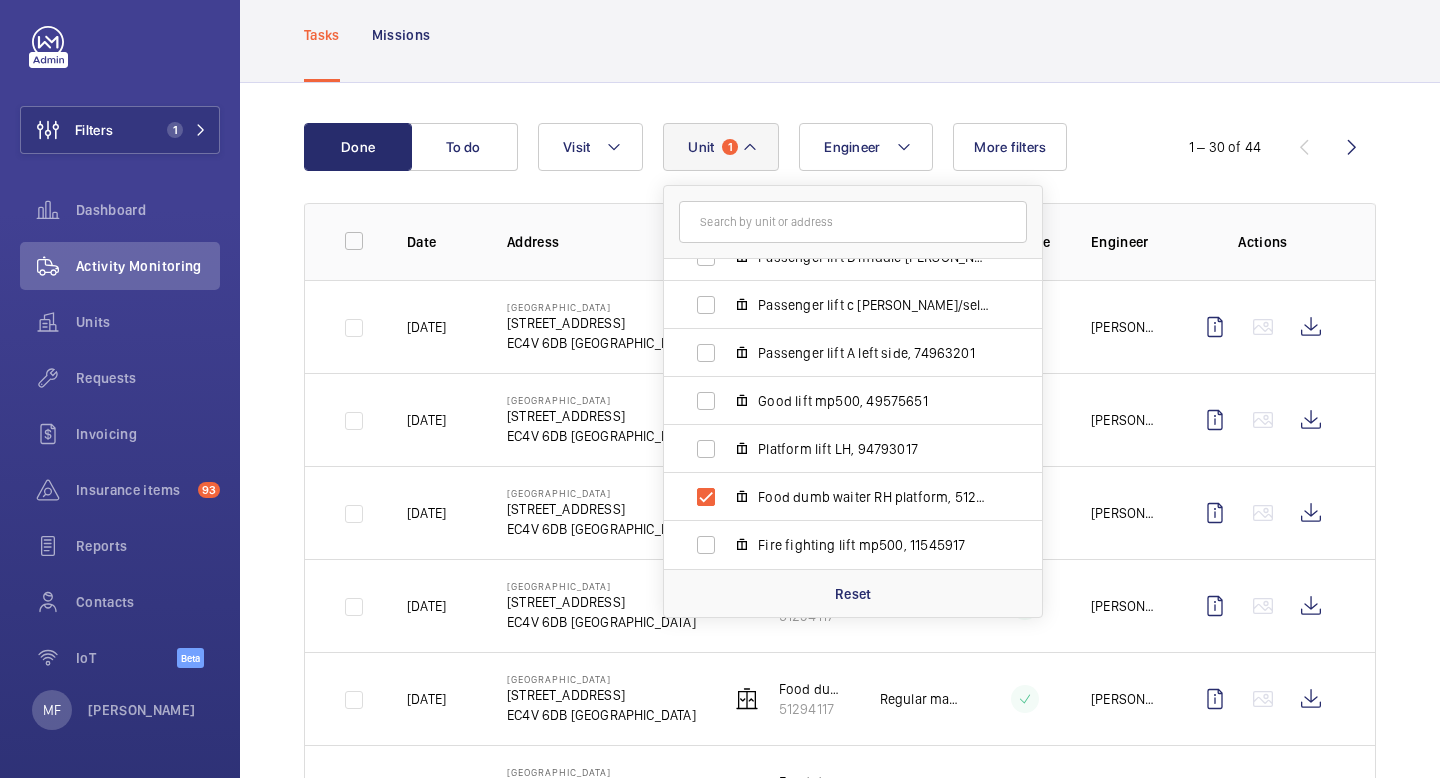 click 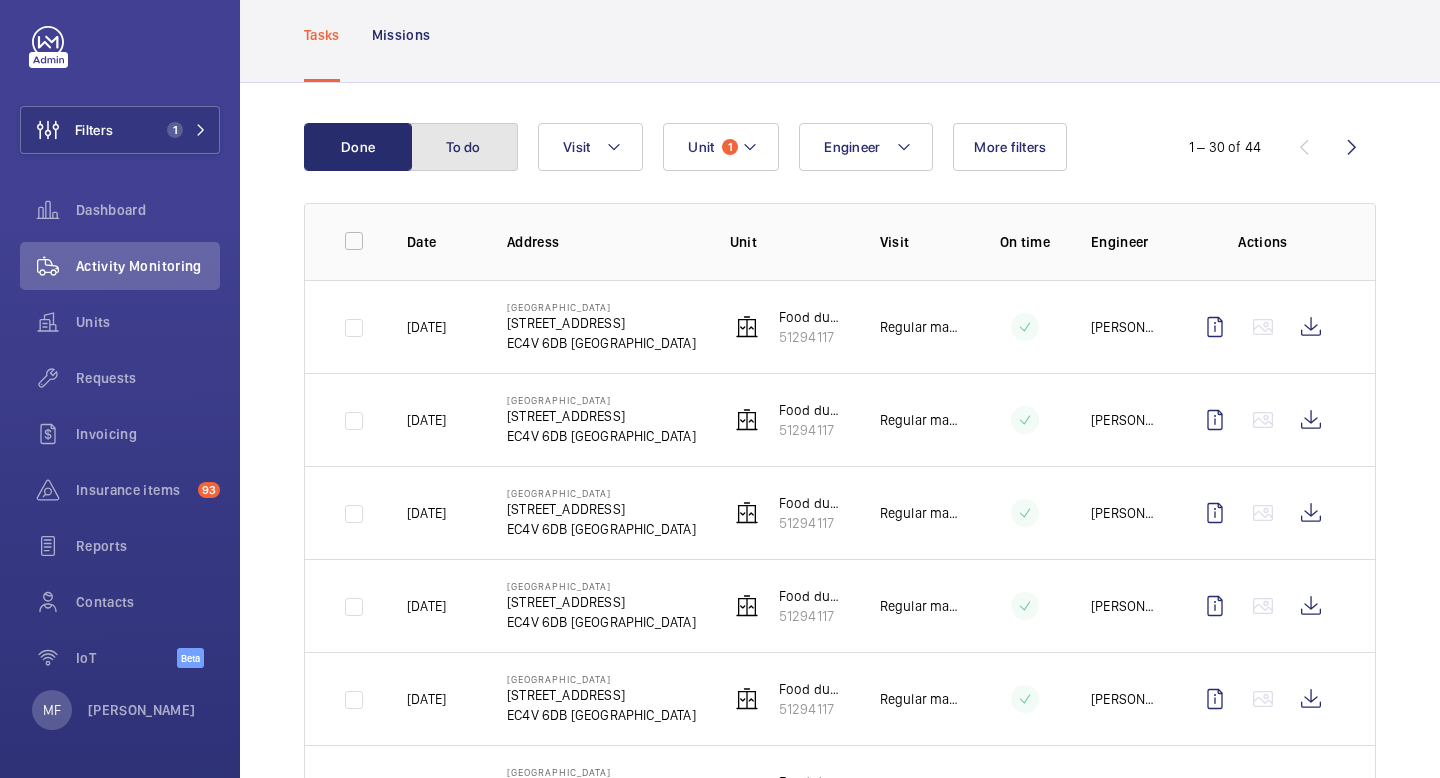 click on "To do" 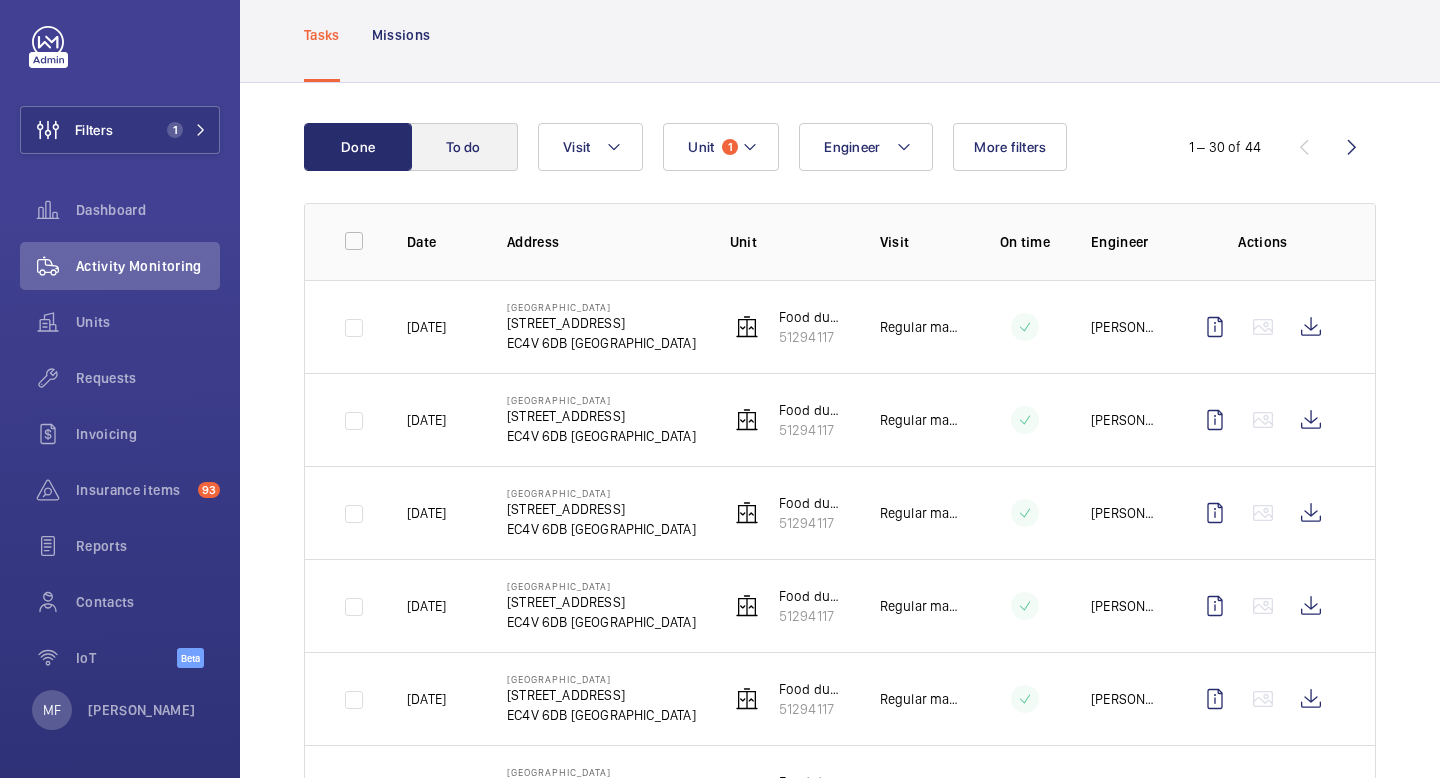 scroll, scrollTop: 0, scrollLeft: 0, axis: both 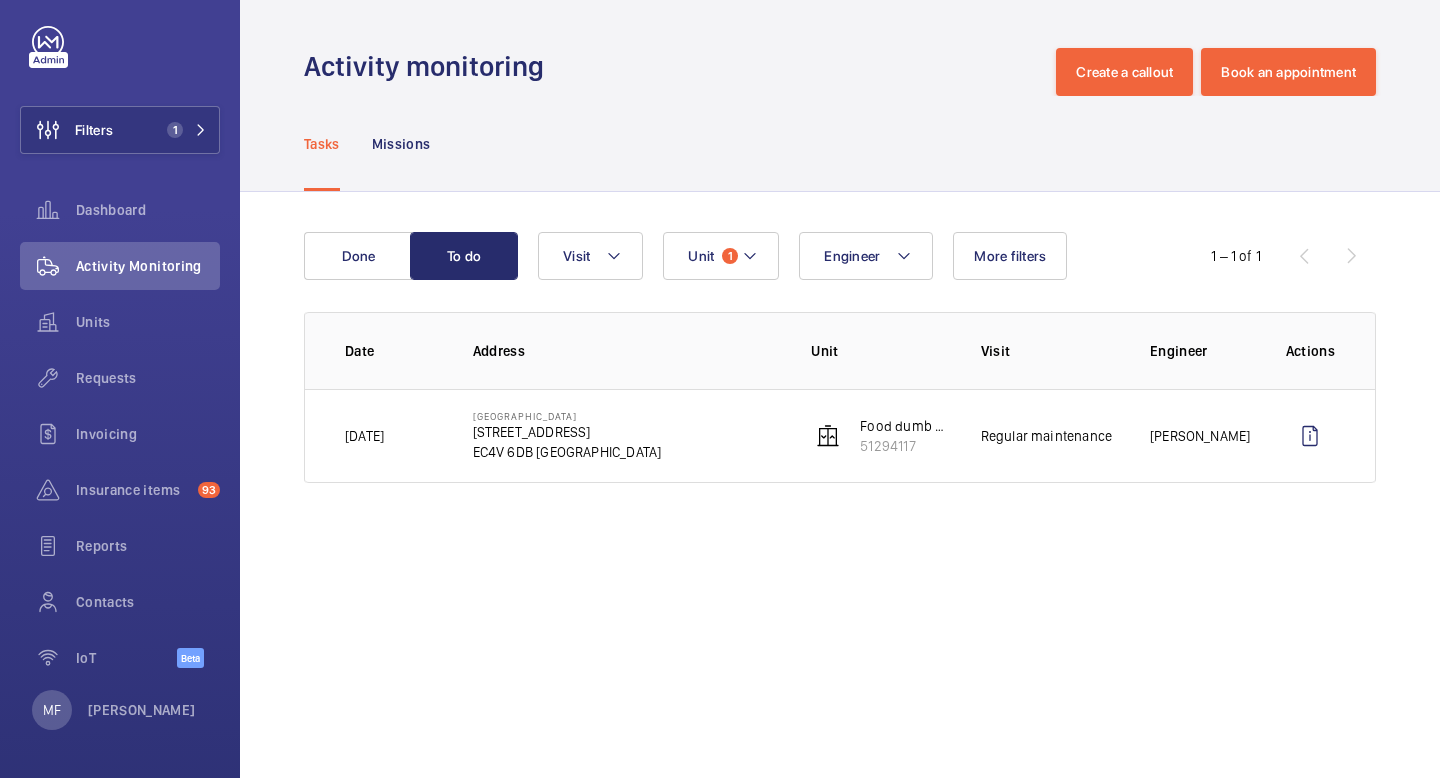 click on "EC4V 6DB [GEOGRAPHIC_DATA]" 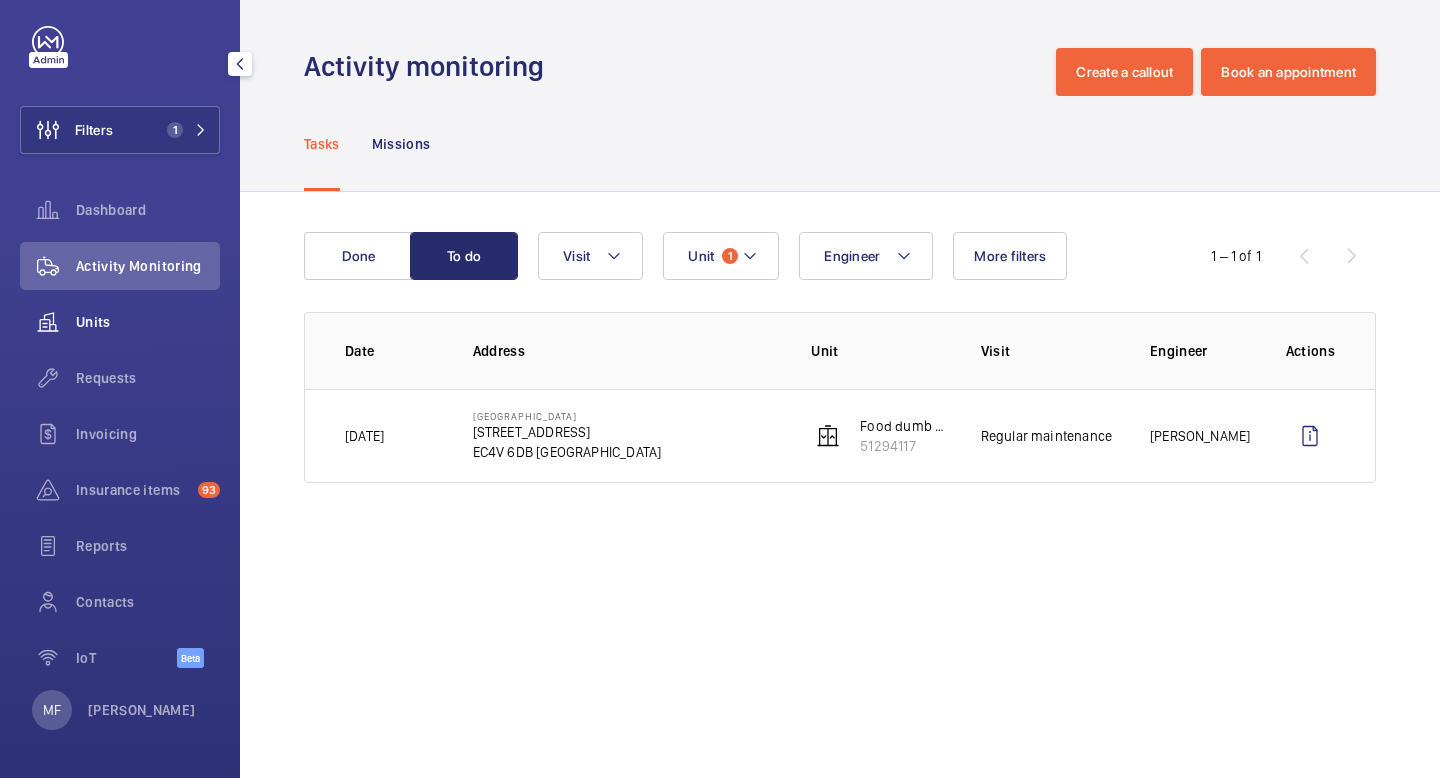 click on "Units" 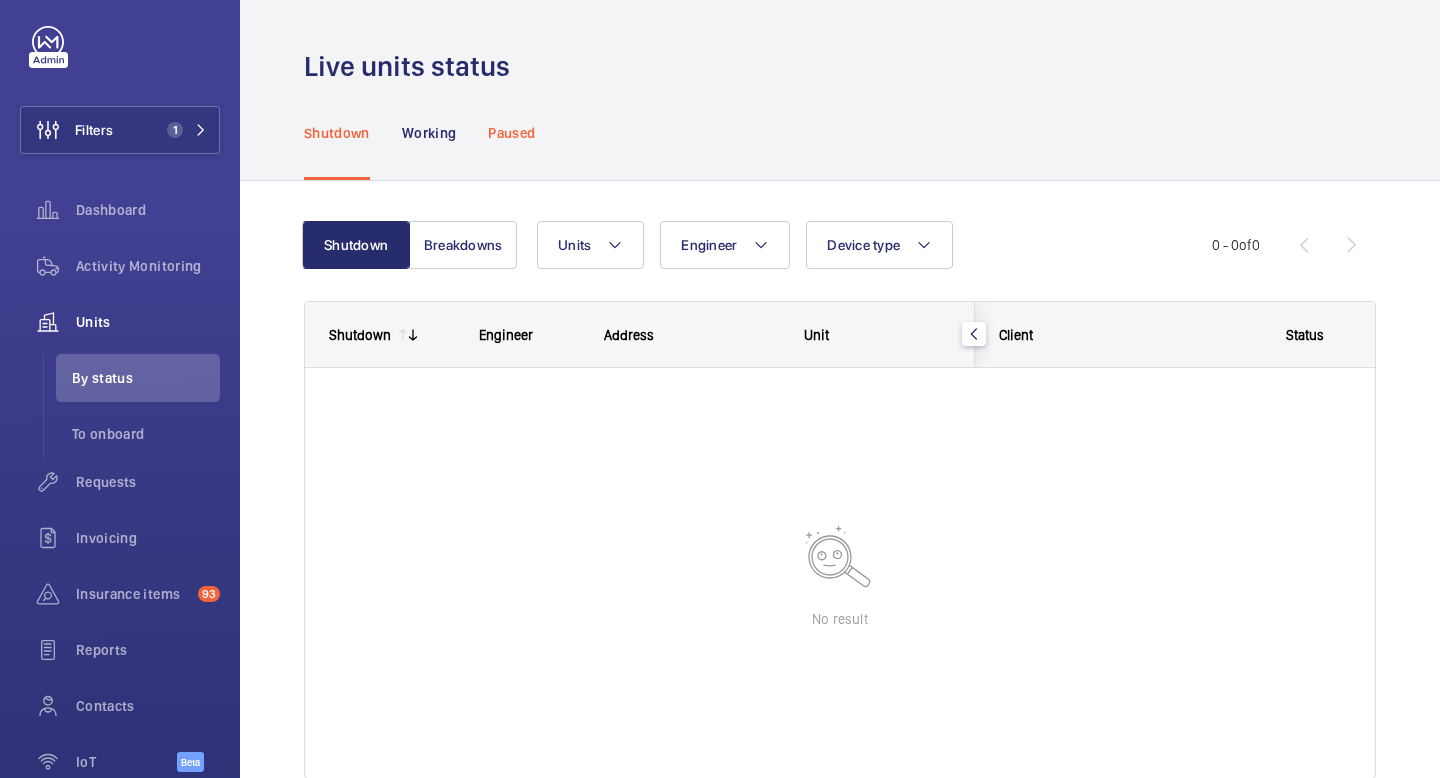 click on "Paused" 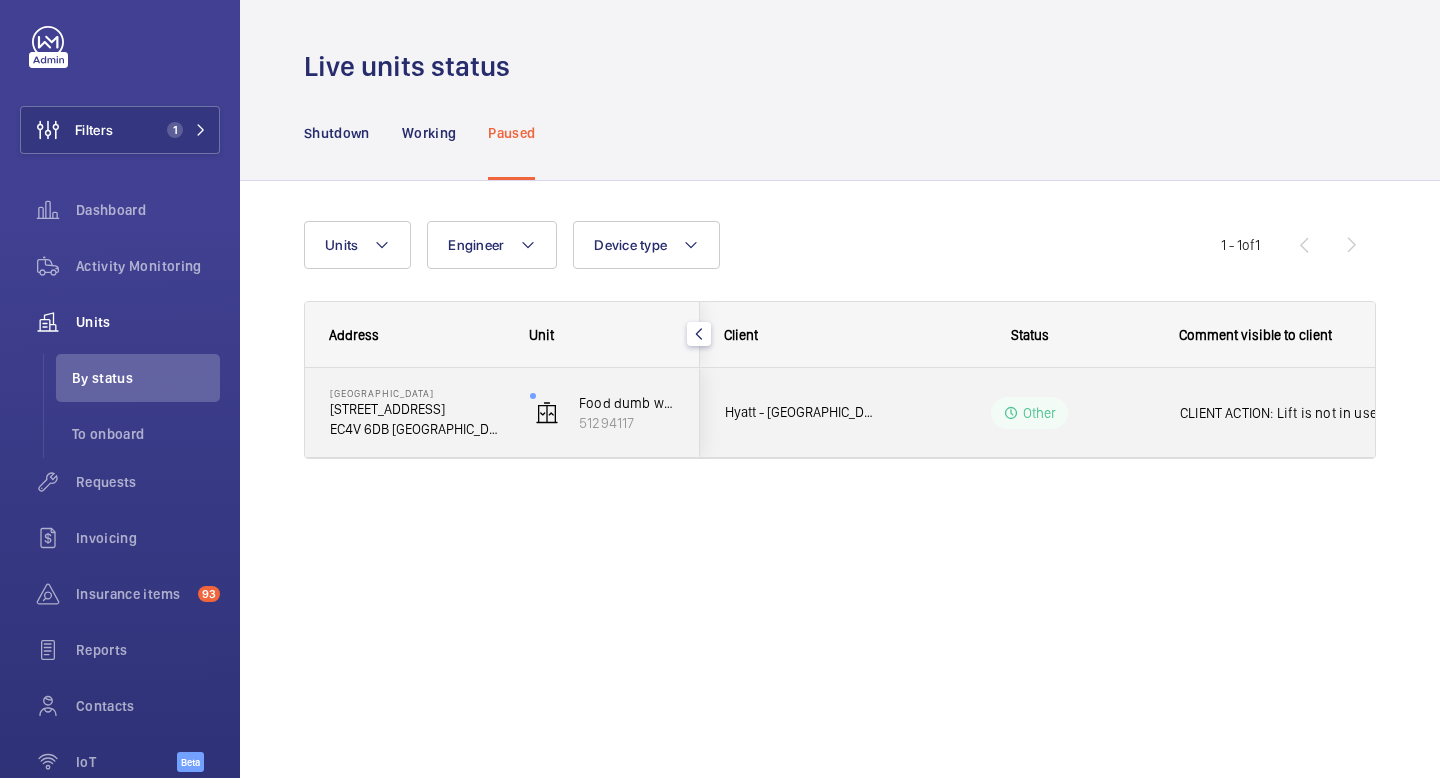 click on "CLIENT ACTION:
Lift is not in use." 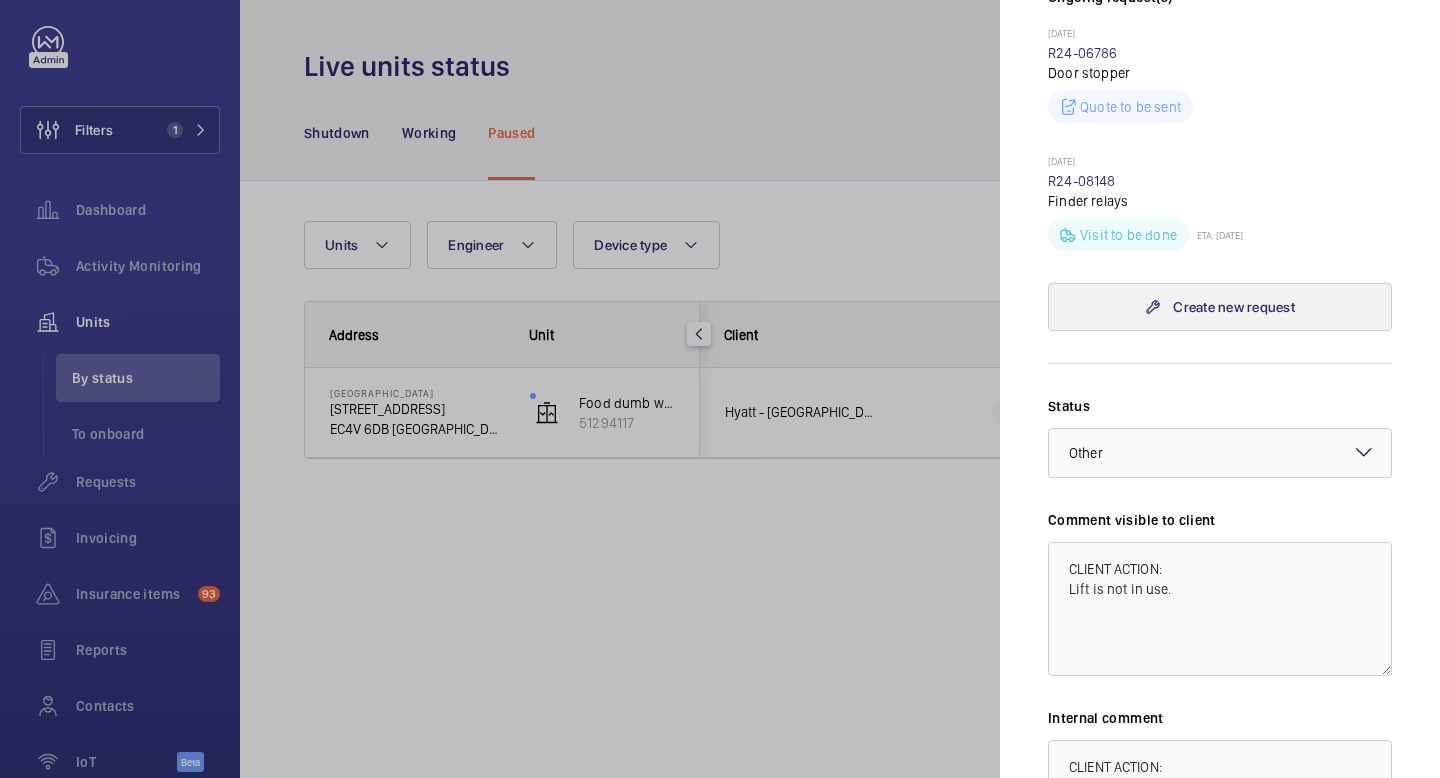scroll, scrollTop: 0, scrollLeft: 0, axis: both 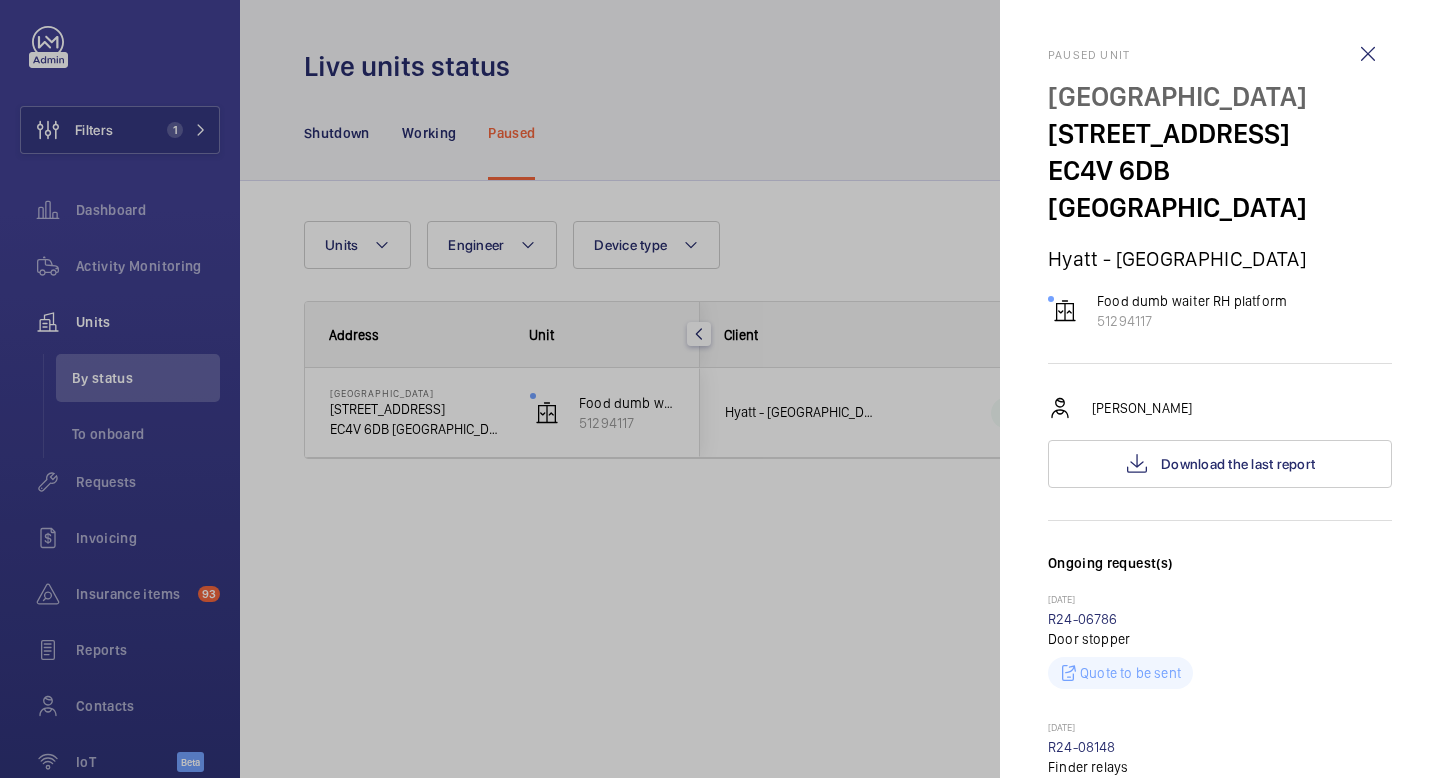 click 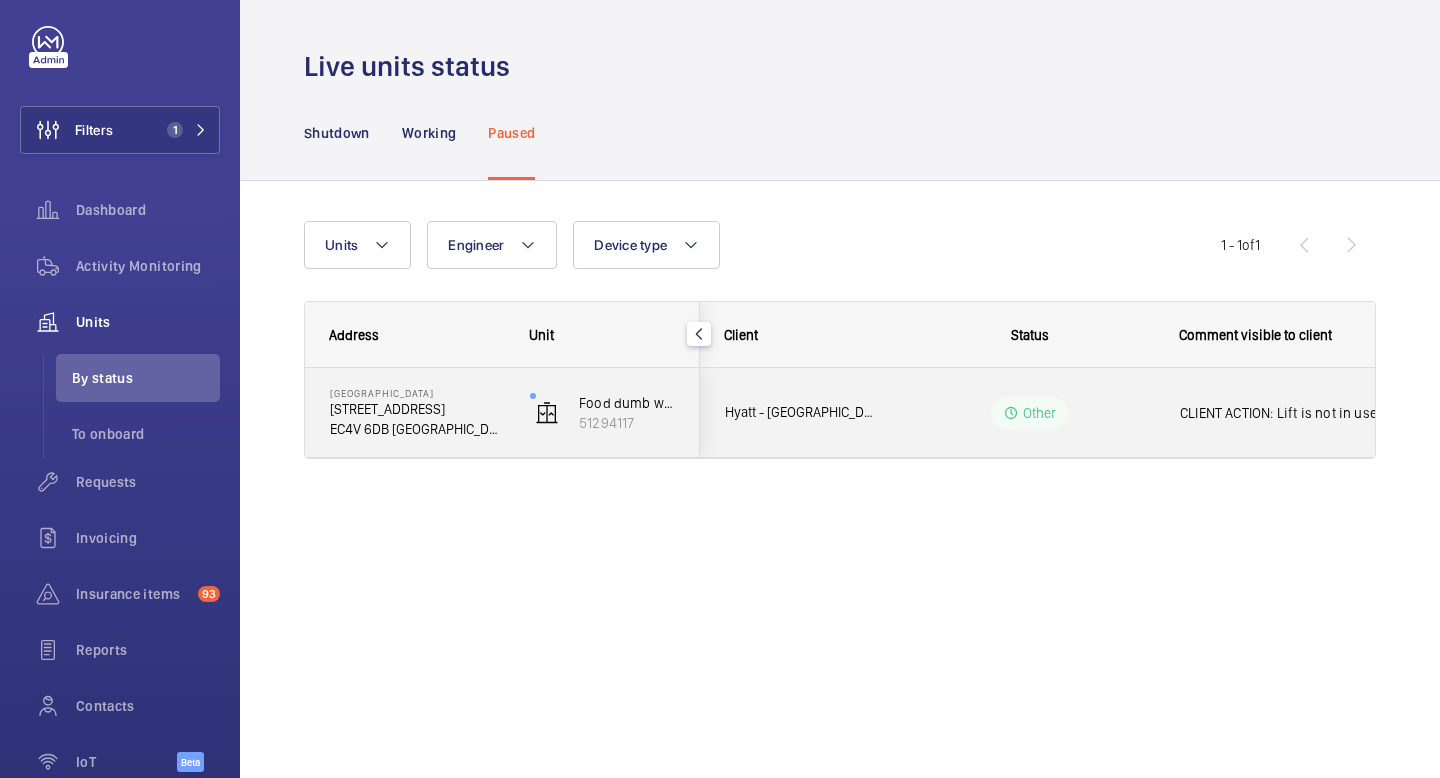 click on "CLIENT ACTION:
Lift is not in use." 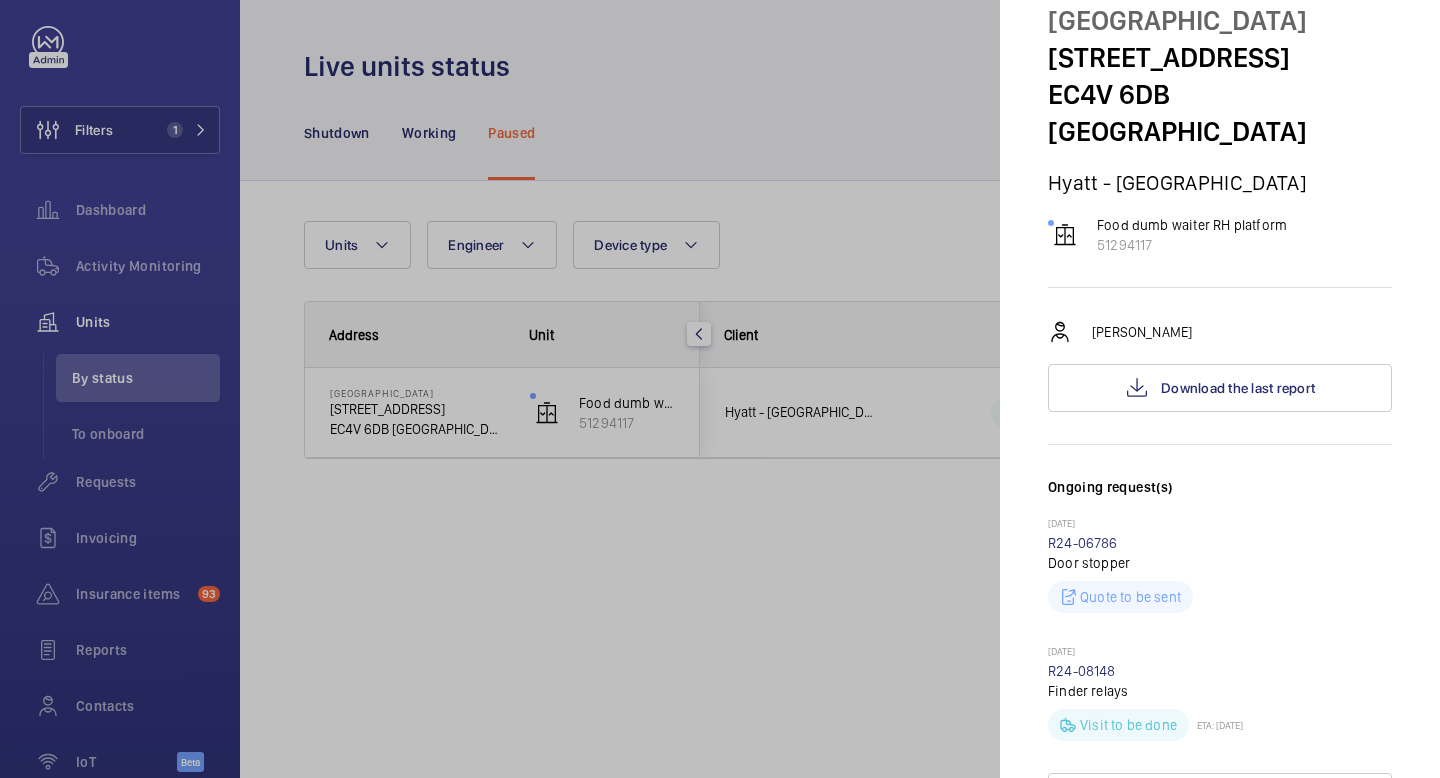 scroll, scrollTop: 70, scrollLeft: 0, axis: vertical 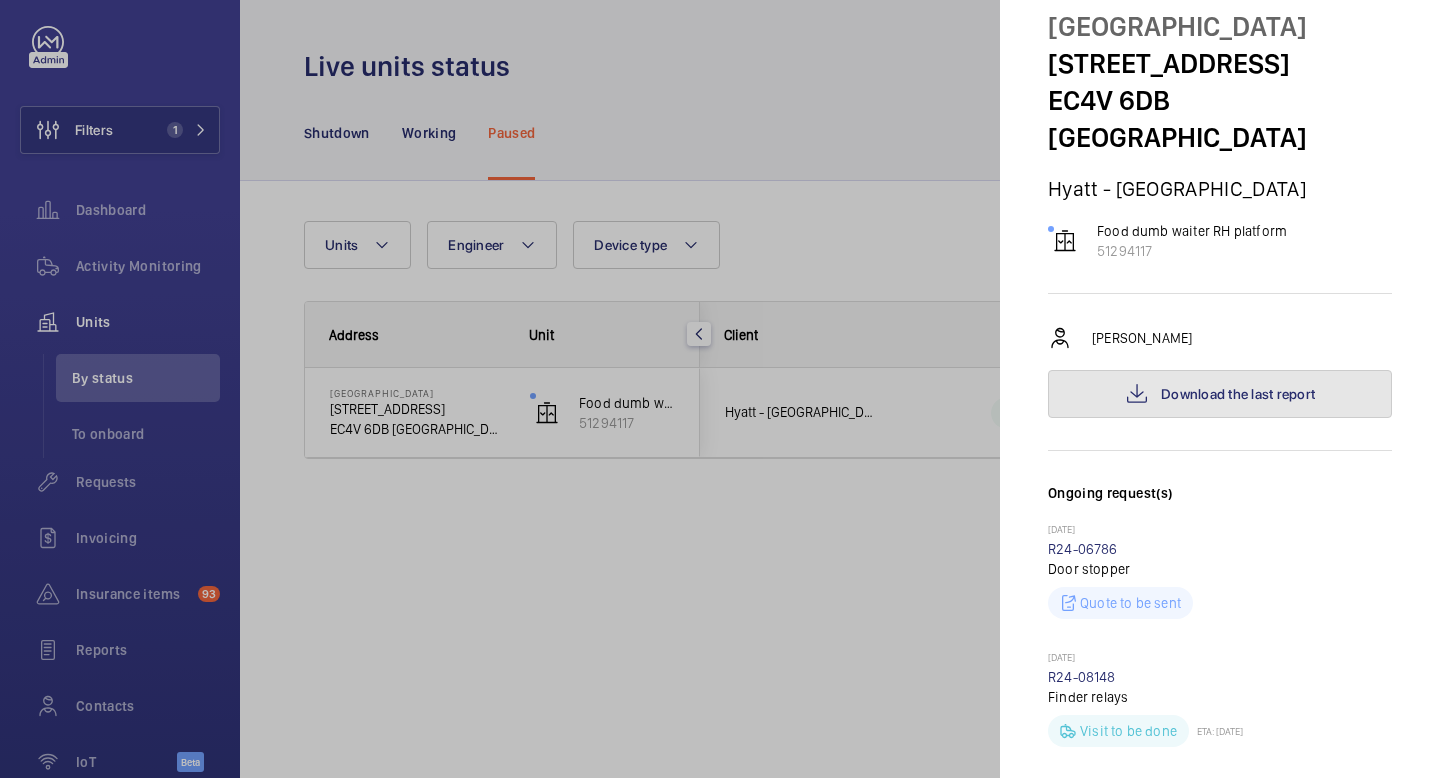 click on "Download the last report" 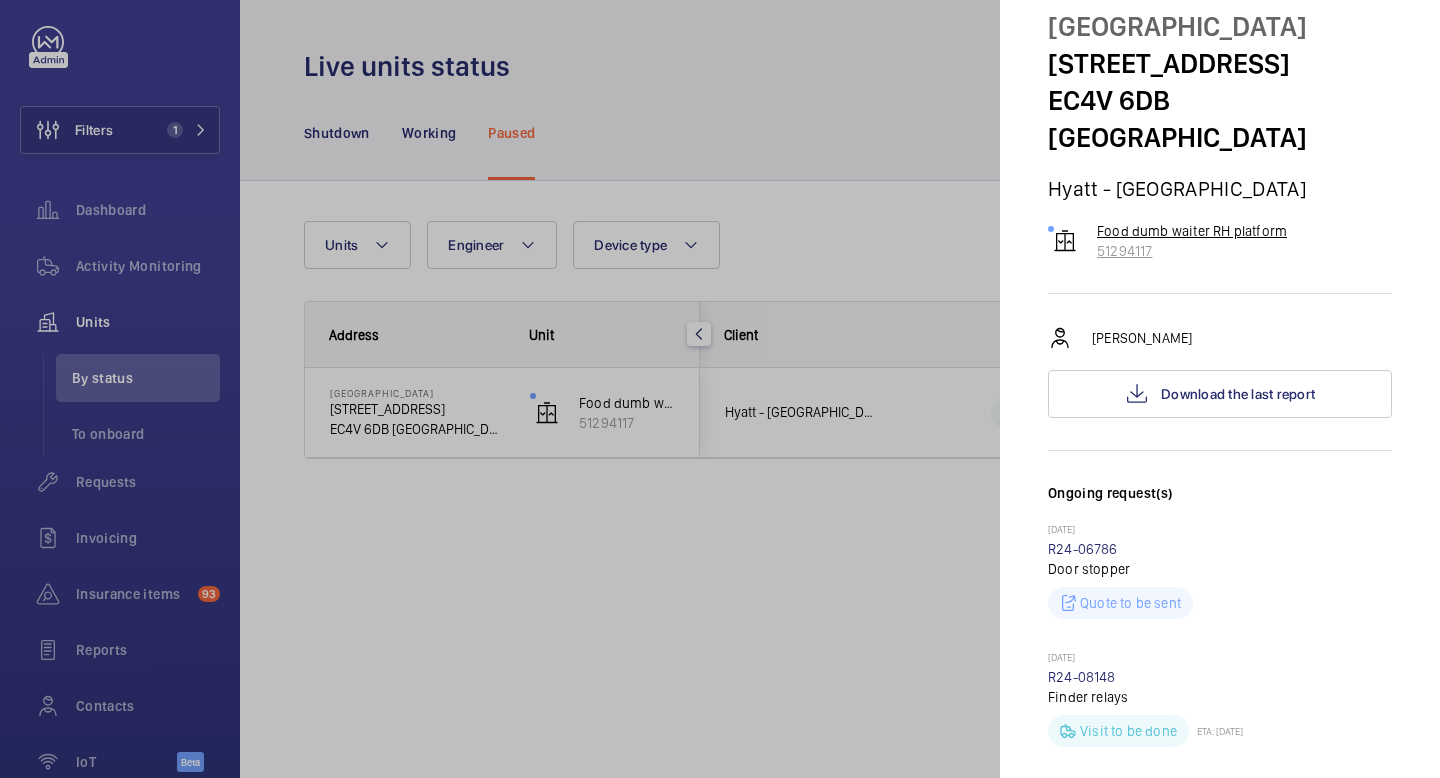click 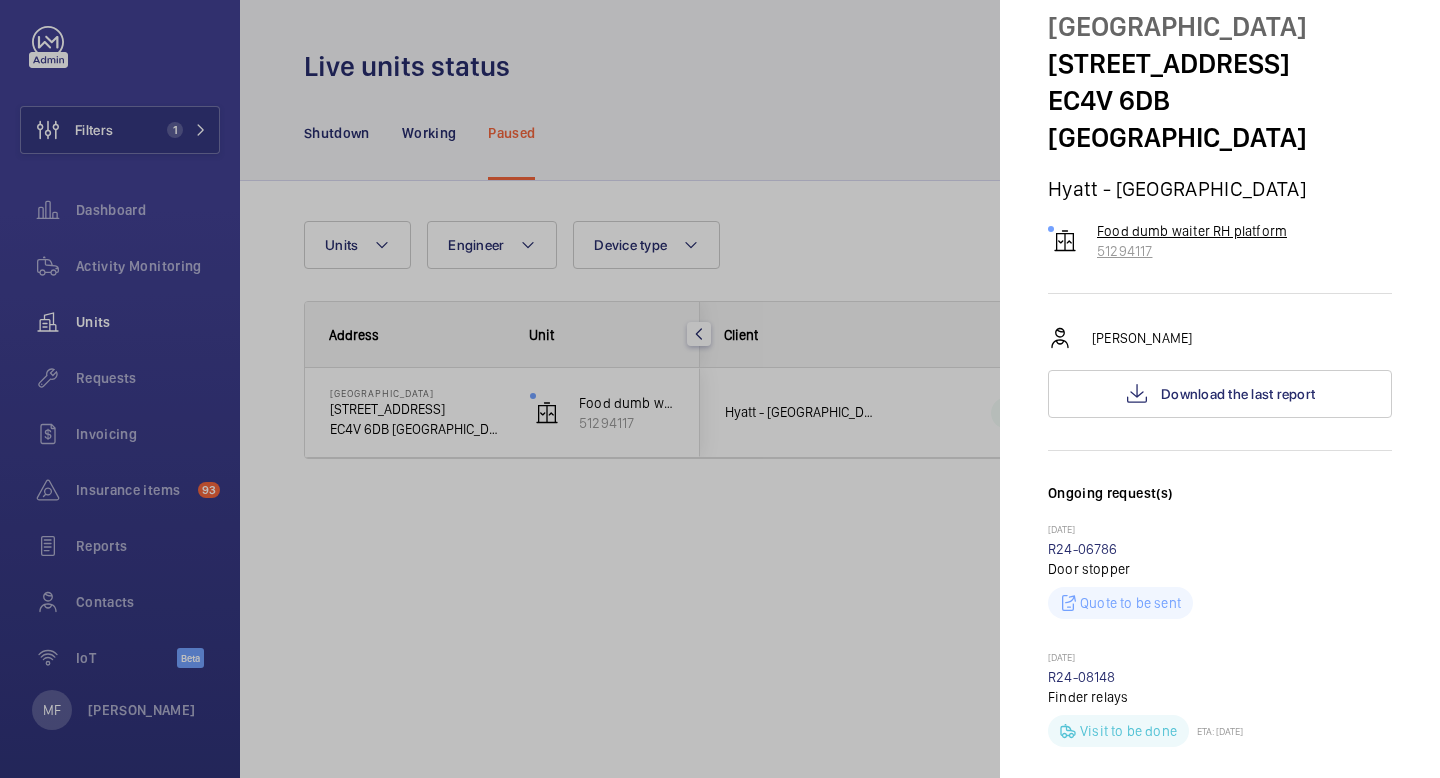 scroll, scrollTop: 0, scrollLeft: 0, axis: both 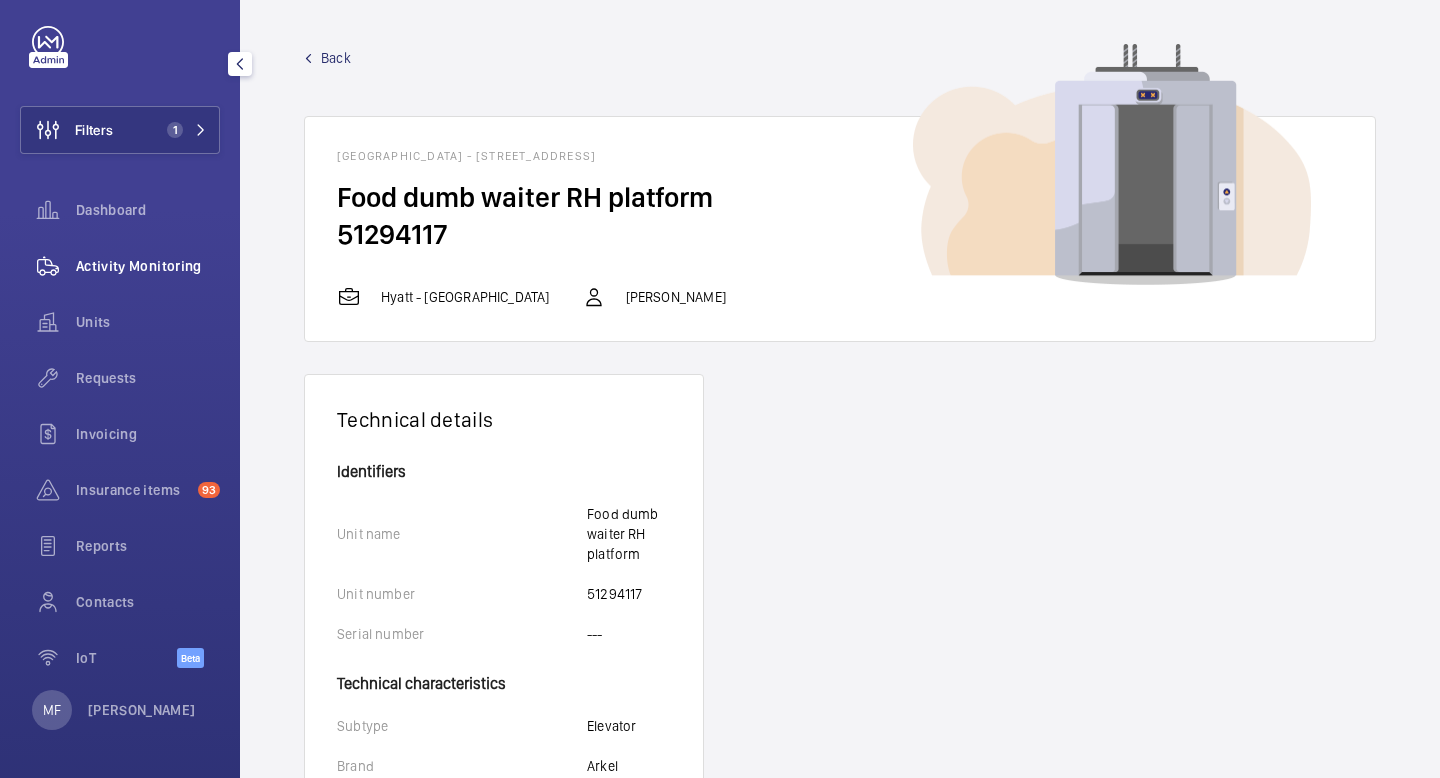 click on "Activity Monitoring" 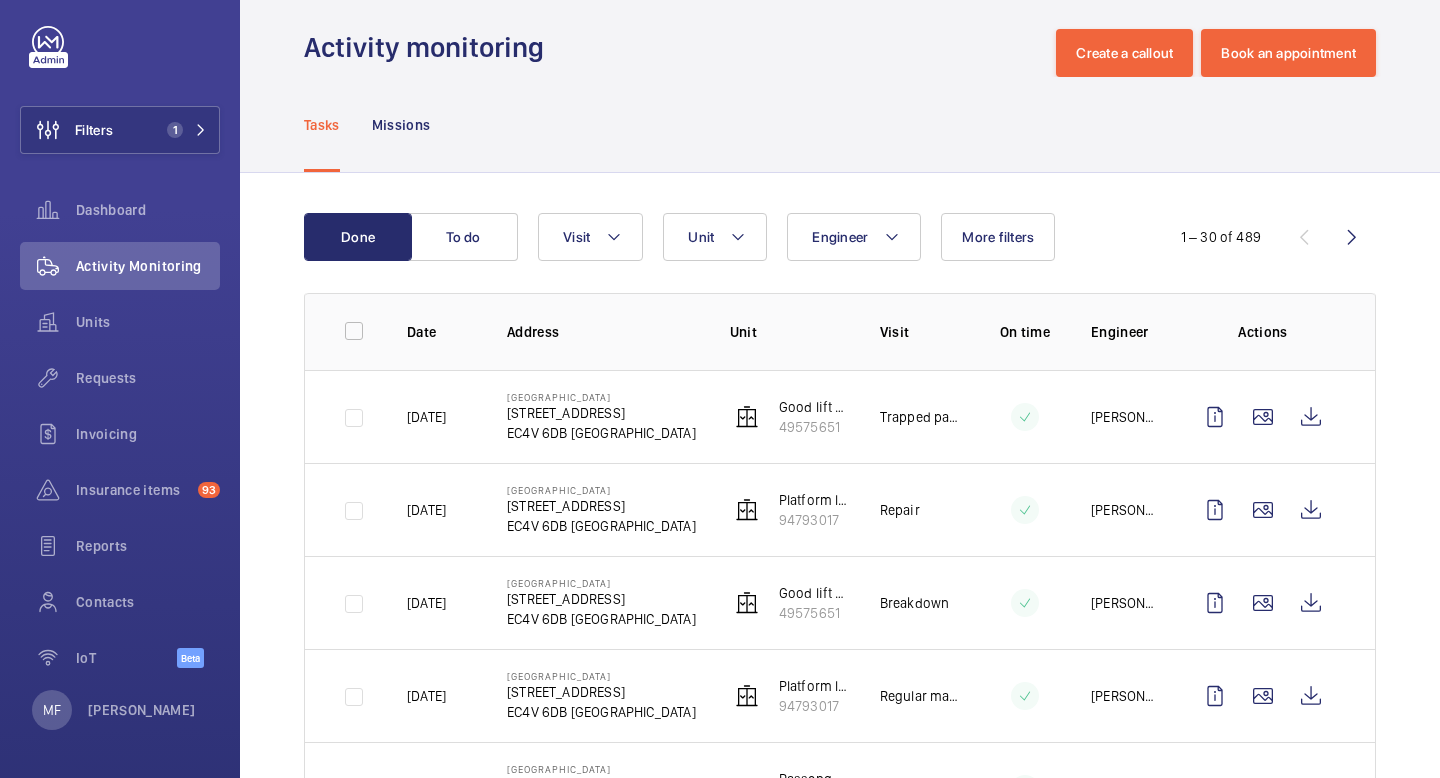 scroll, scrollTop: 24, scrollLeft: 0, axis: vertical 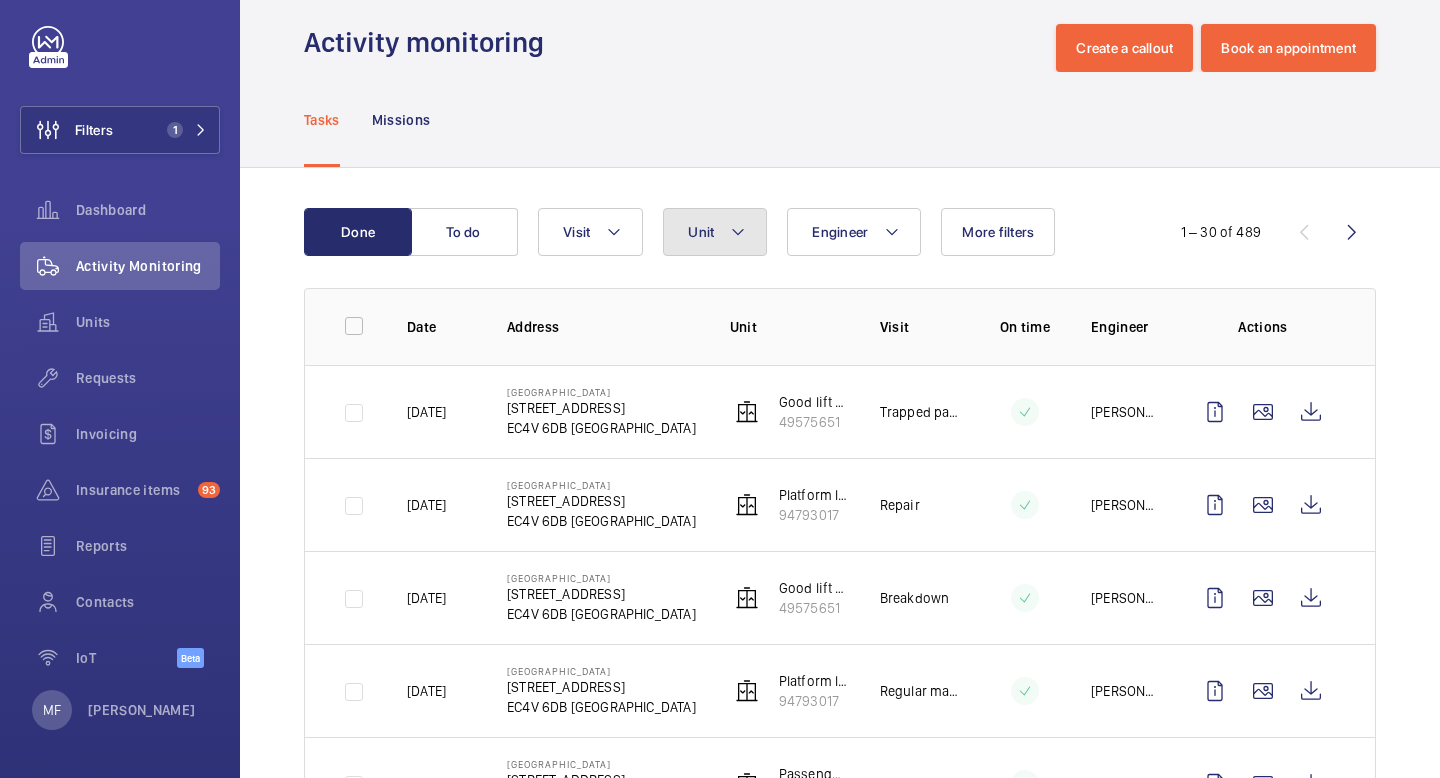 click 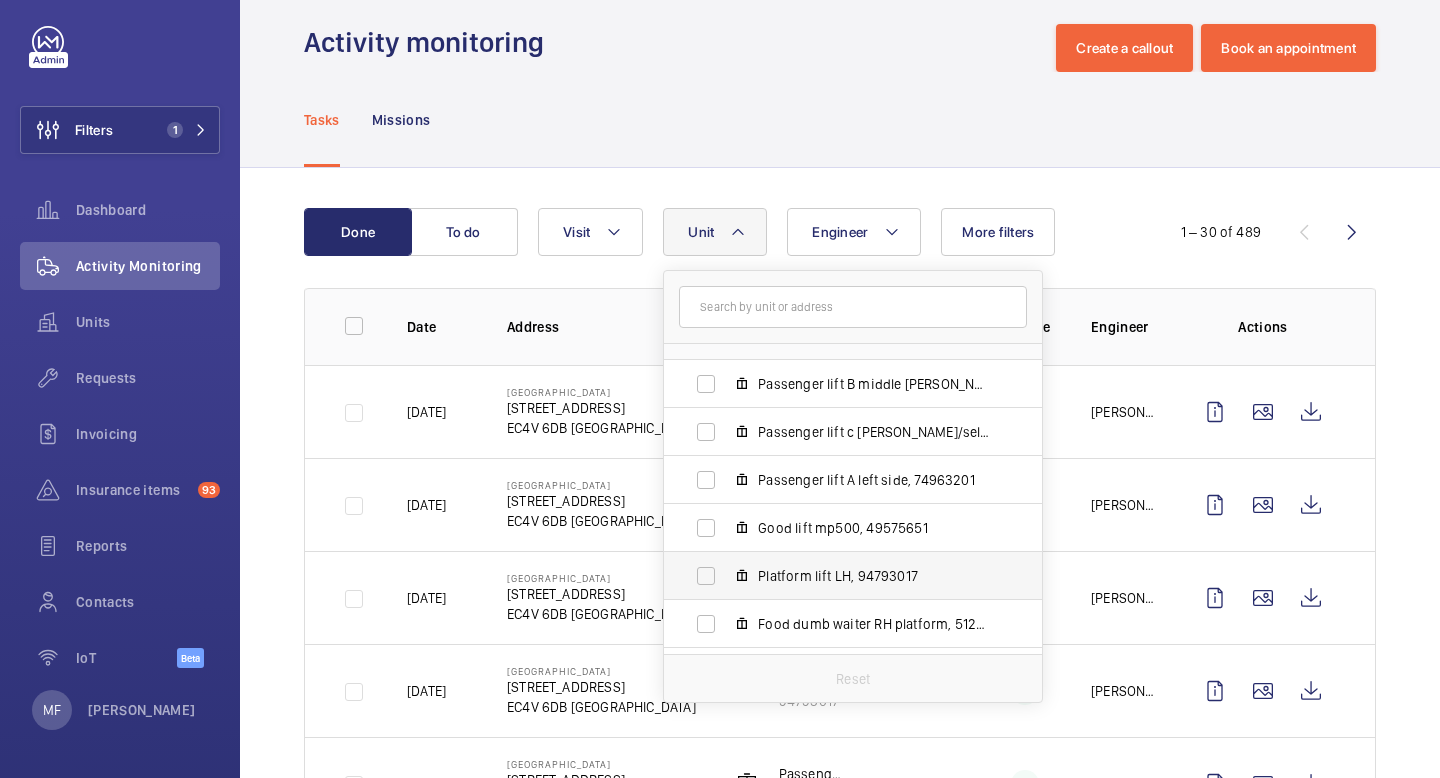 scroll, scrollTop: 74, scrollLeft: 0, axis: vertical 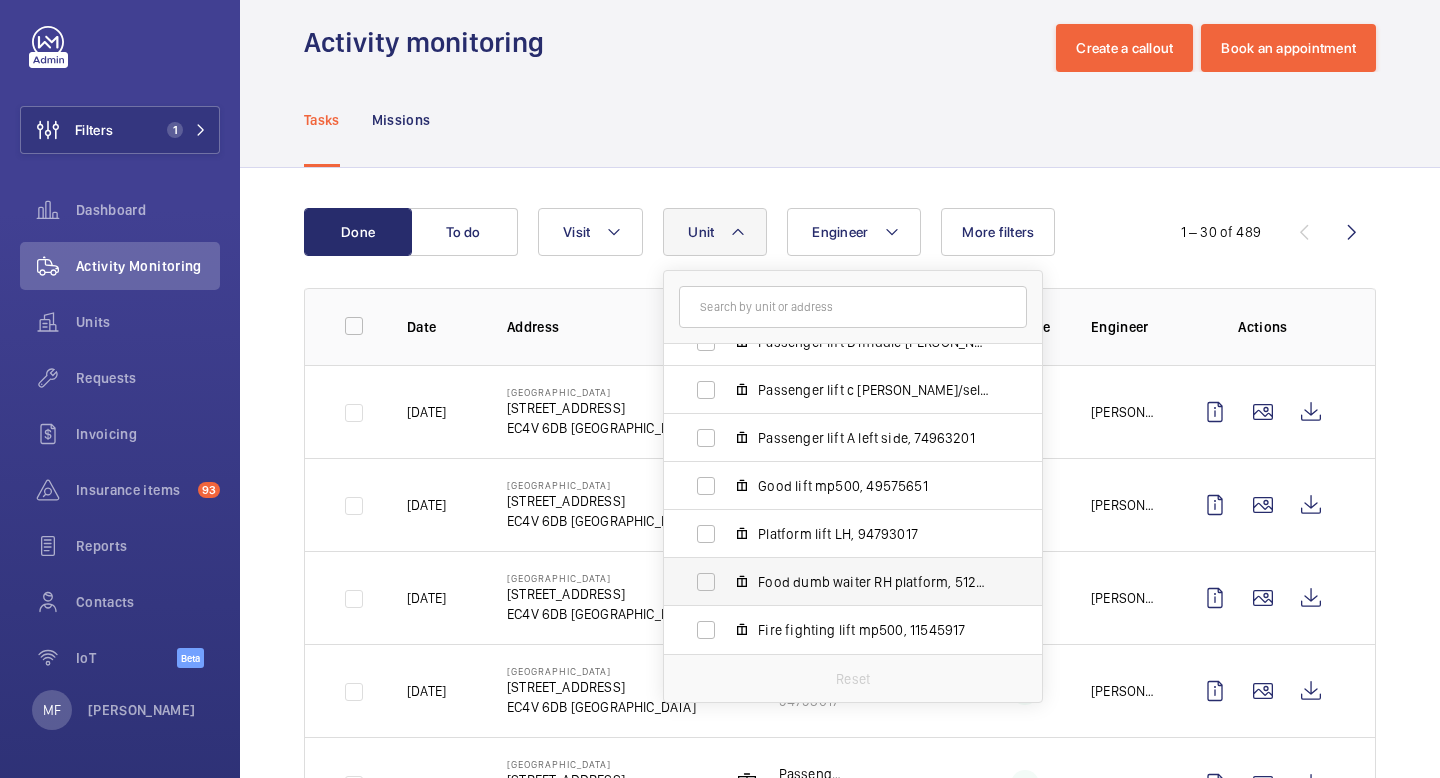 click on "Food dumb waiter RH platform, 51294117" at bounding box center [837, 582] 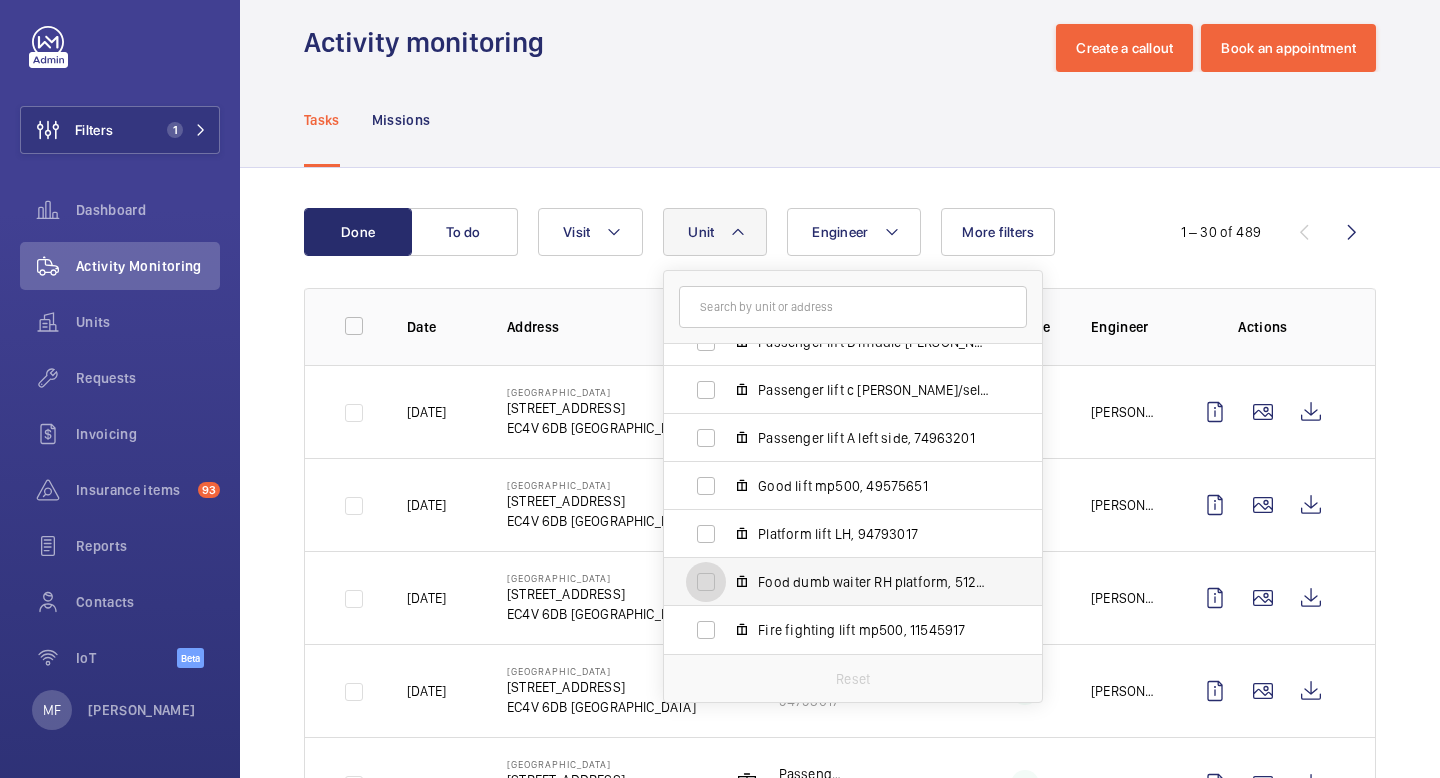 click on "Food dumb waiter RH platform, 51294117" at bounding box center [706, 582] 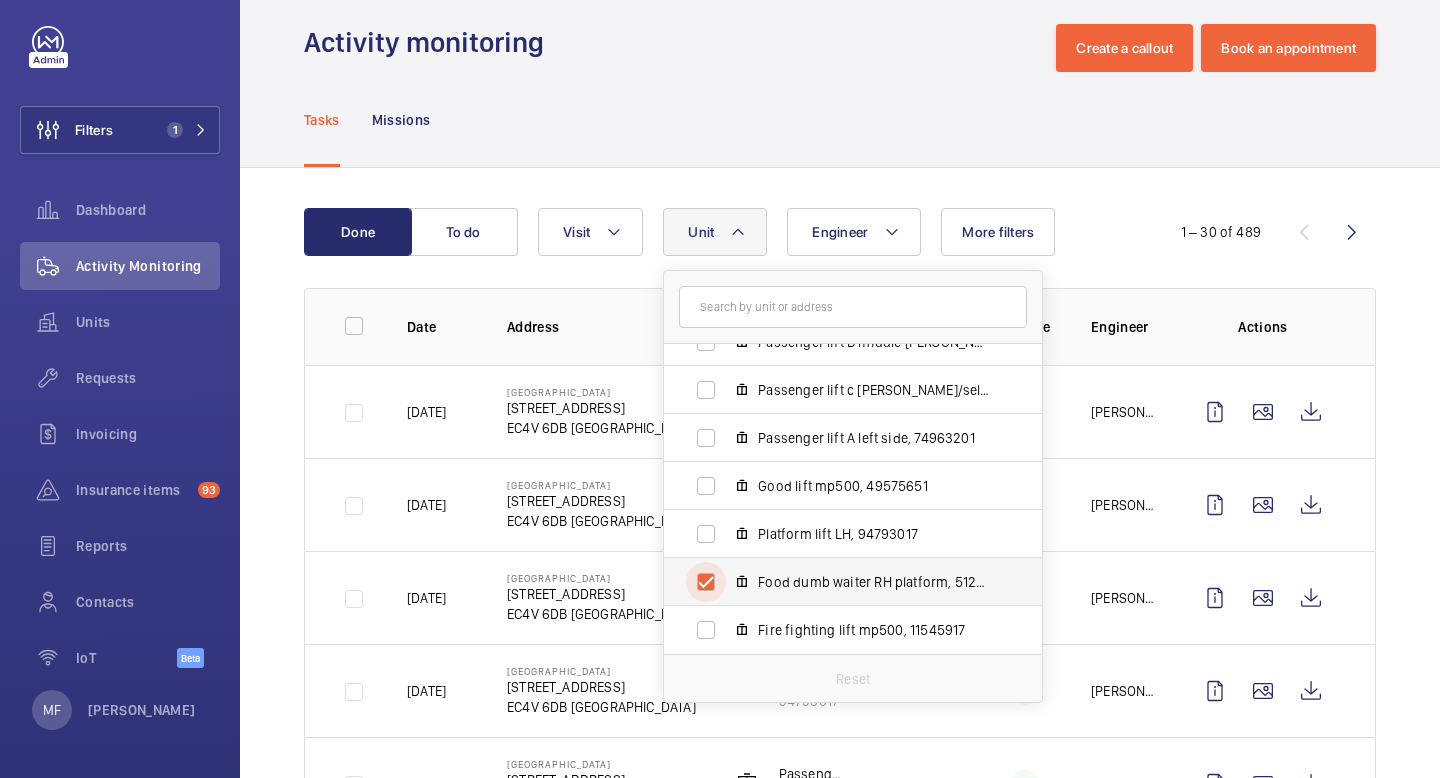 checkbox on "true" 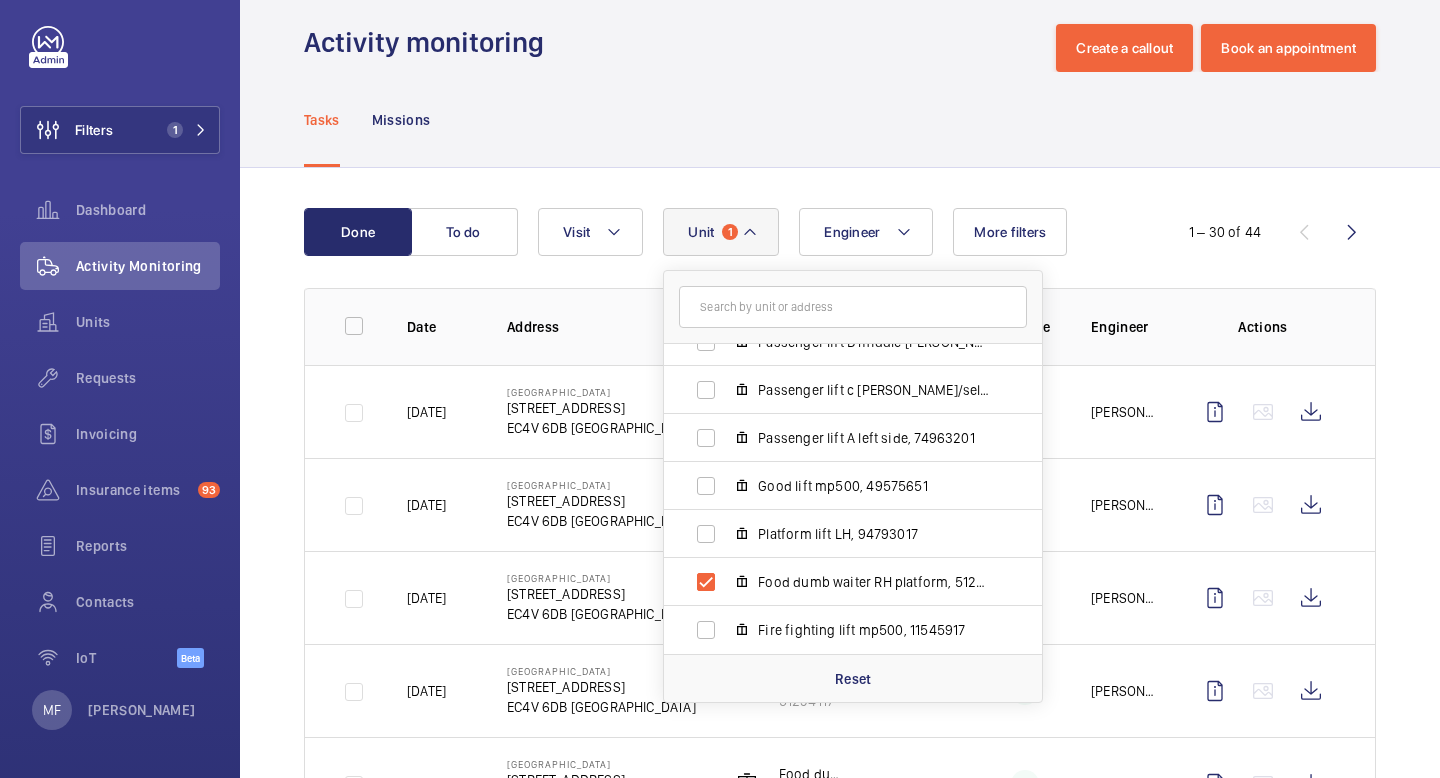 click on "Tasks Missions" 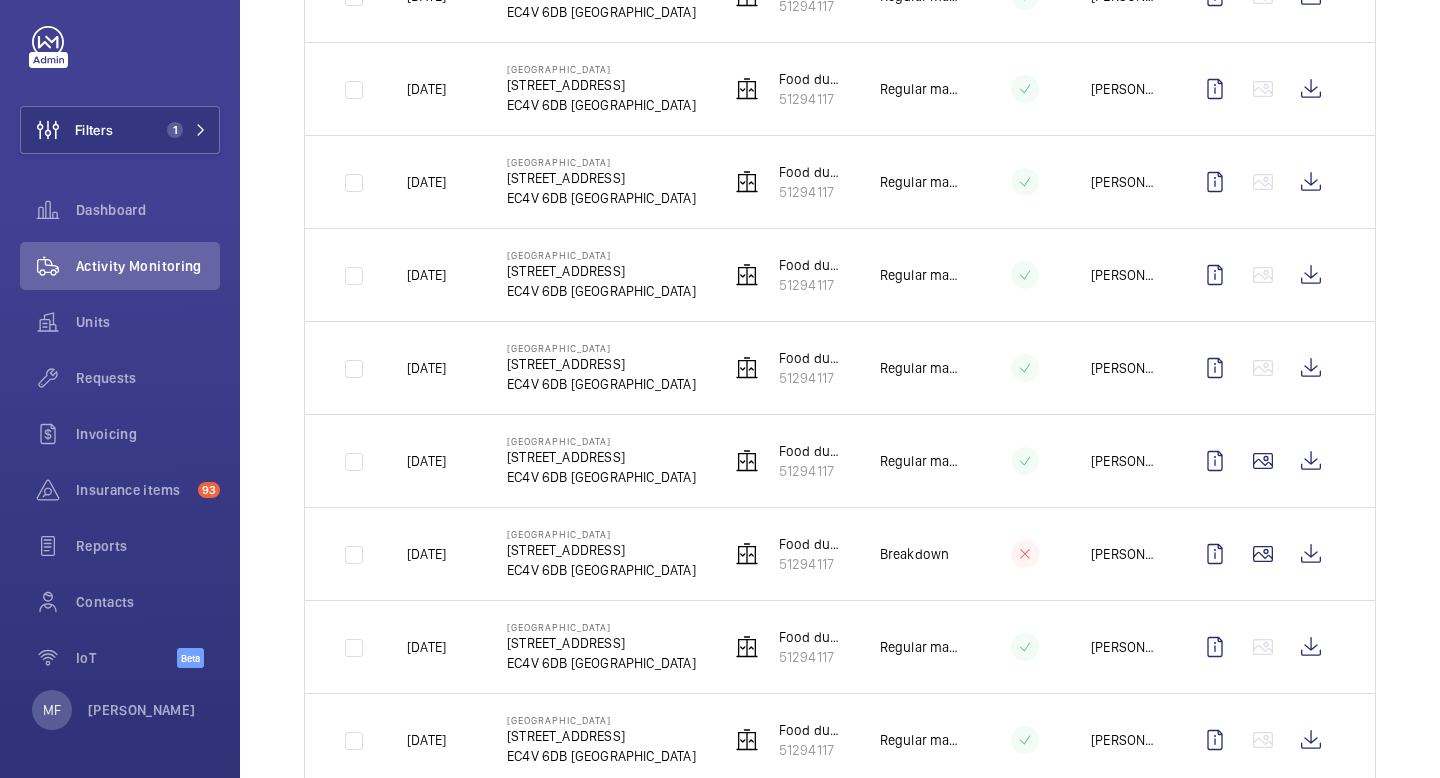 scroll, scrollTop: 627, scrollLeft: 0, axis: vertical 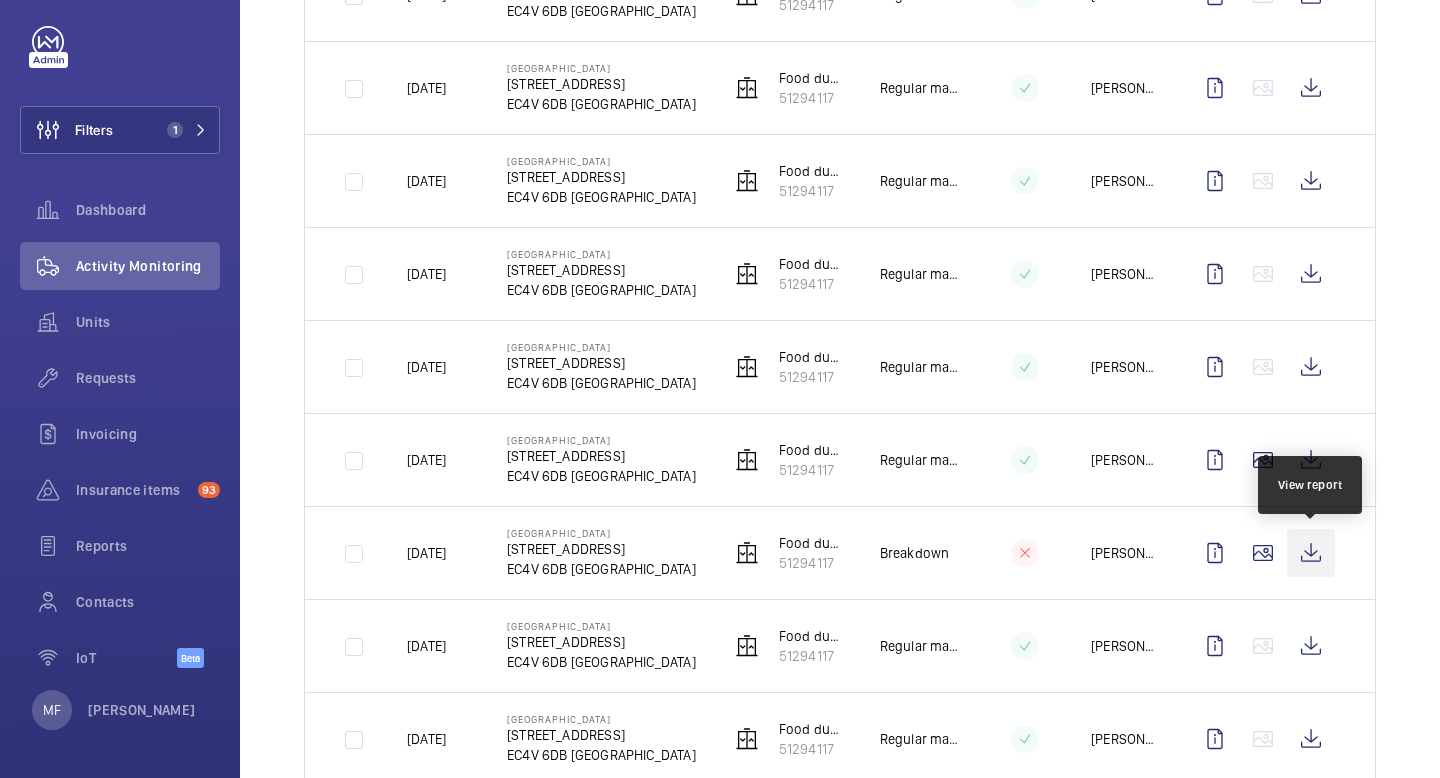 click 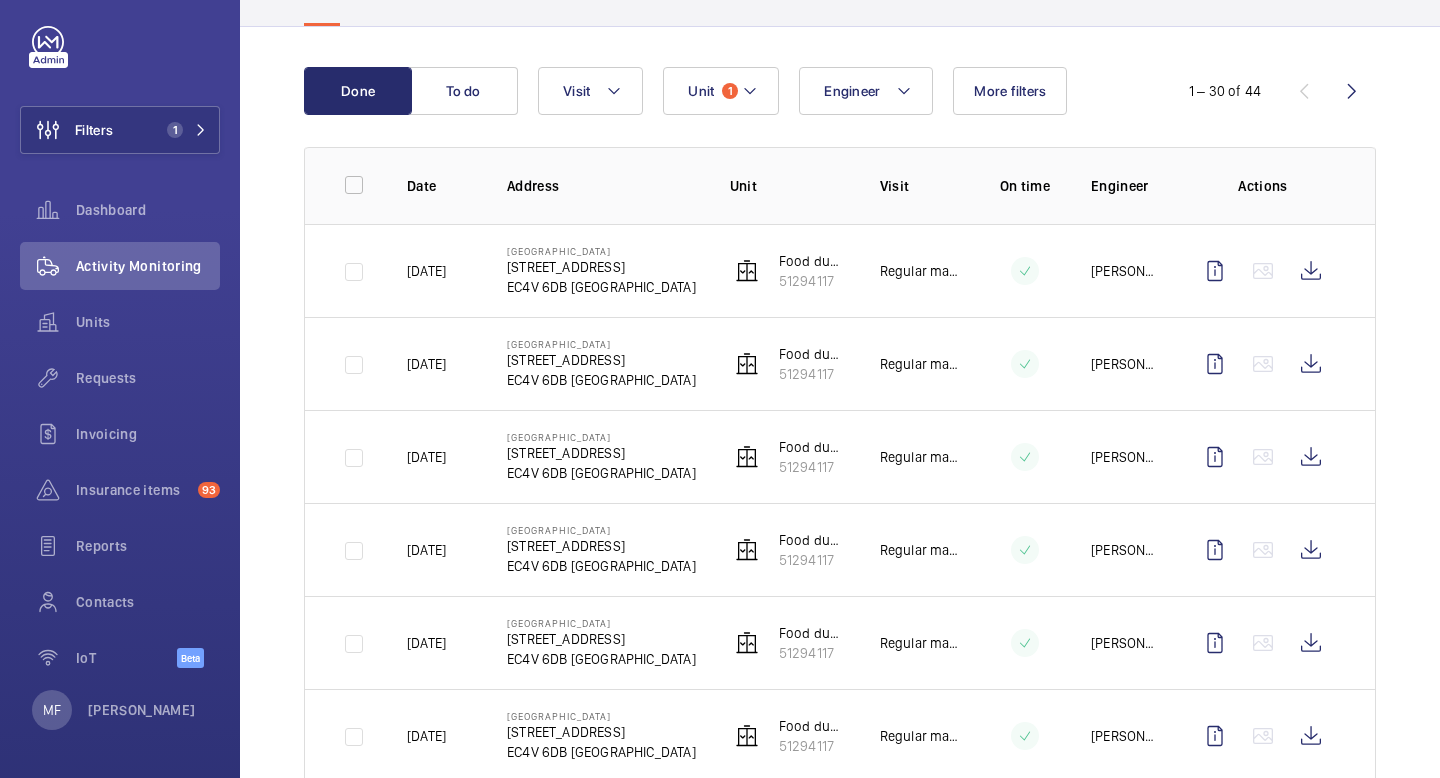 scroll, scrollTop: 162, scrollLeft: 0, axis: vertical 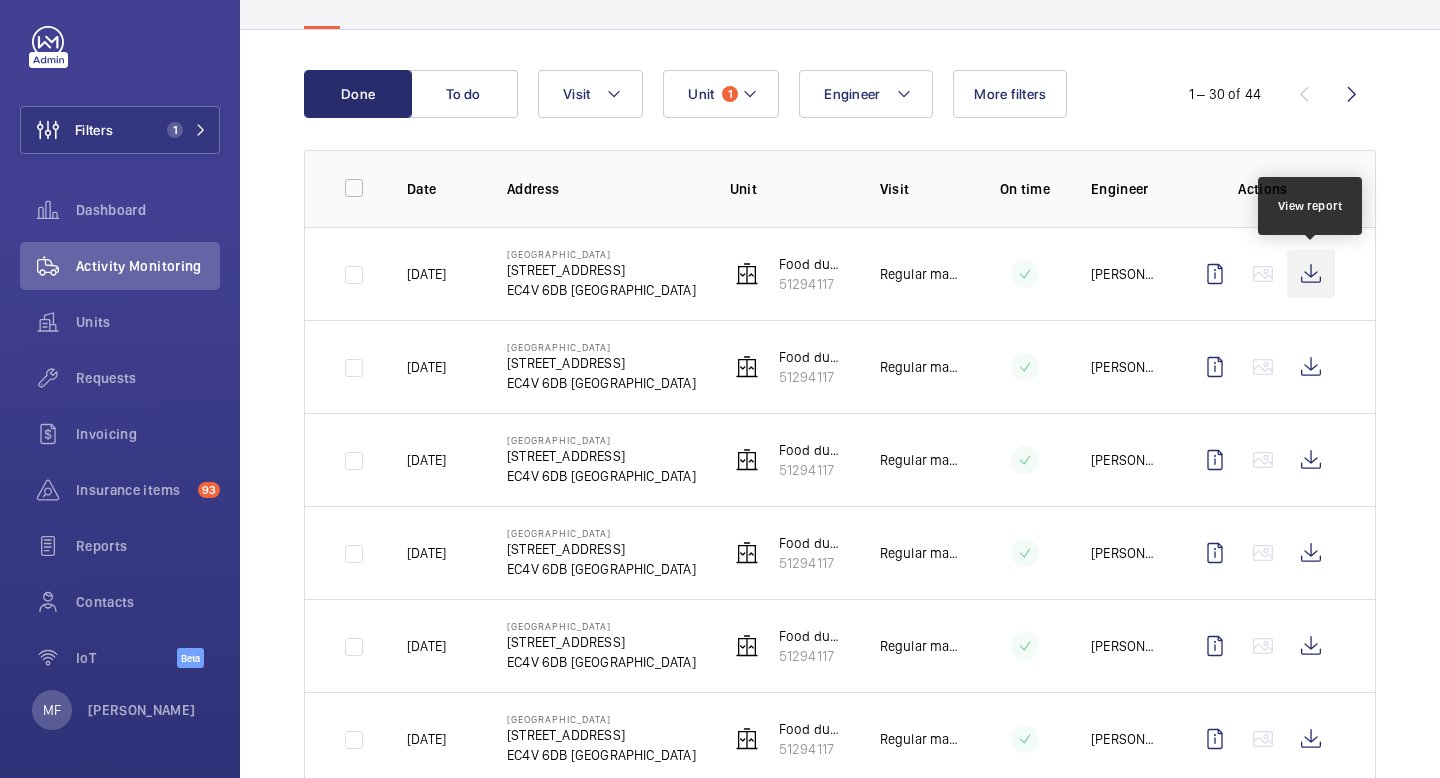 click 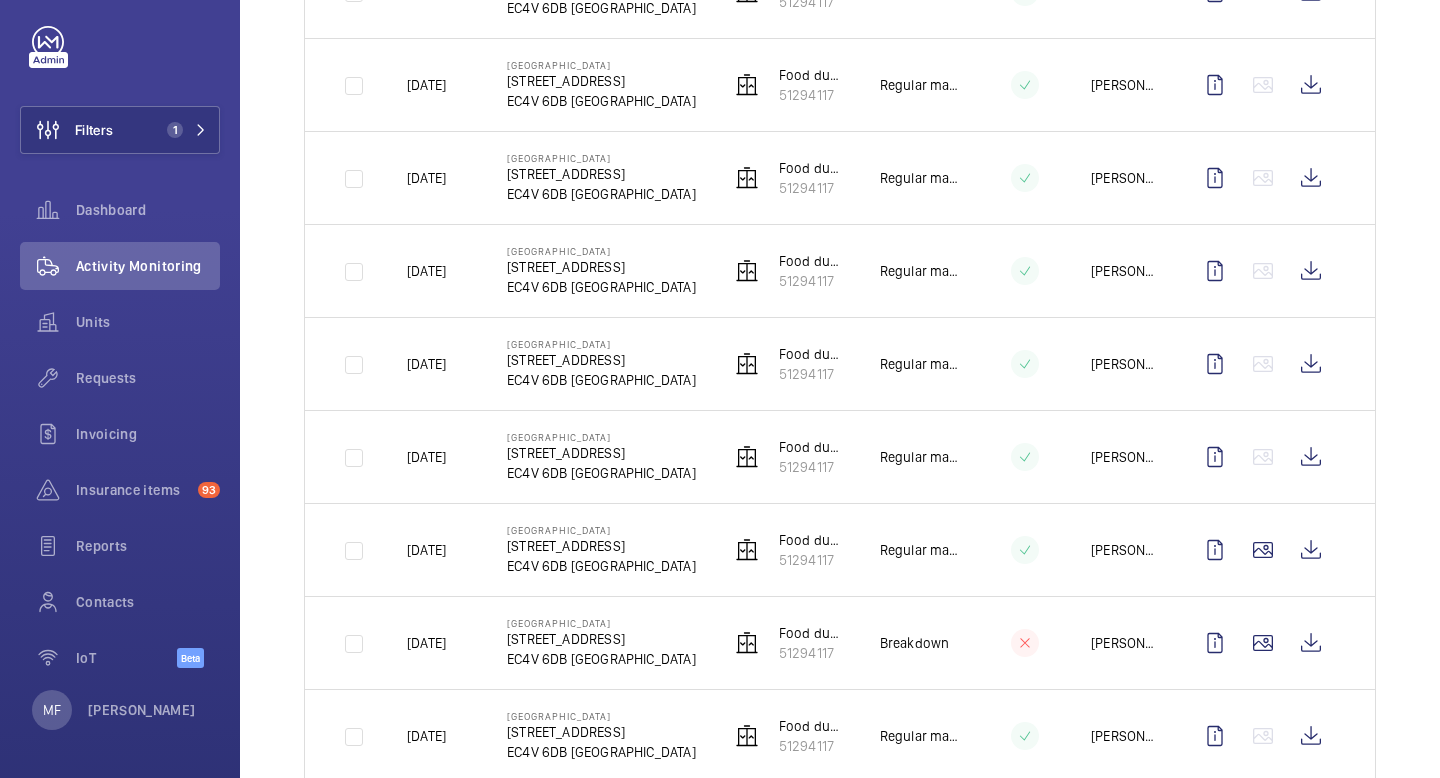 scroll, scrollTop: 548, scrollLeft: 0, axis: vertical 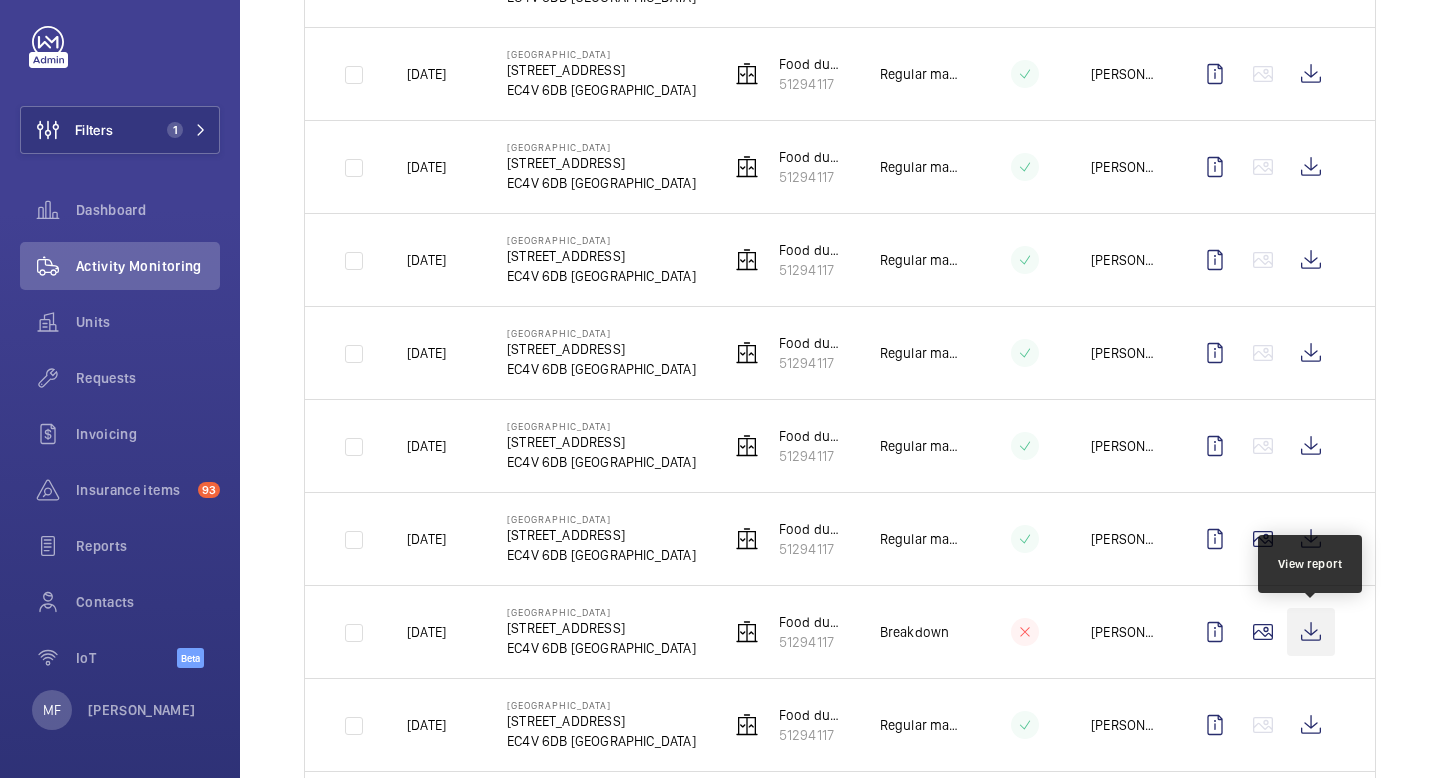 click 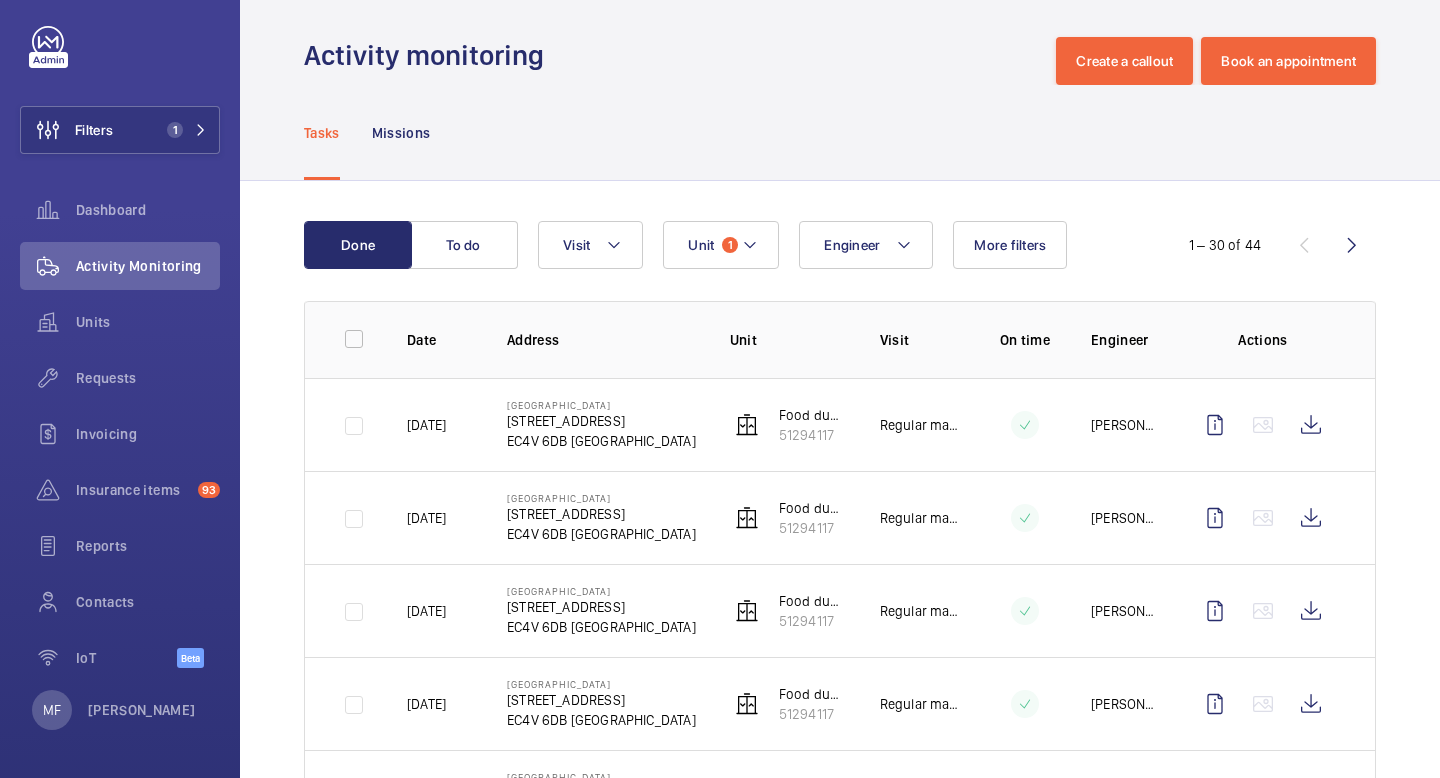 scroll, scrollTop: 0, scrollLeft: 0, axis: both 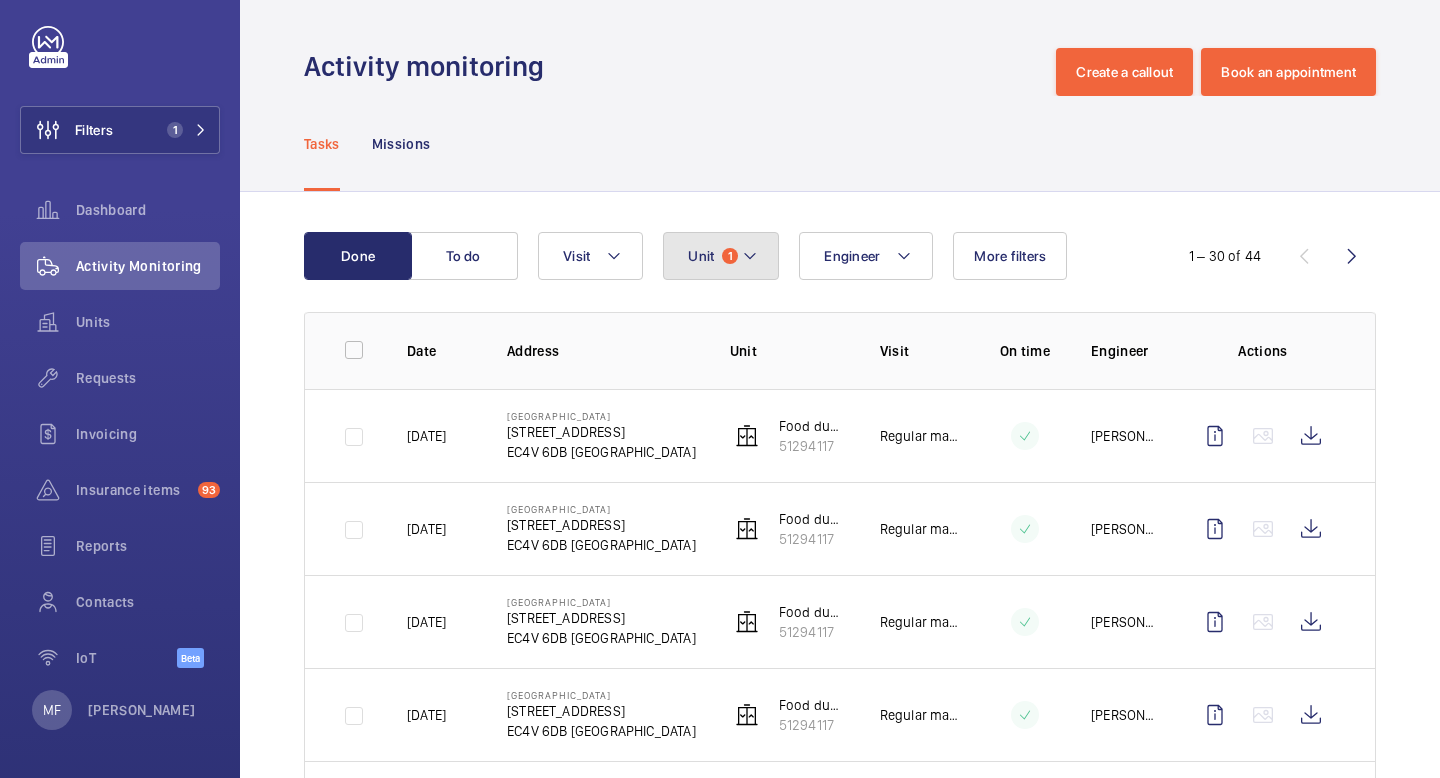 click 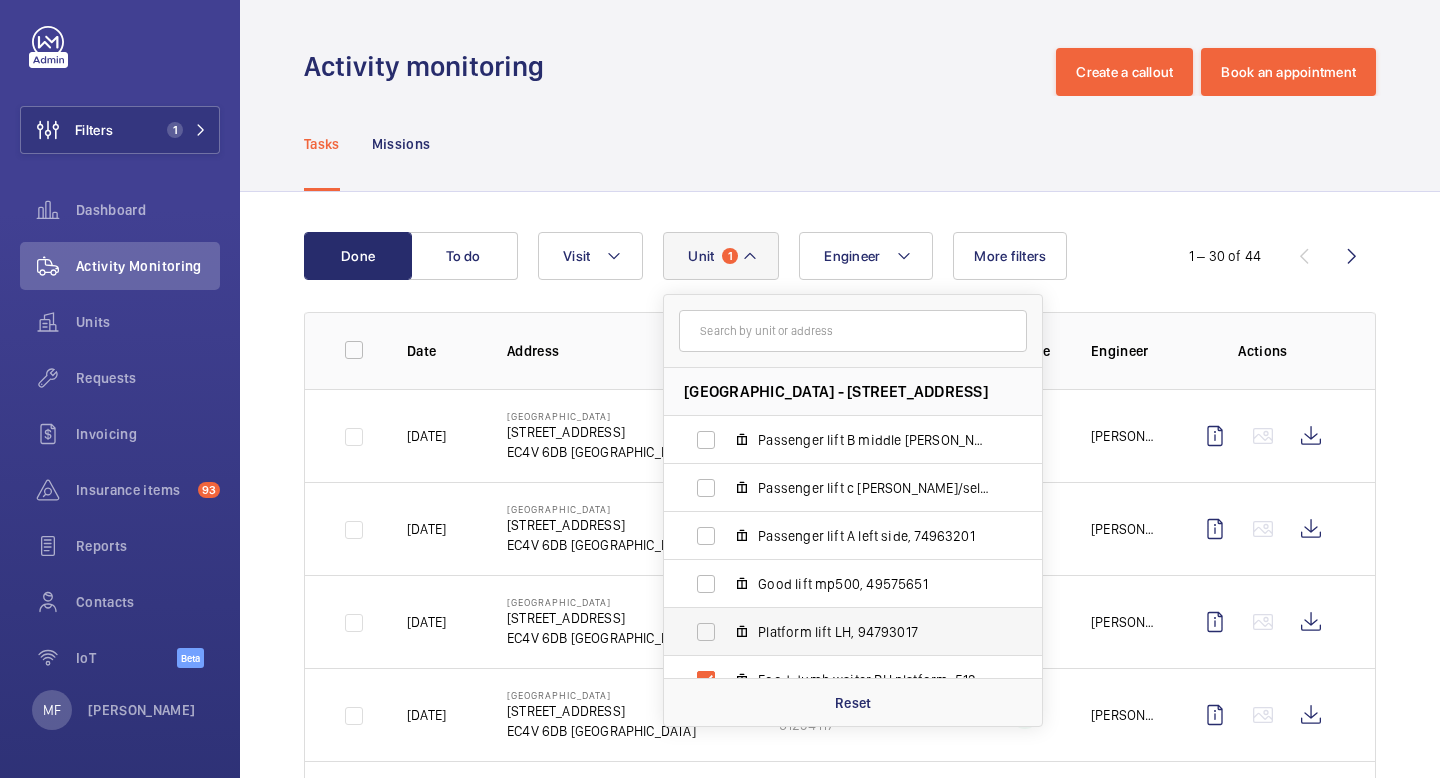 click on "Platform lift LH, 94793017" at bounding box center (837, 632) 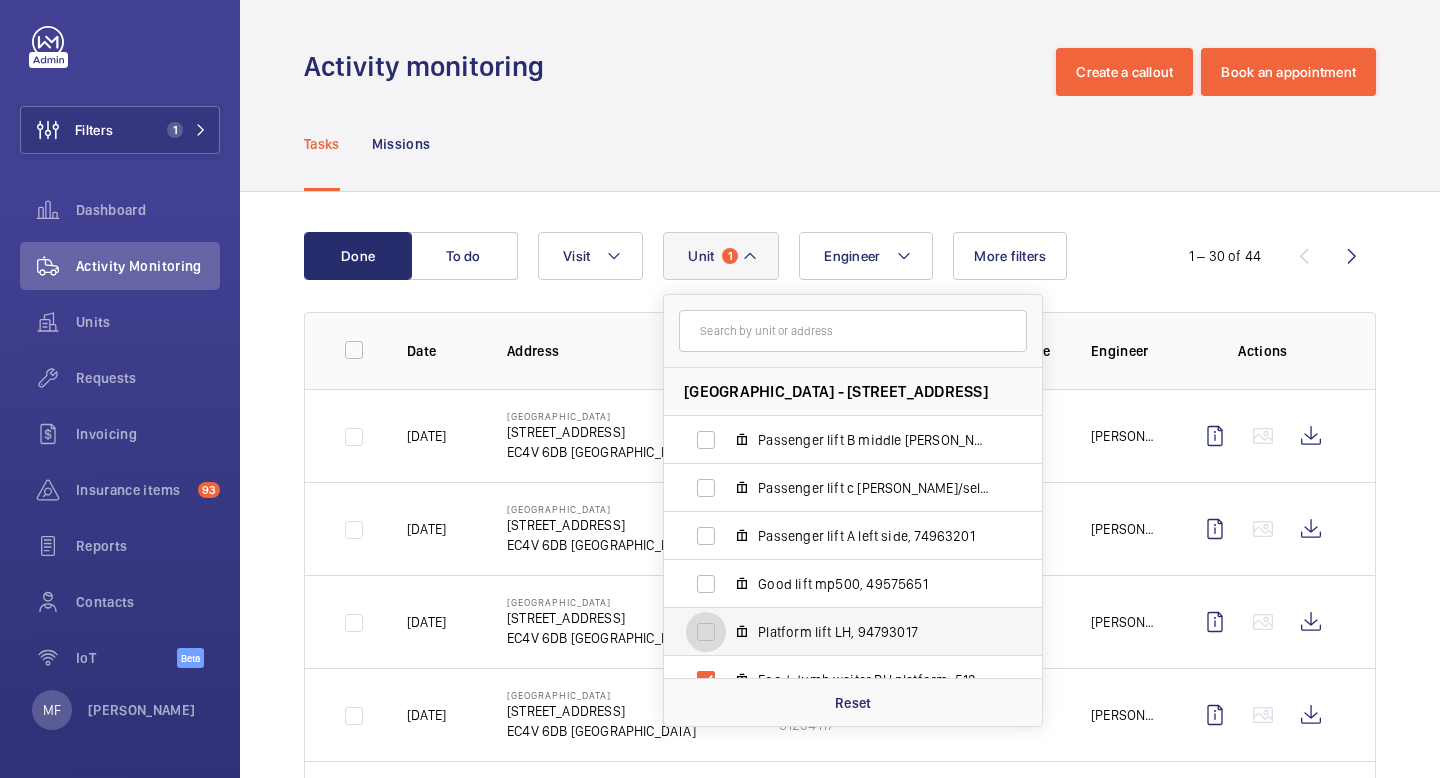 click on "Platform lift LH, 94793017" at bounding box center (706, 632) 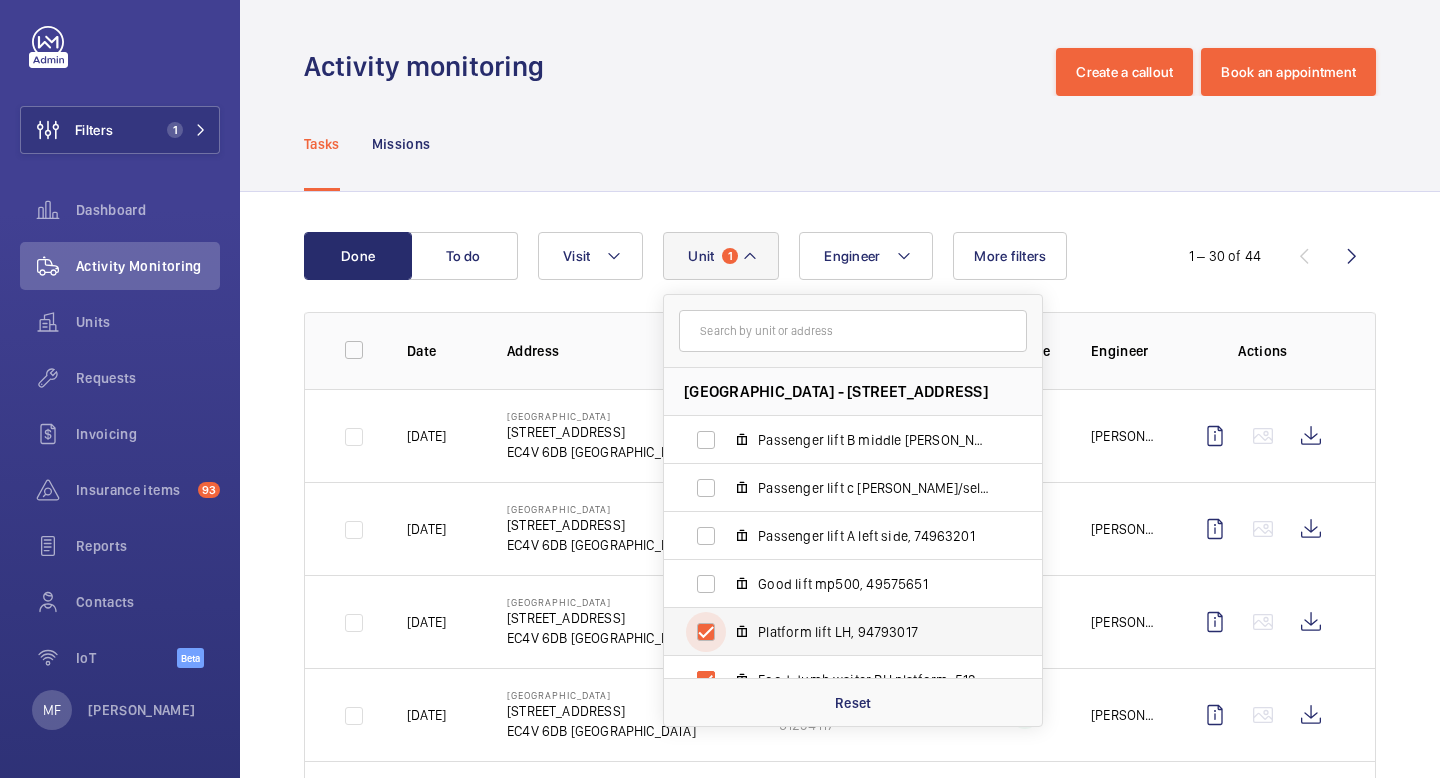 checkbox on "true" 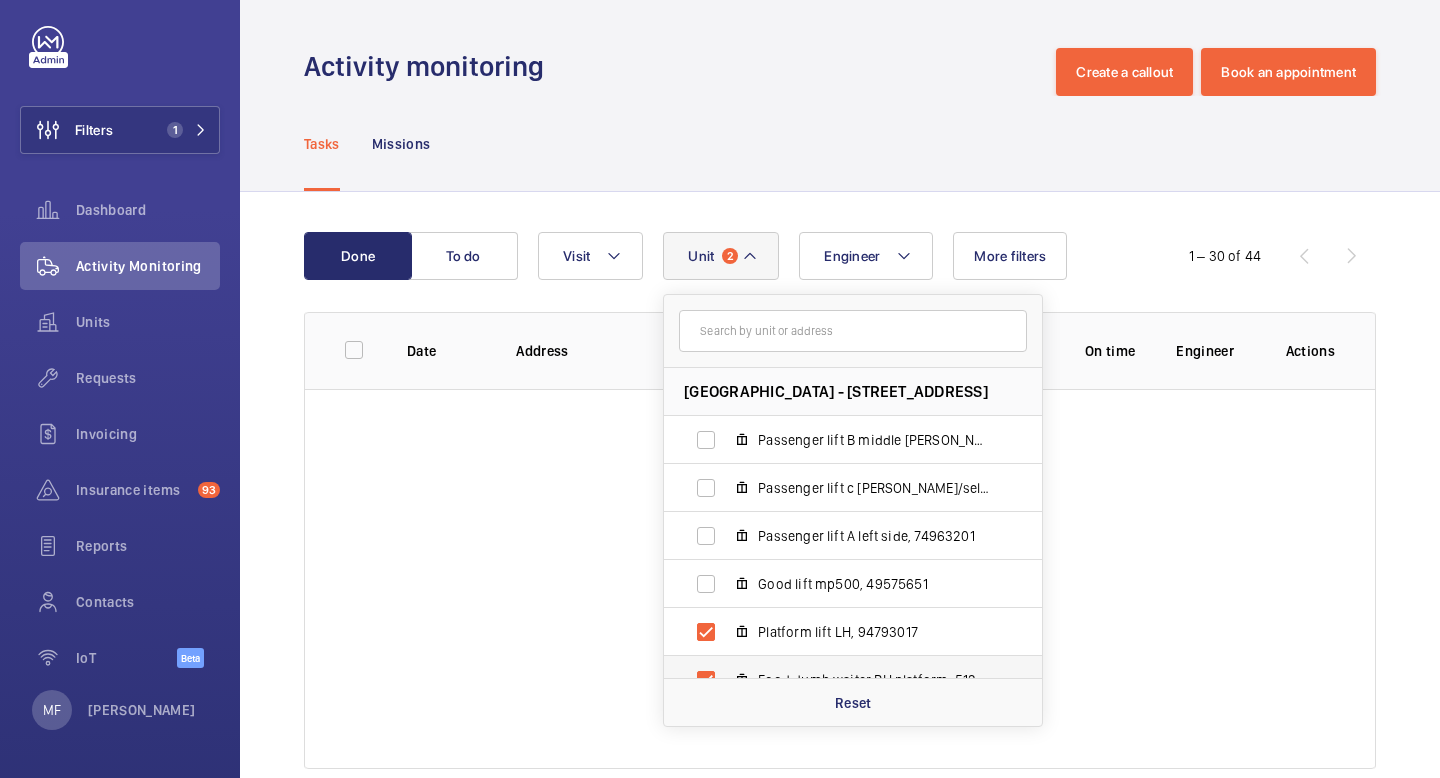 click on "Food dumb waiter RH platform, 51294117" at bounding box center [837, 680] 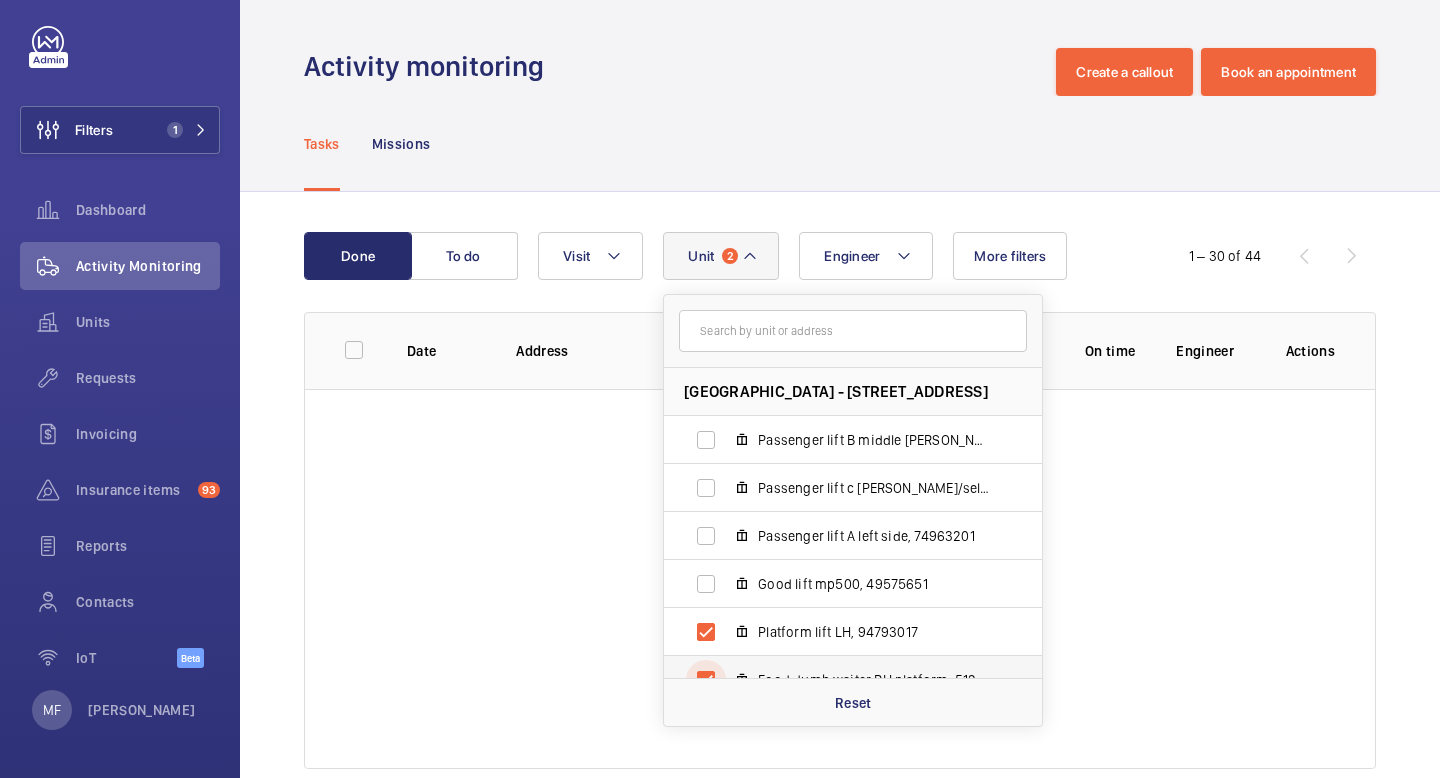 click on "Food dumb waiter RH platform, 51294117" at bounding box center (706, 680) 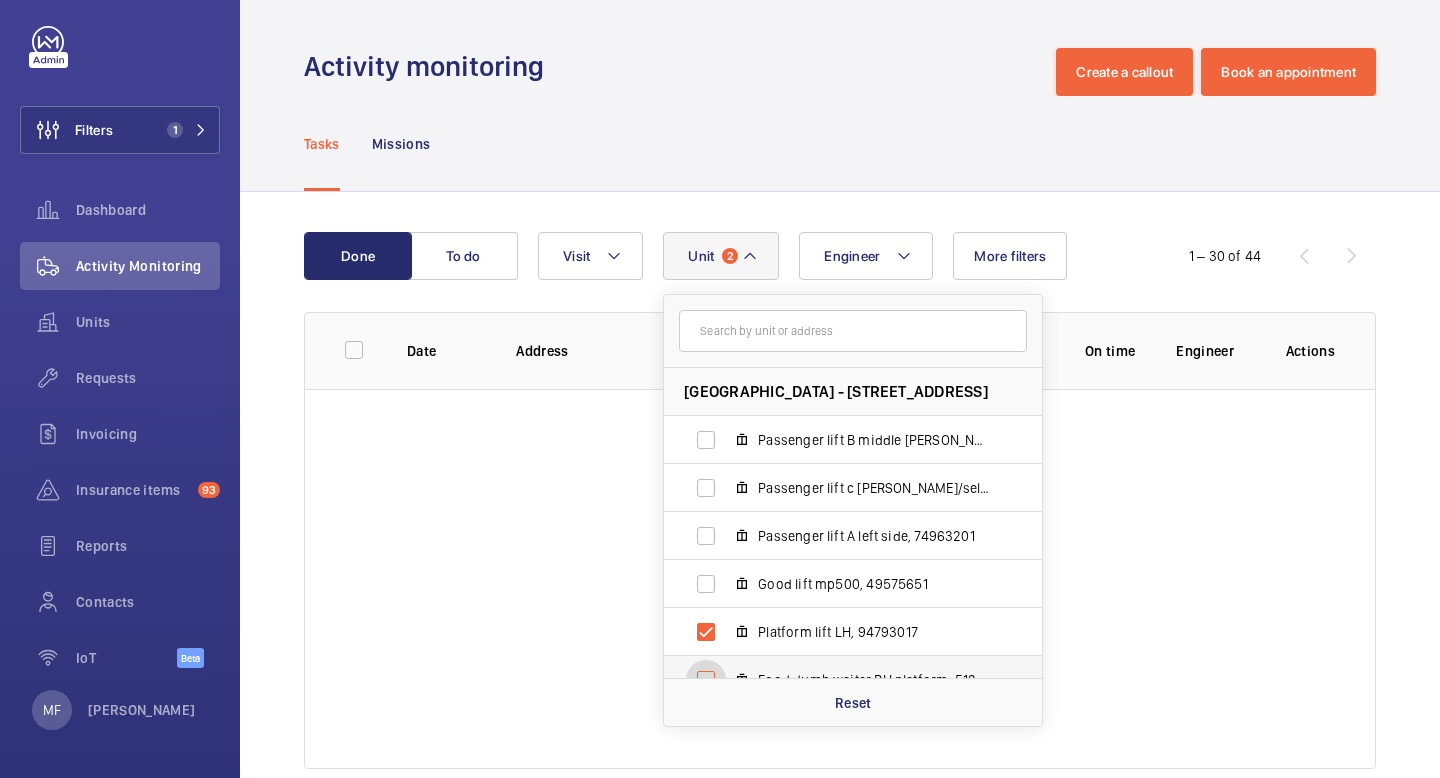 checkbox on "false" 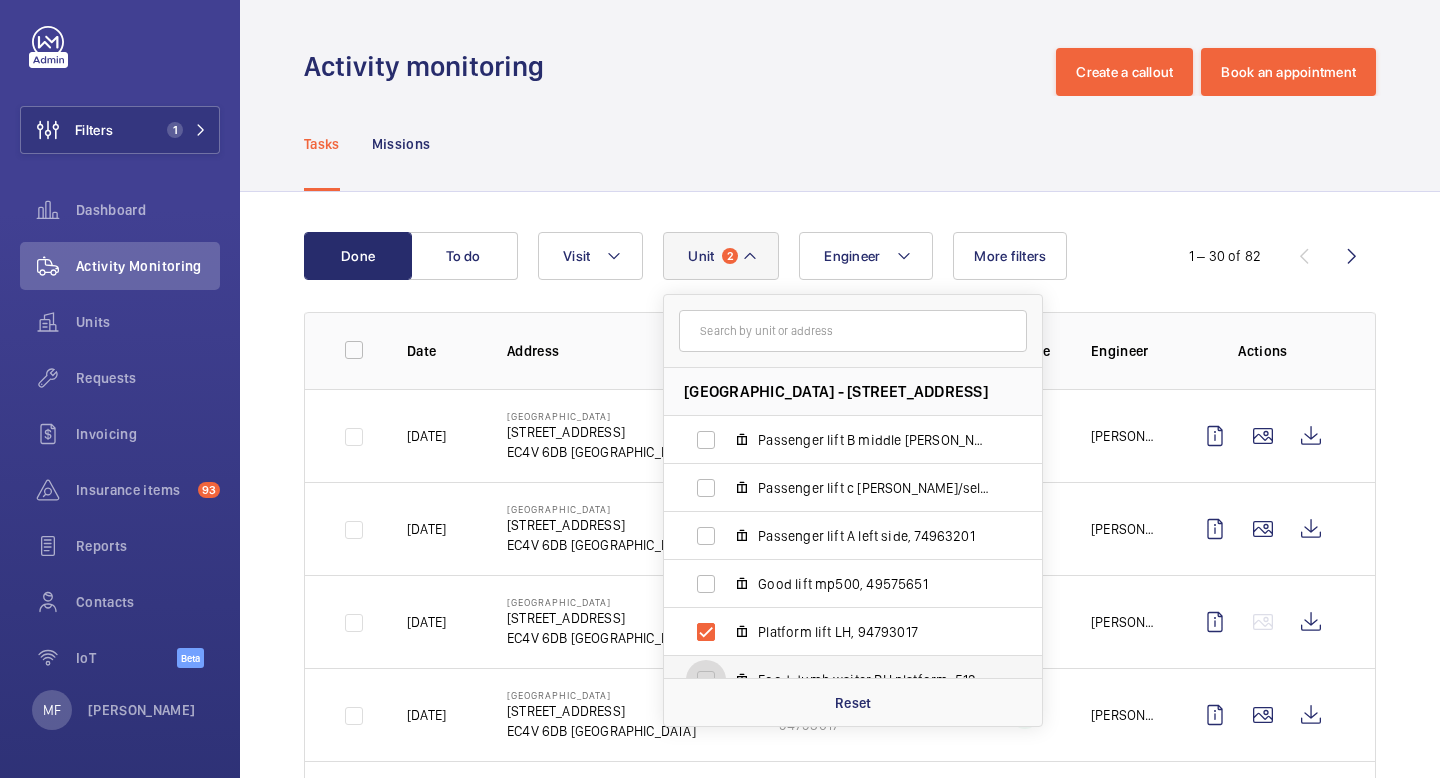 scroll, scrollTop: 21, scrollLeft: 0, axis: vertical 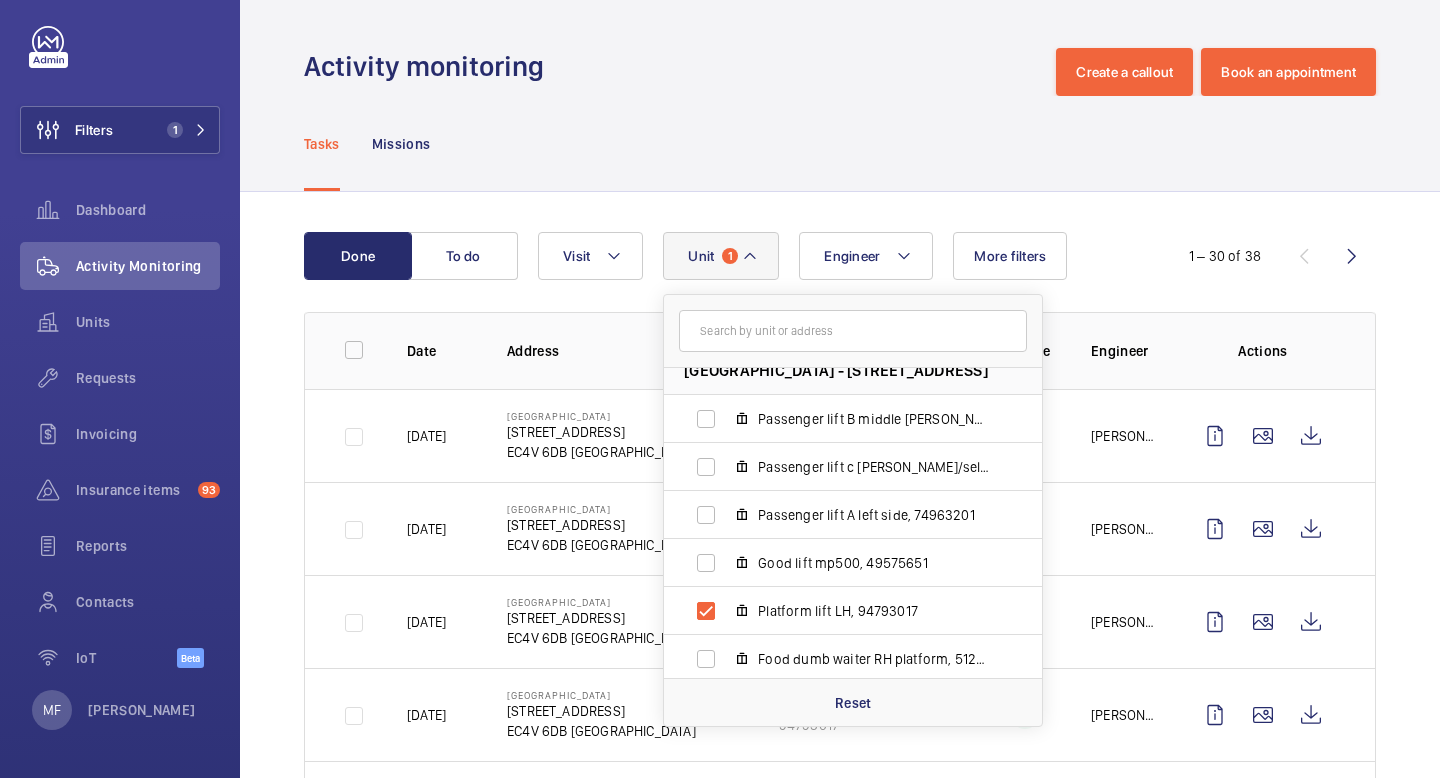 click on "Tasks Missions" 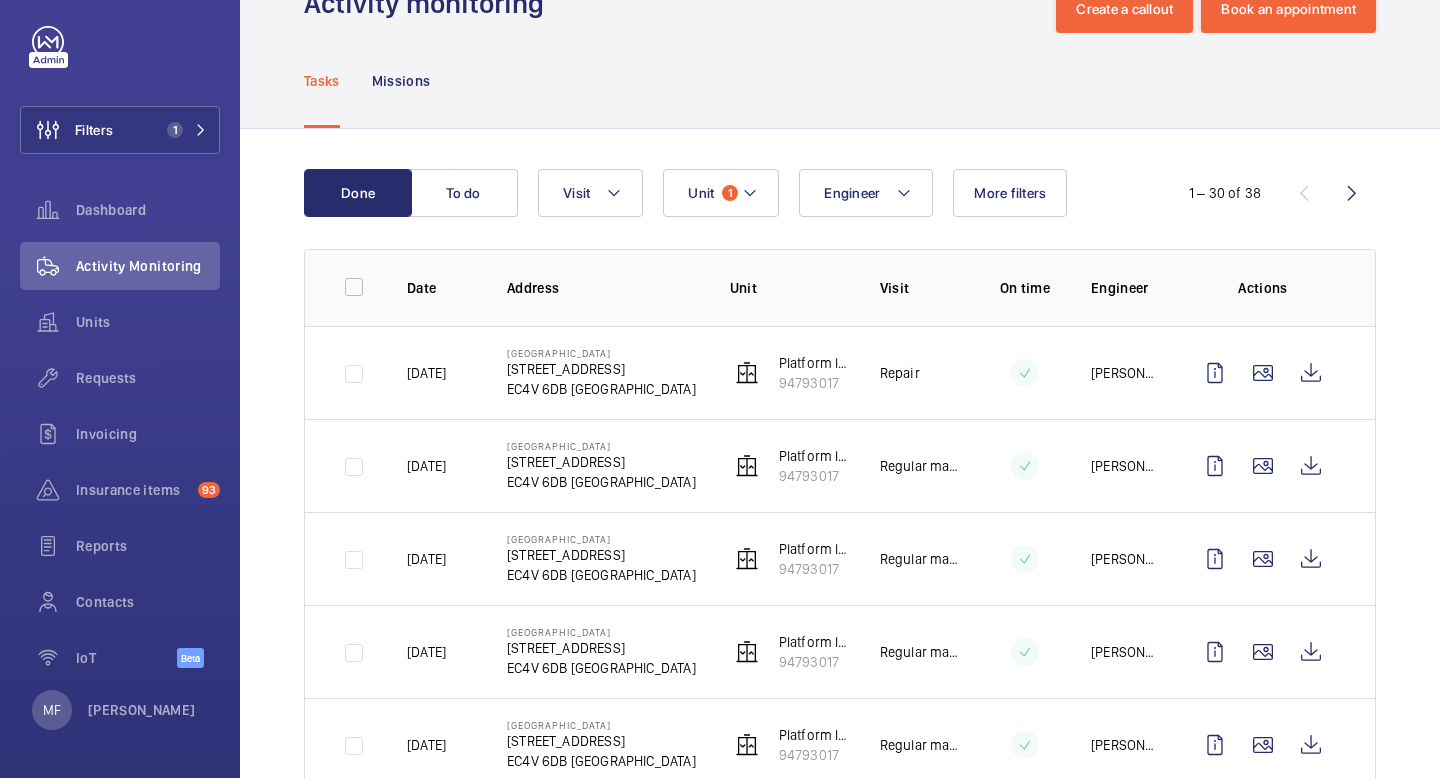 scroll, scrollTop: 73, scrollLeft: 0, axis: vertical 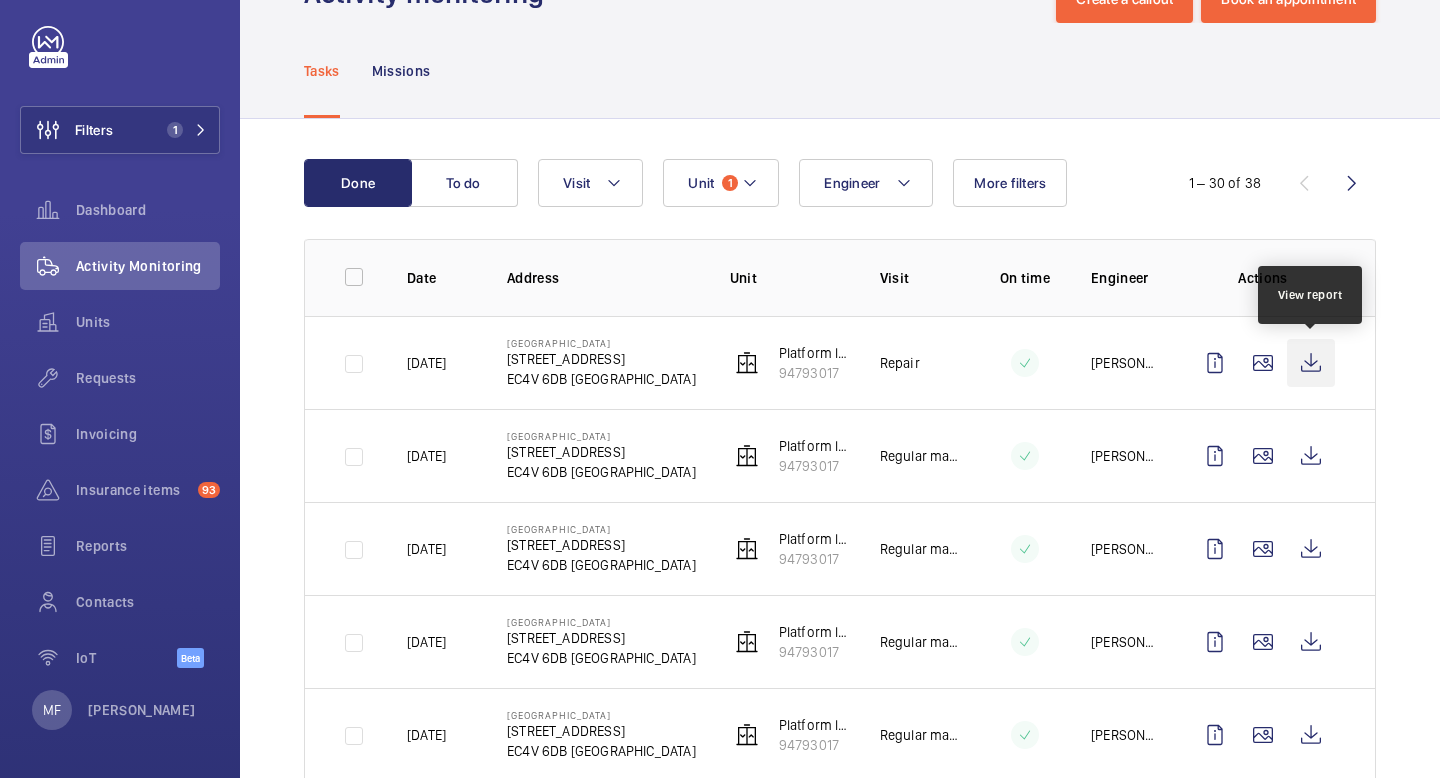 click 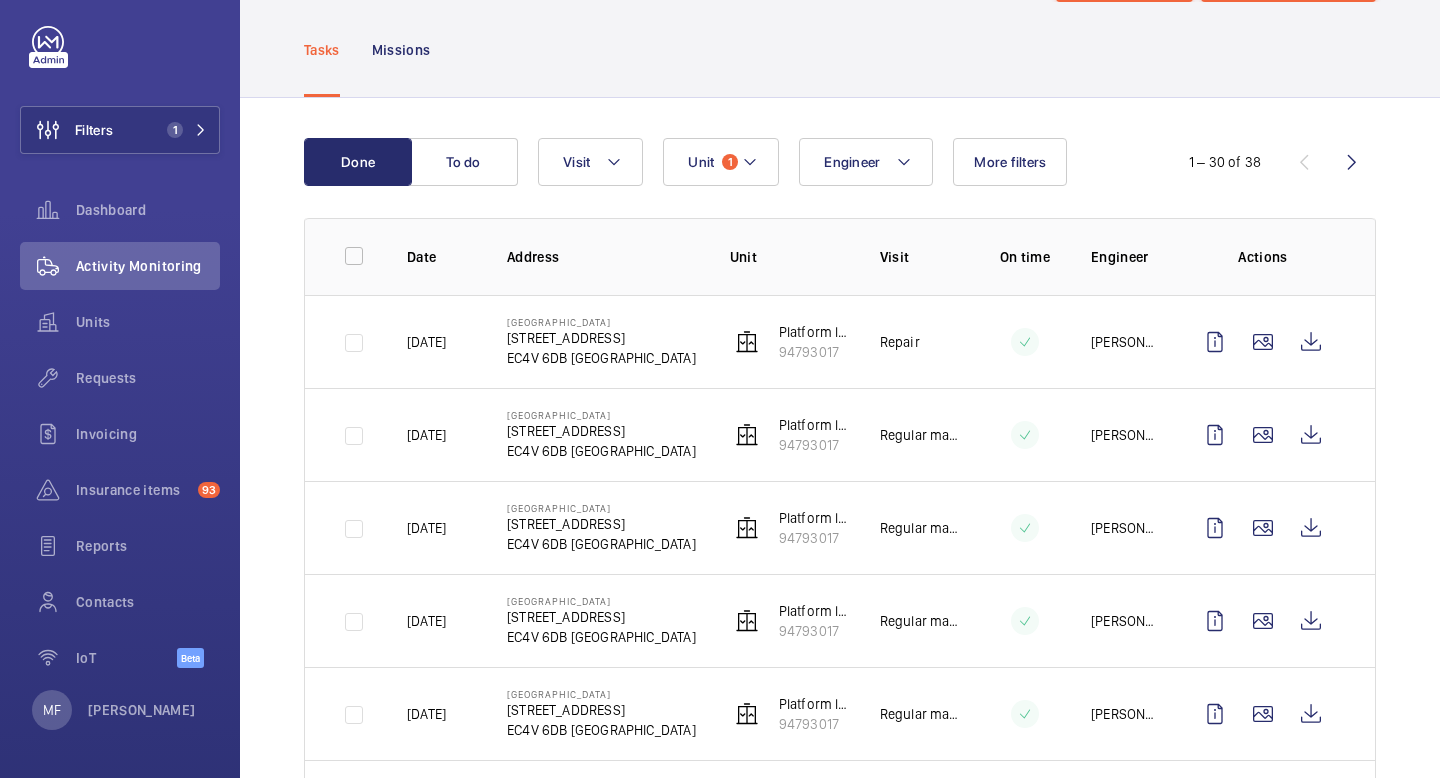 scroll, scrollTop: 87, scrollLeft: 0, axis: vertical 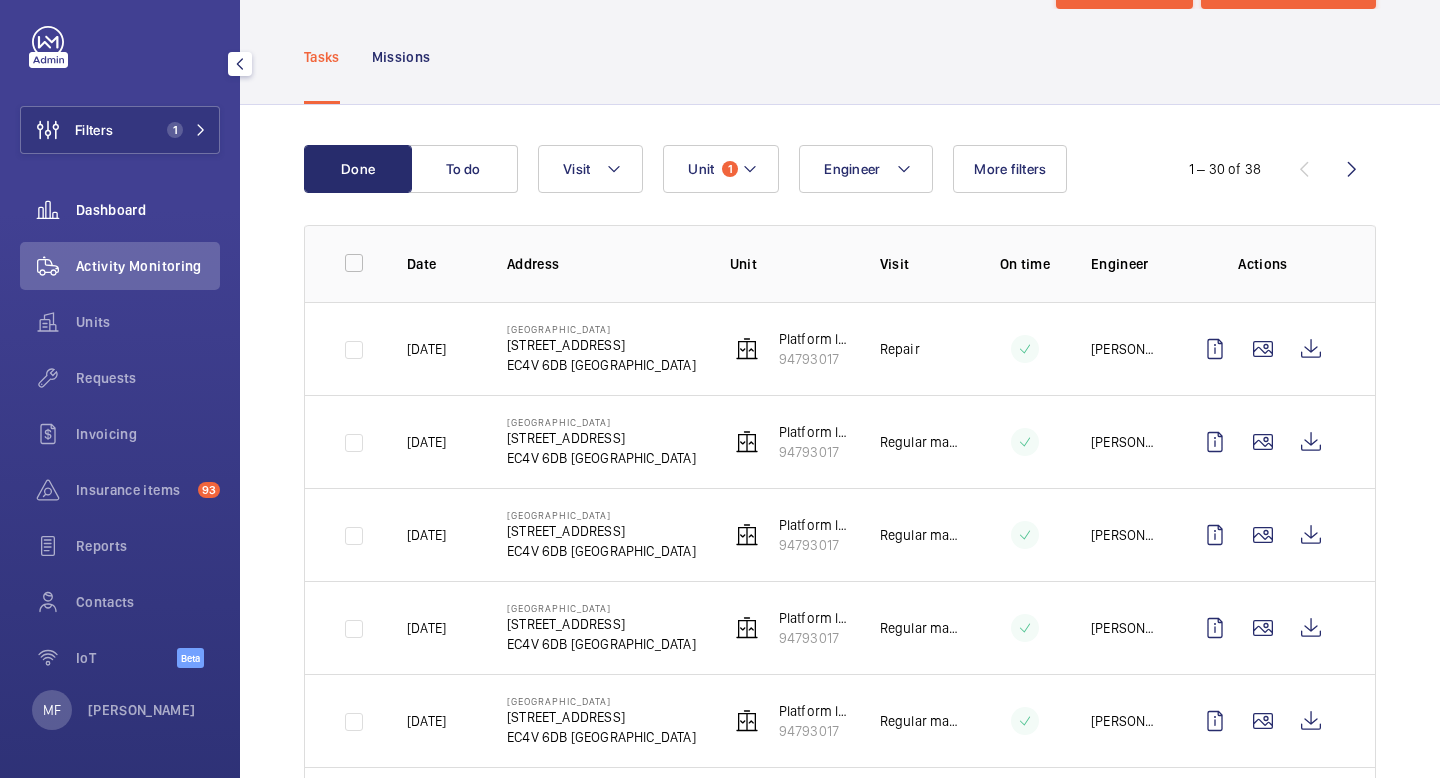click on "Dashboard" 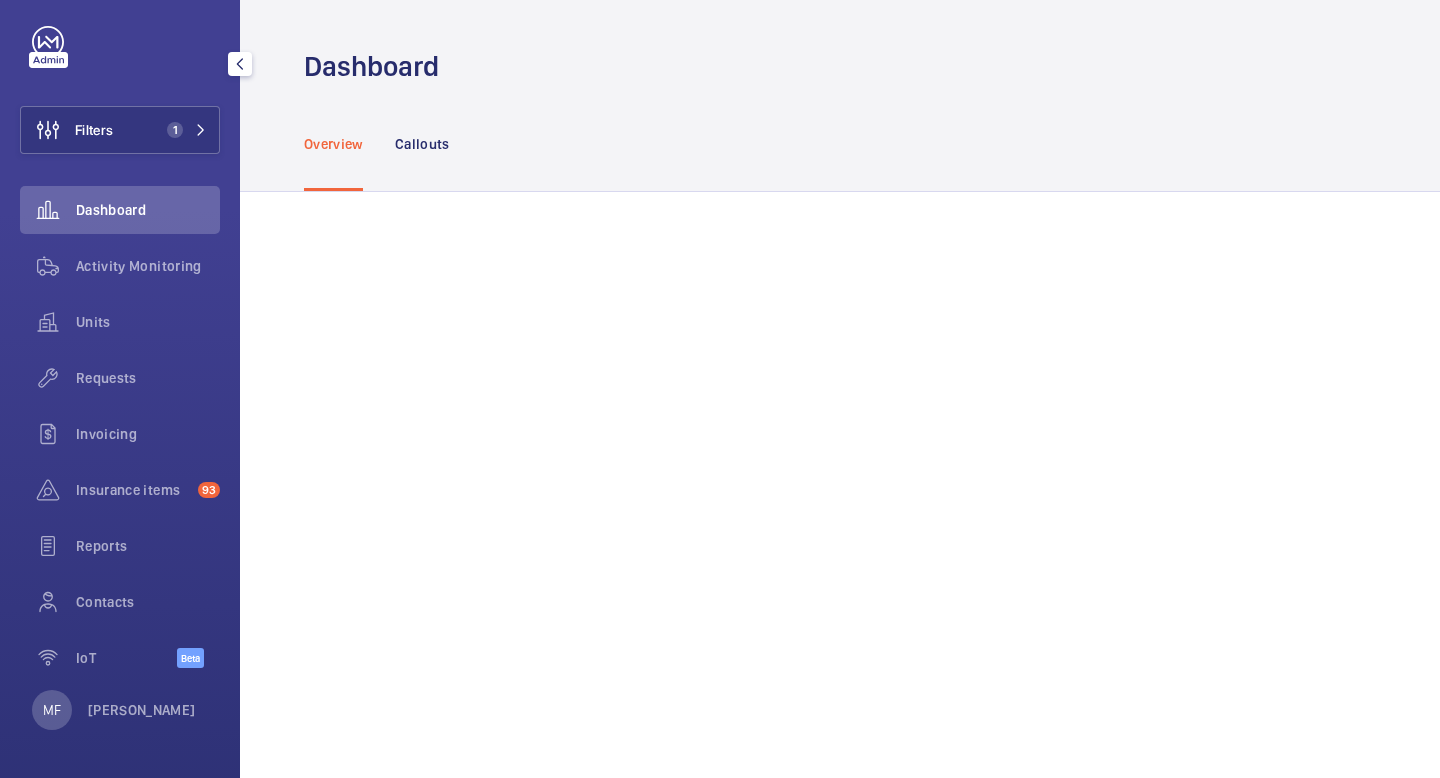 scroll, scrollTop: 0, scrollLeft: 0, axis: both 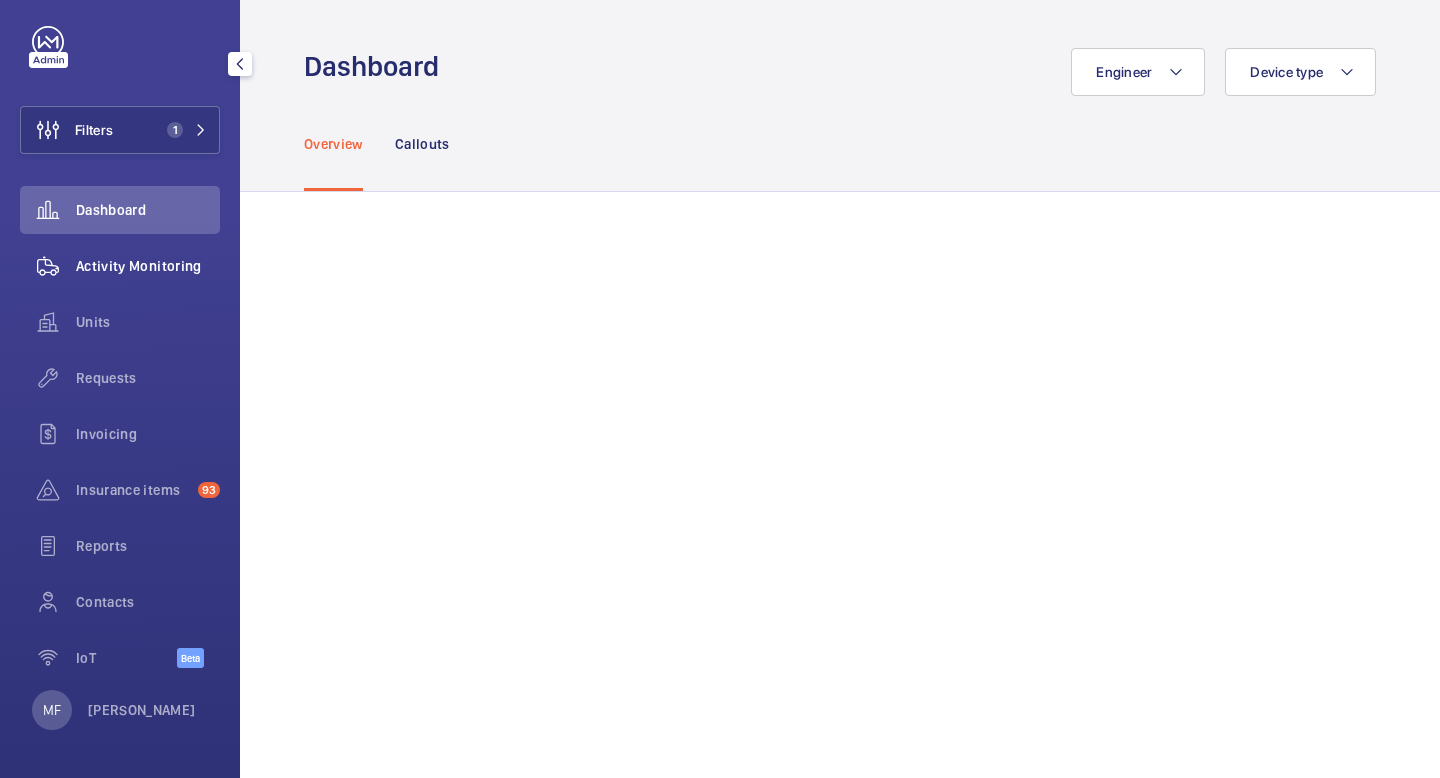 click on "Activity Monitoring" 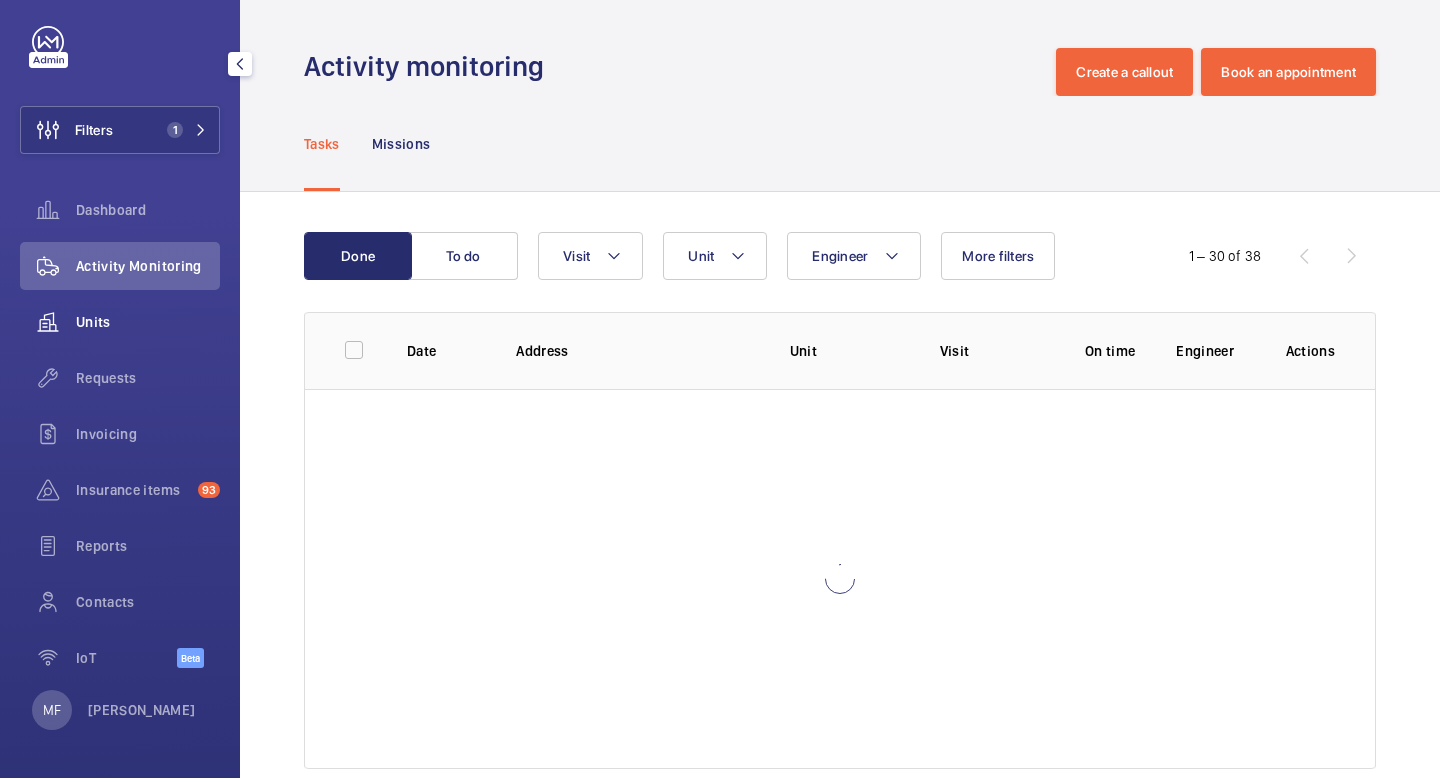 click on "Units" 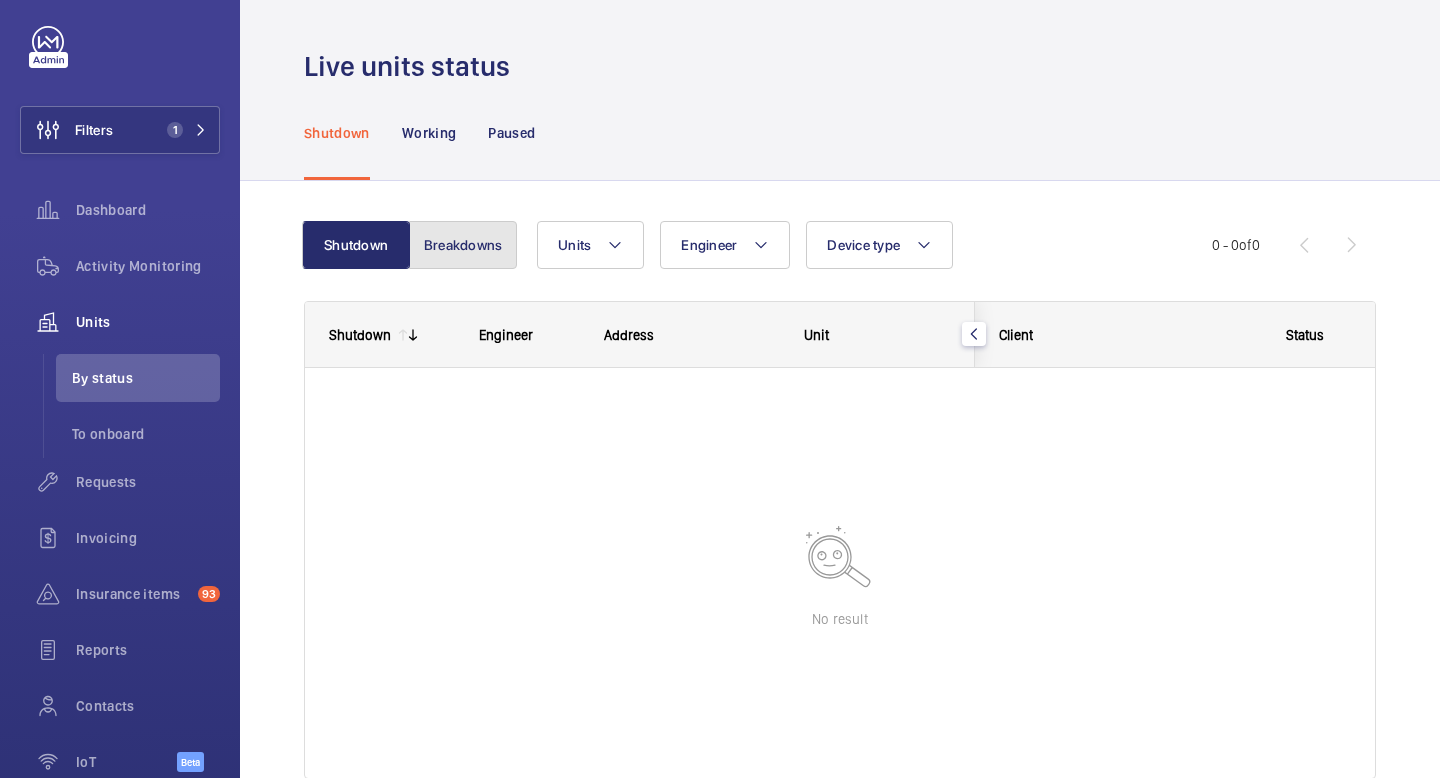 click on "Breakdowns" 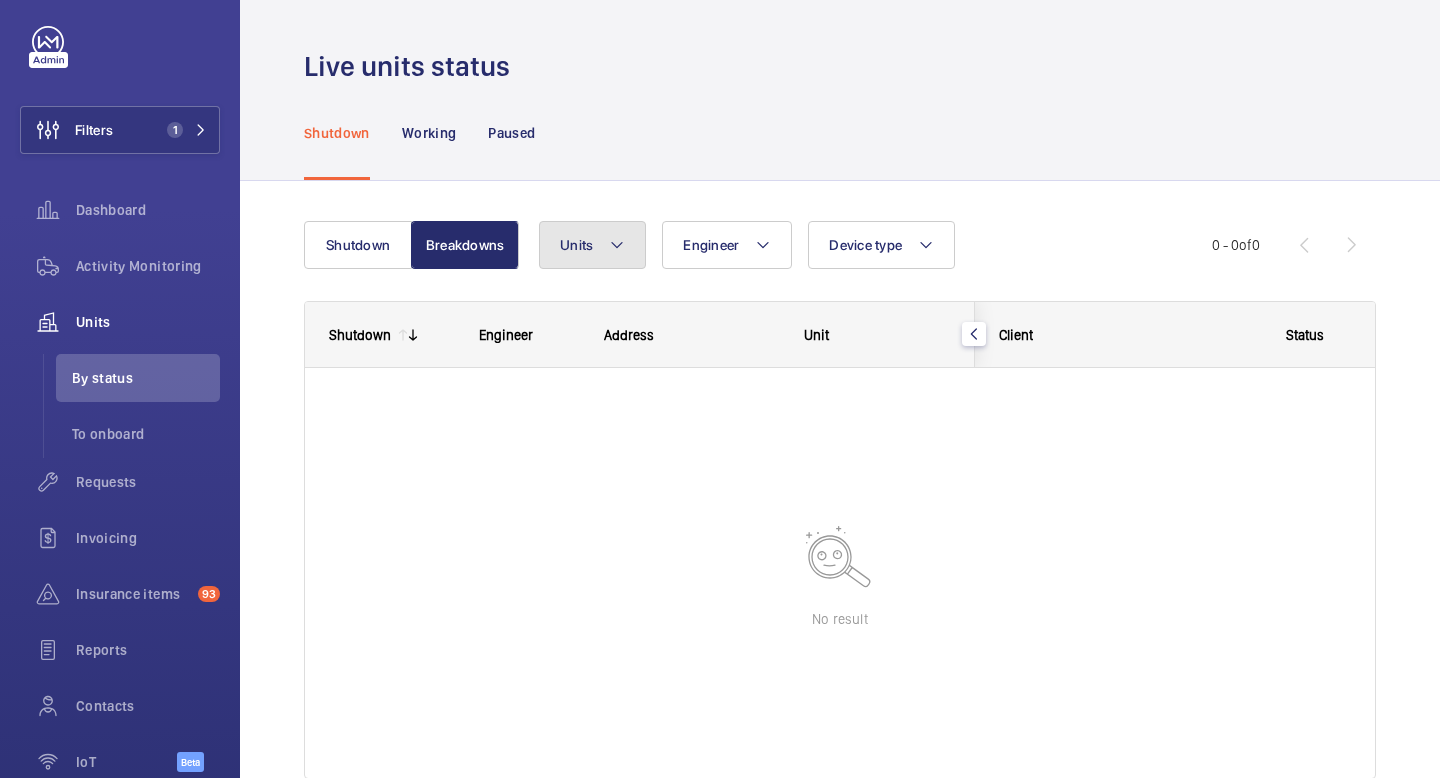 click on "Units" 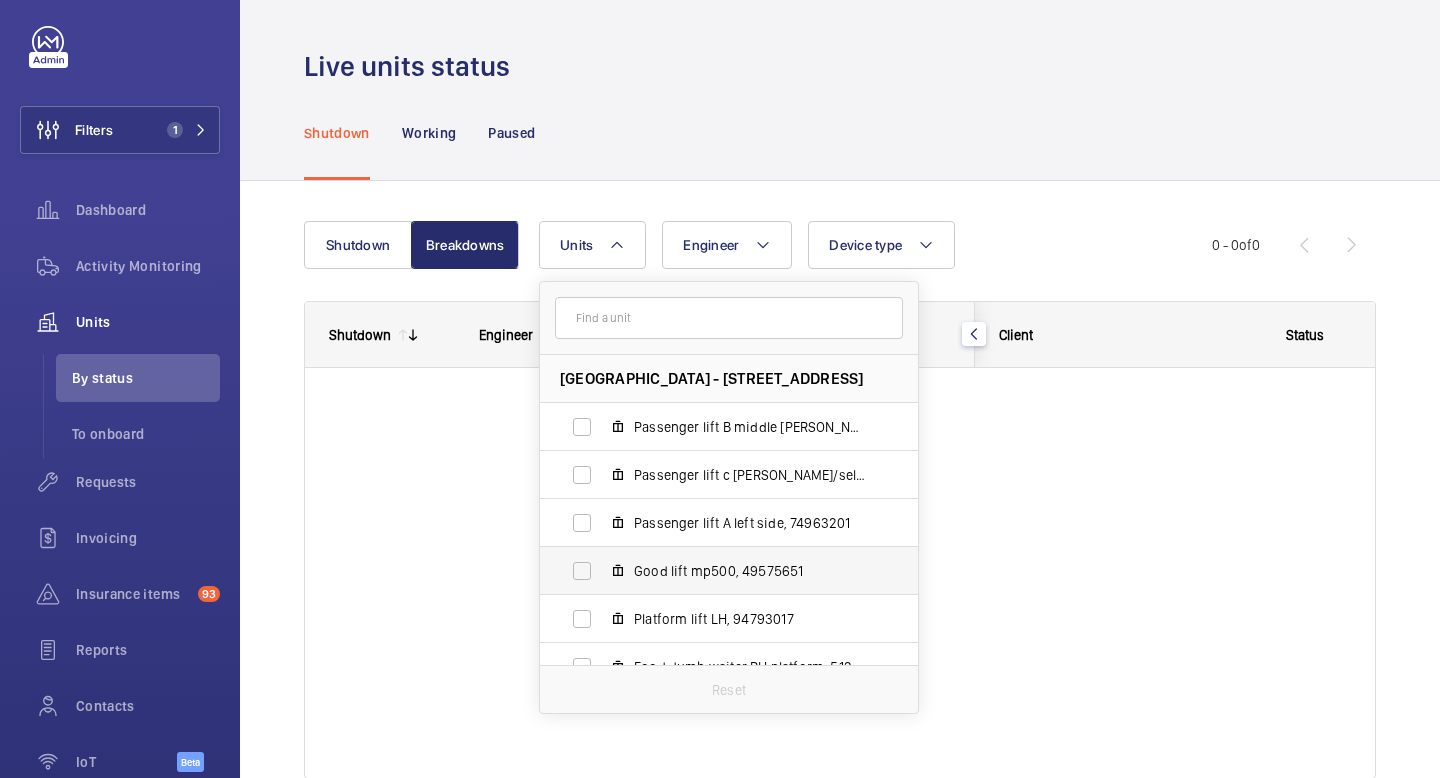 scroll, scrollTop: 74, scrollLeft: 0, axis: vertical 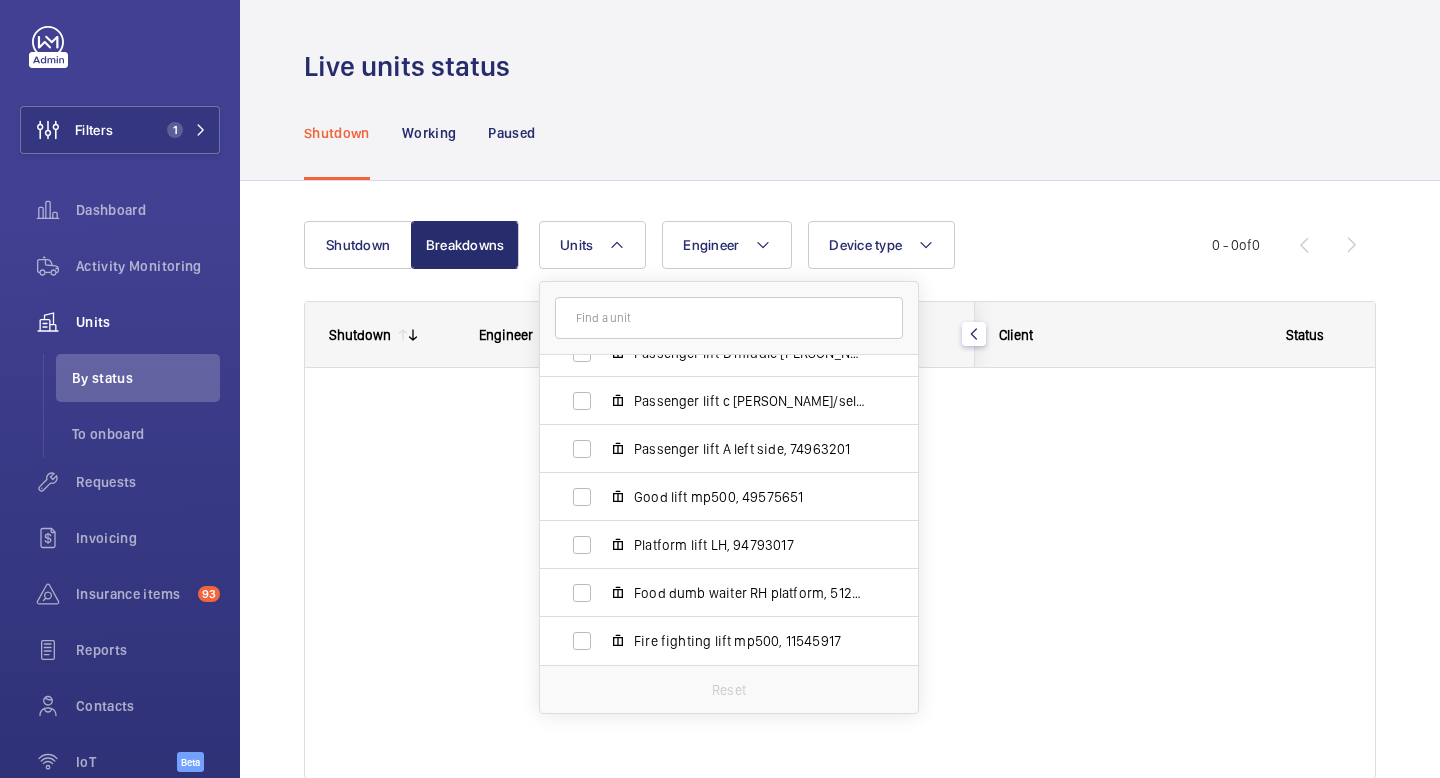 click 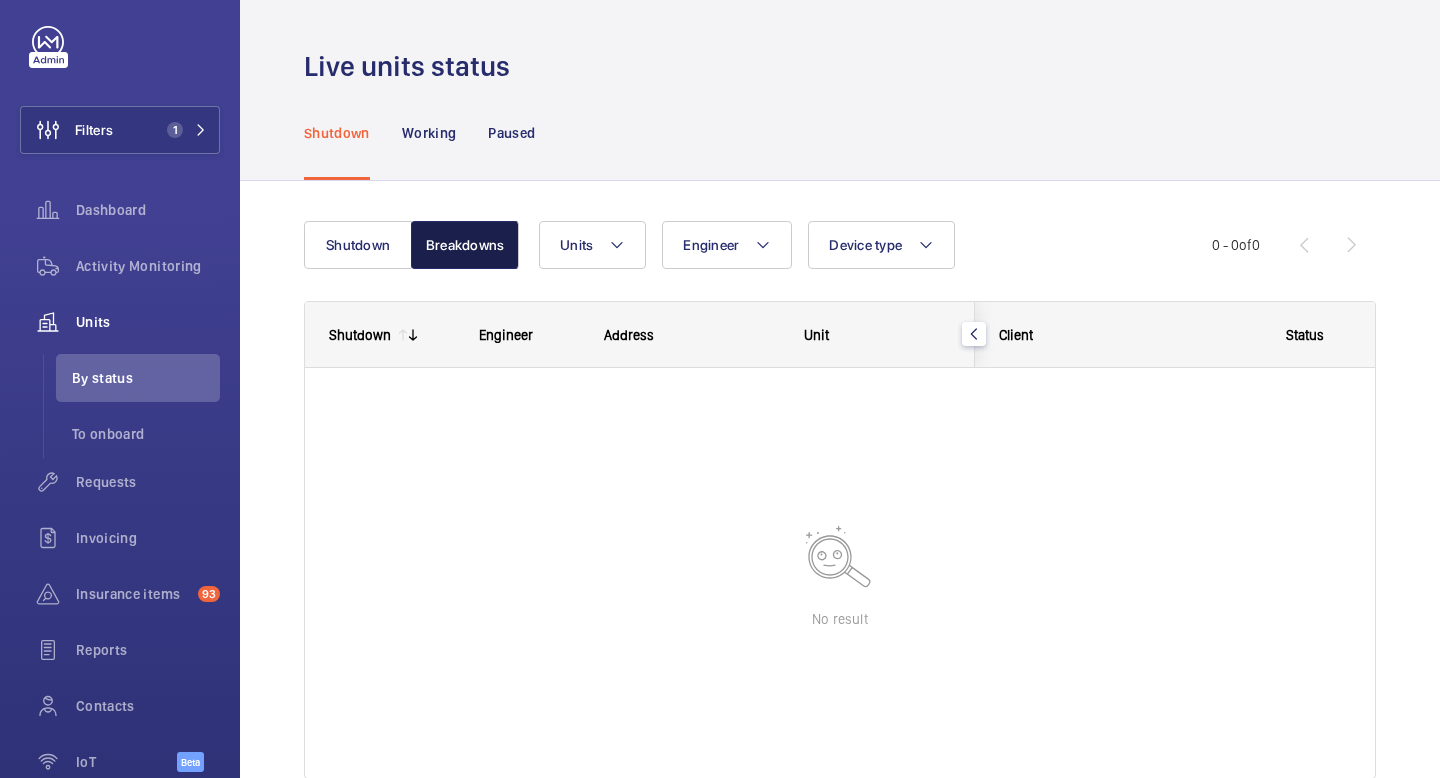 click on "Breakdowns" 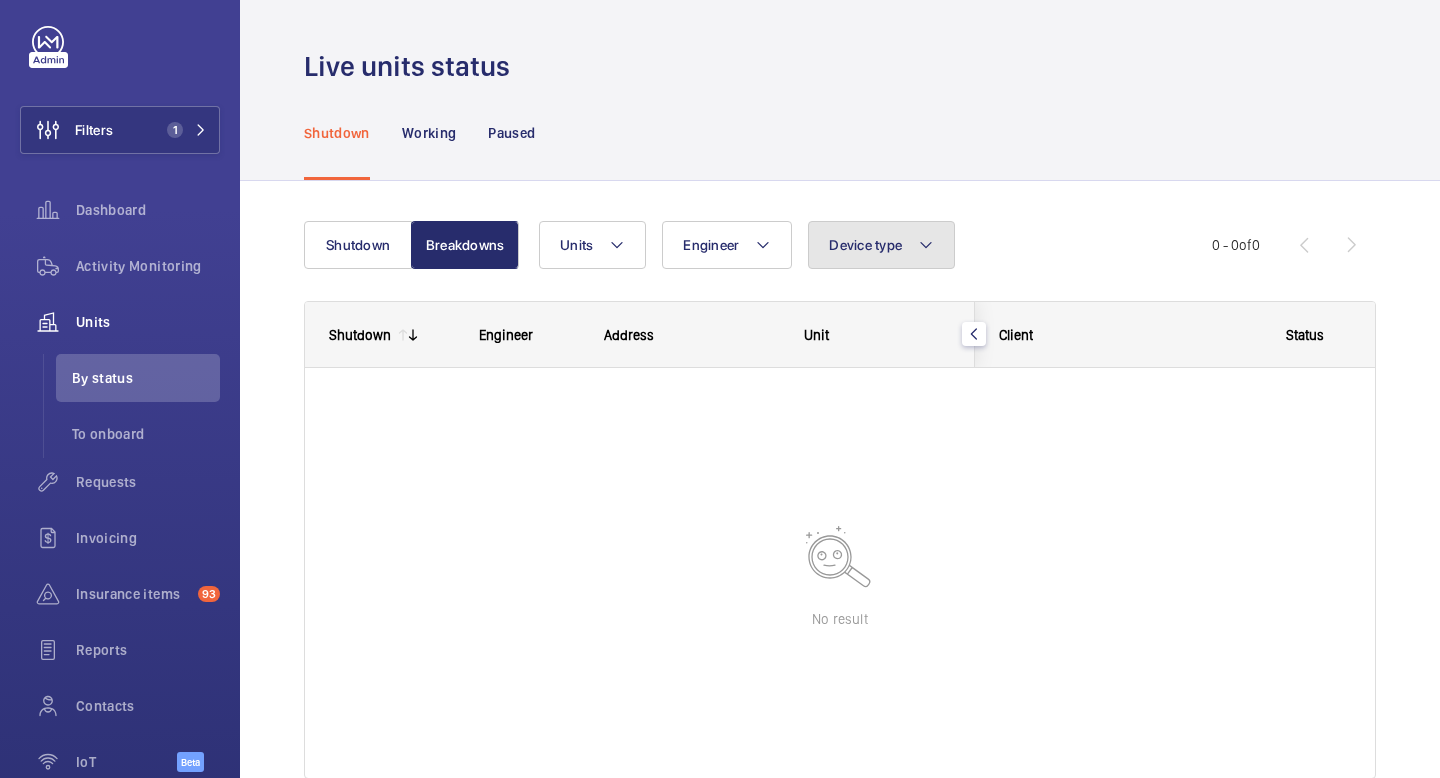 click on "Device type" 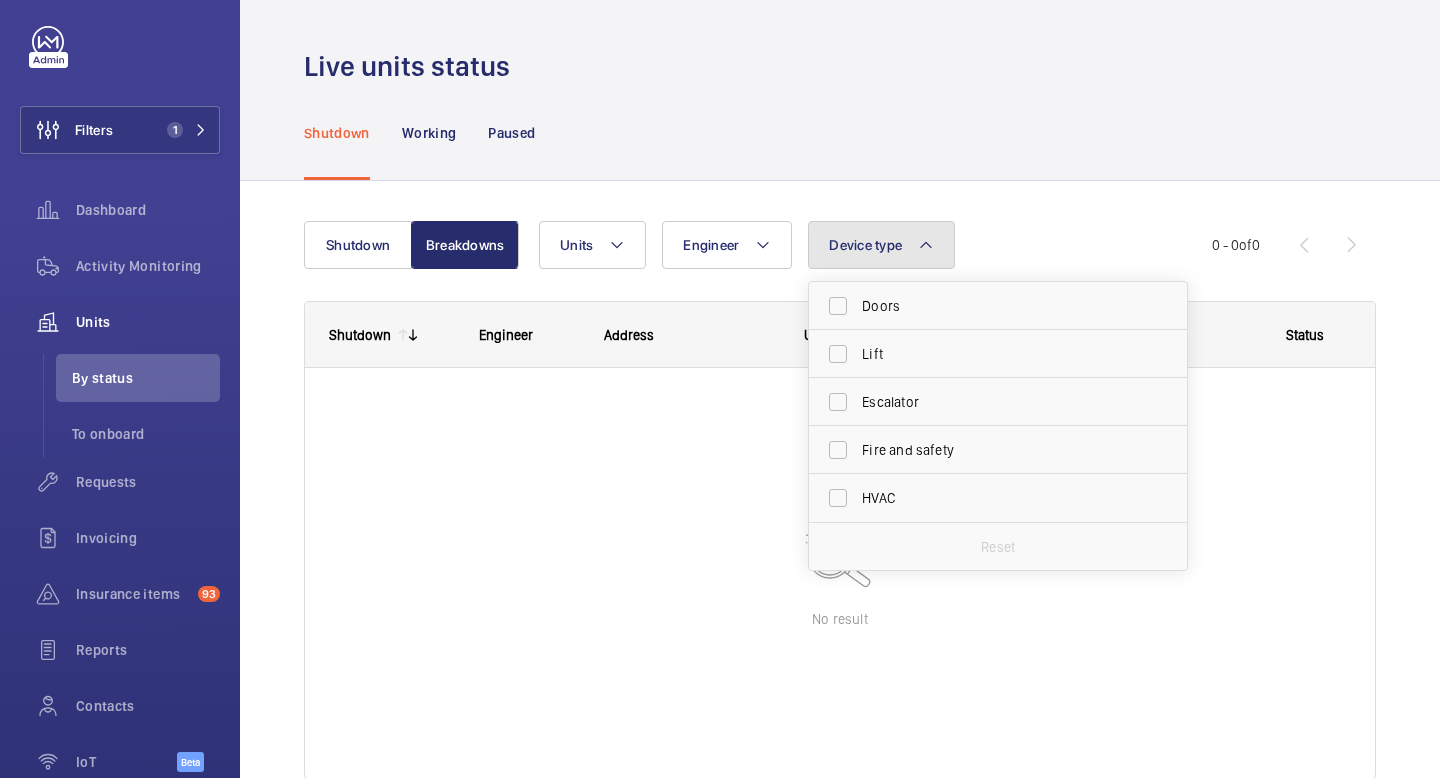 click on "Device type" 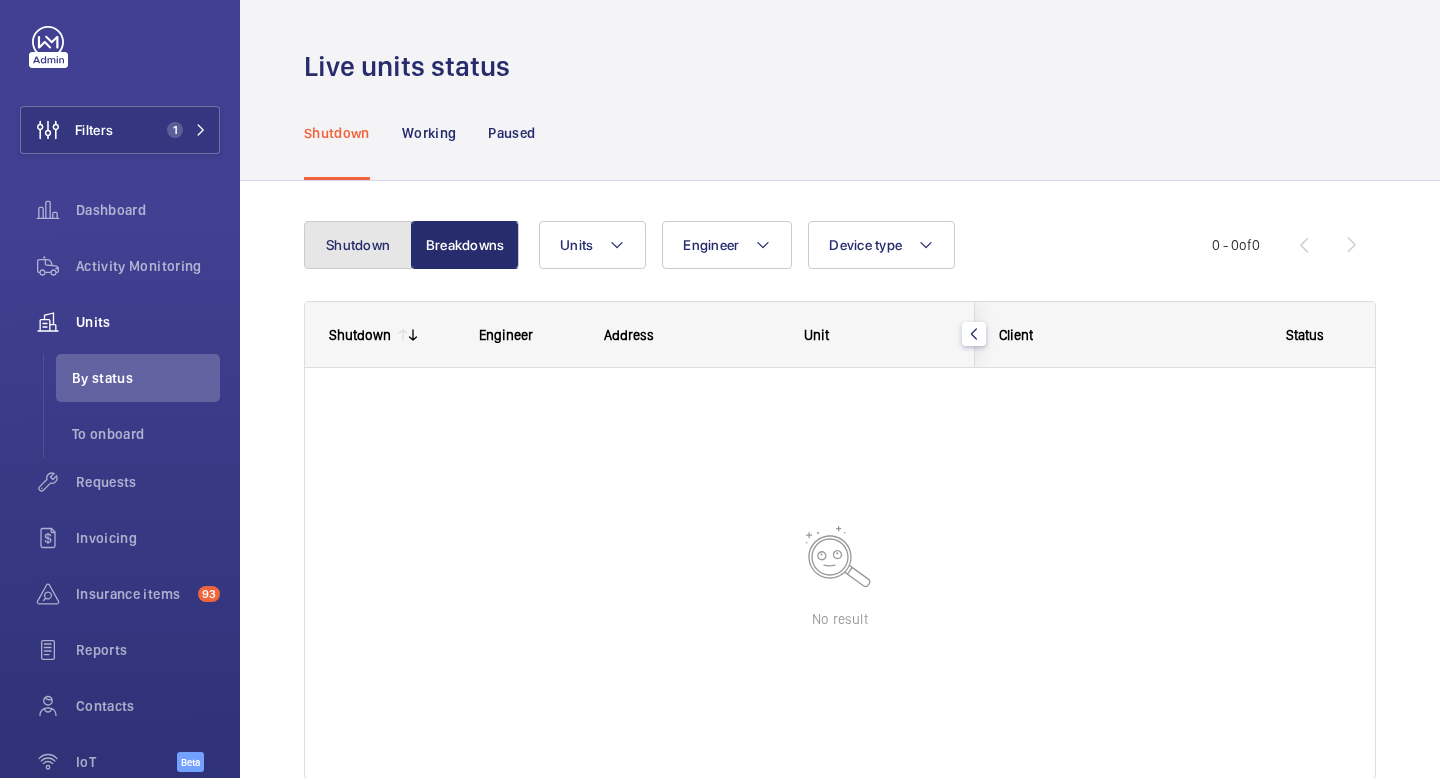 click on "Shutdown" 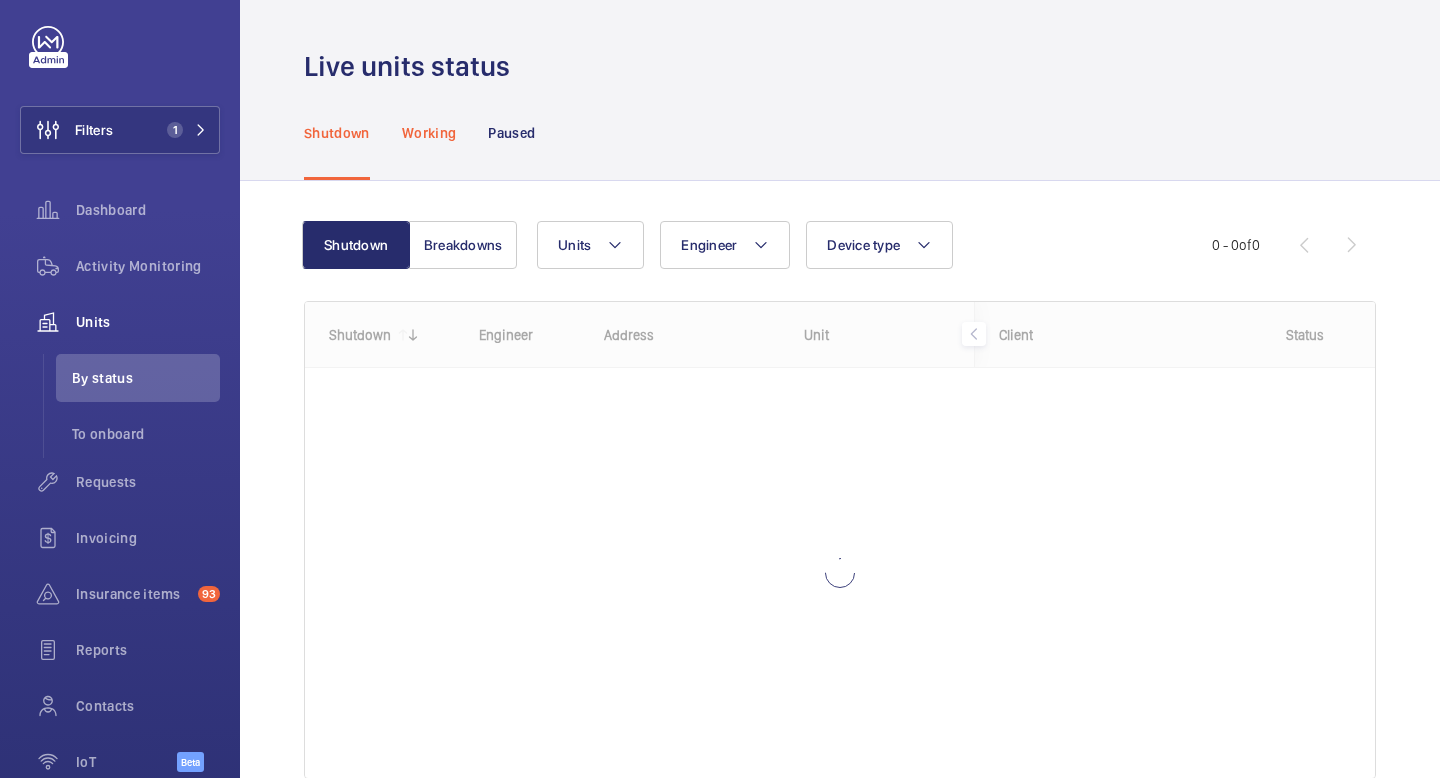 click on "Working" 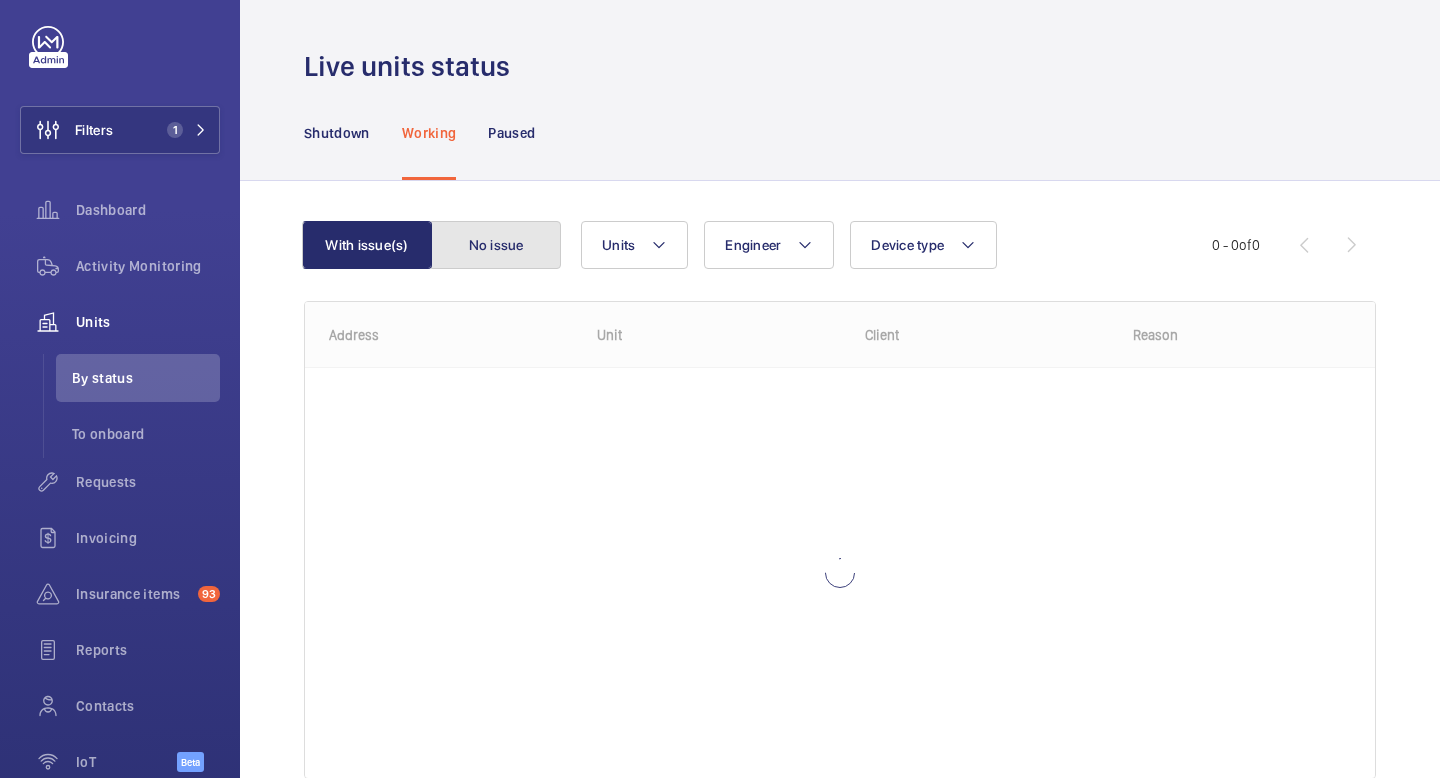click on "No issue" 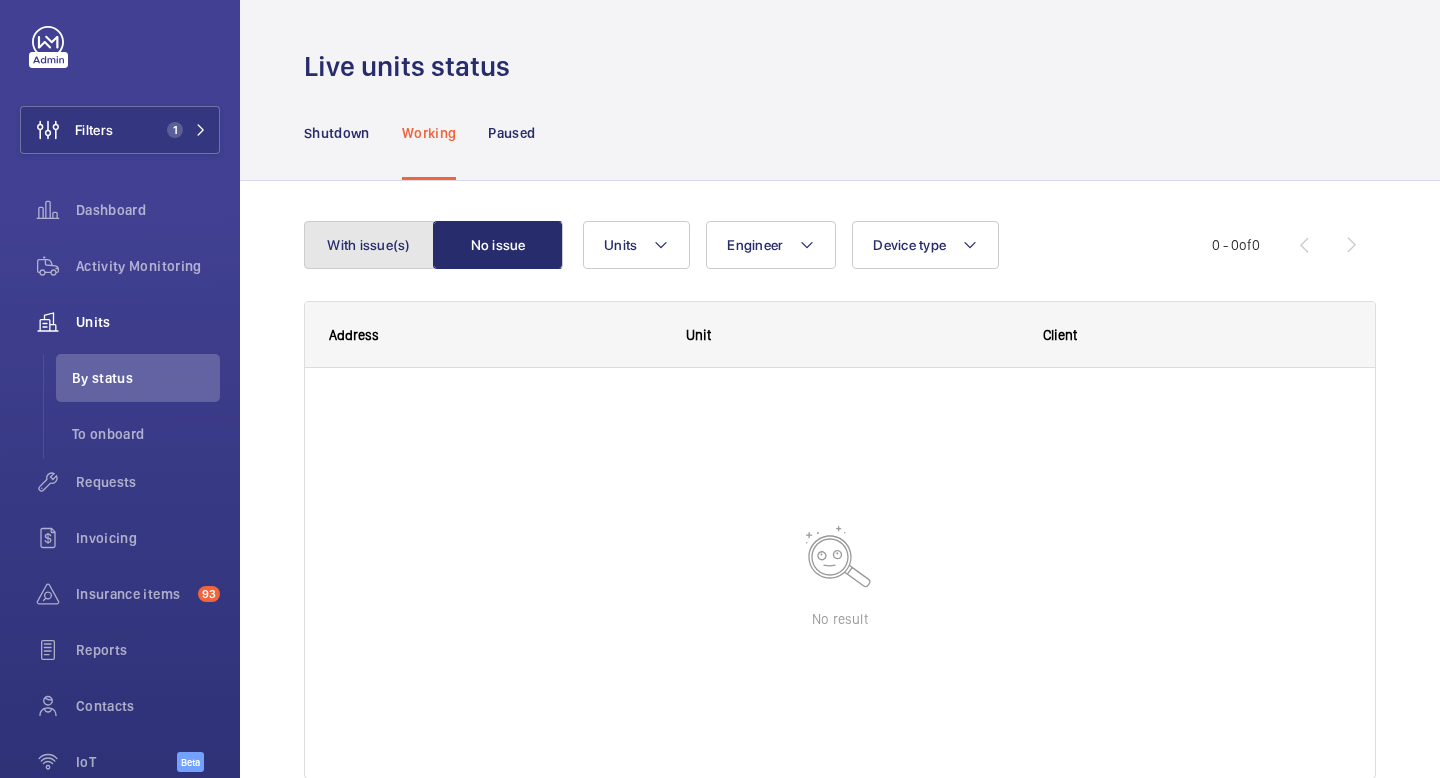 click on "With issue(s)" 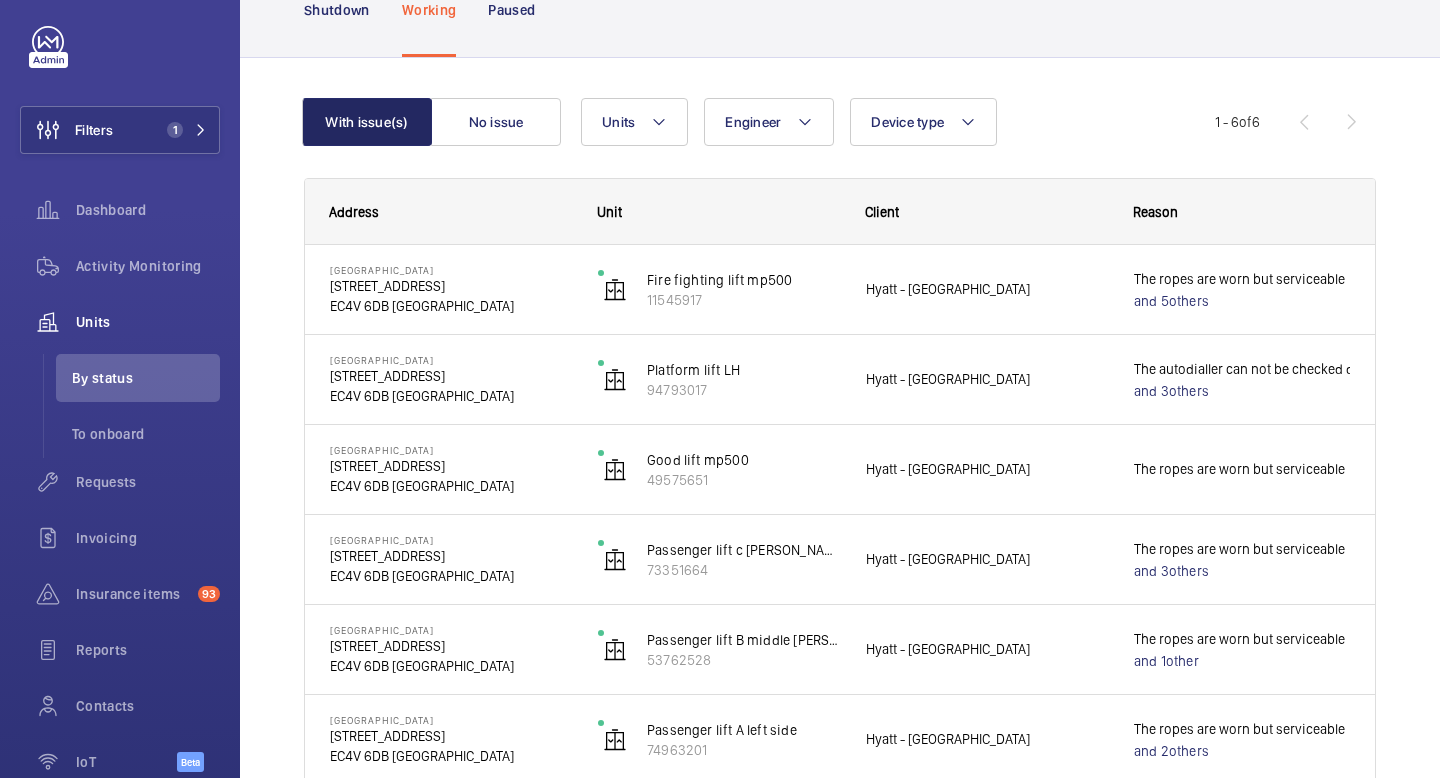 scroll, scrollTop: 154, scrollLeft: 0, axis: vertical 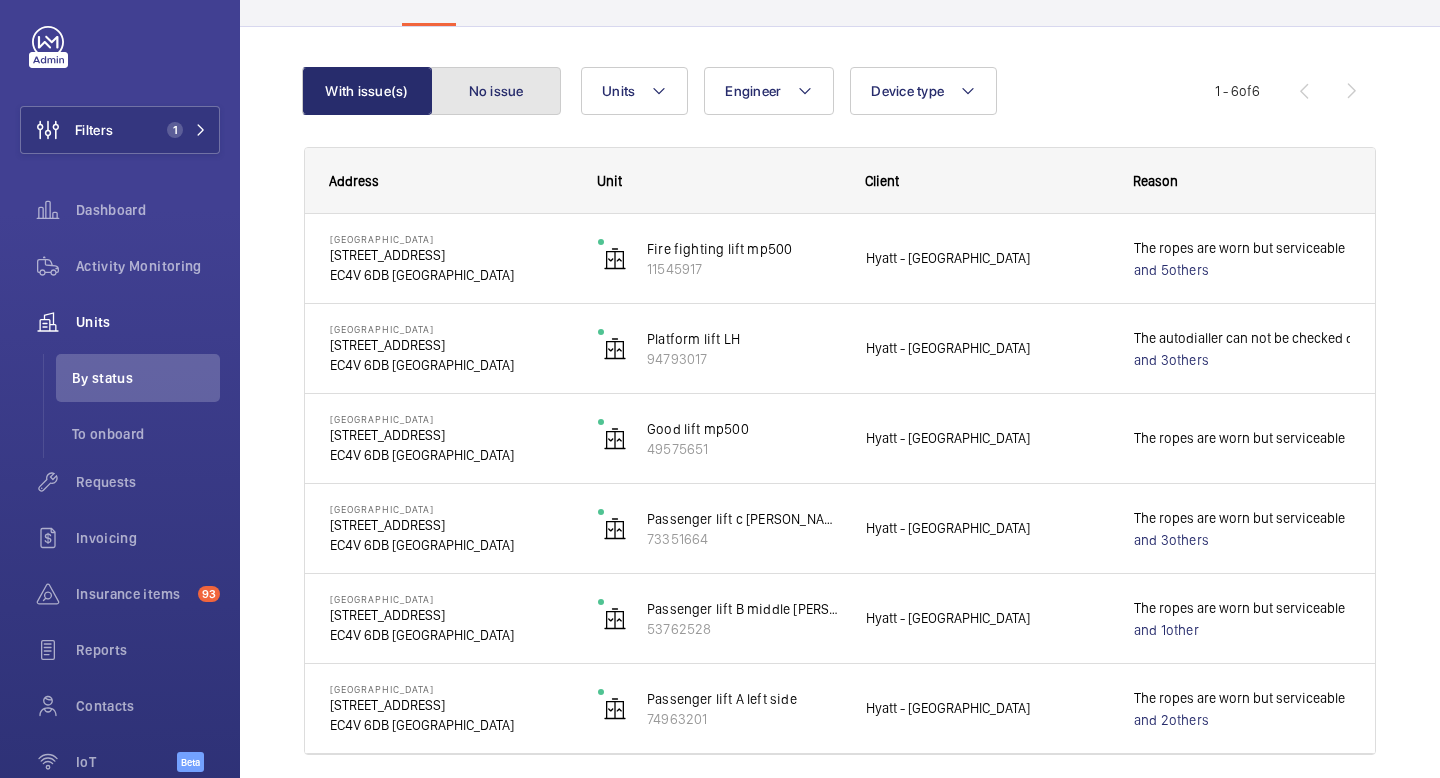 click on "No issue" 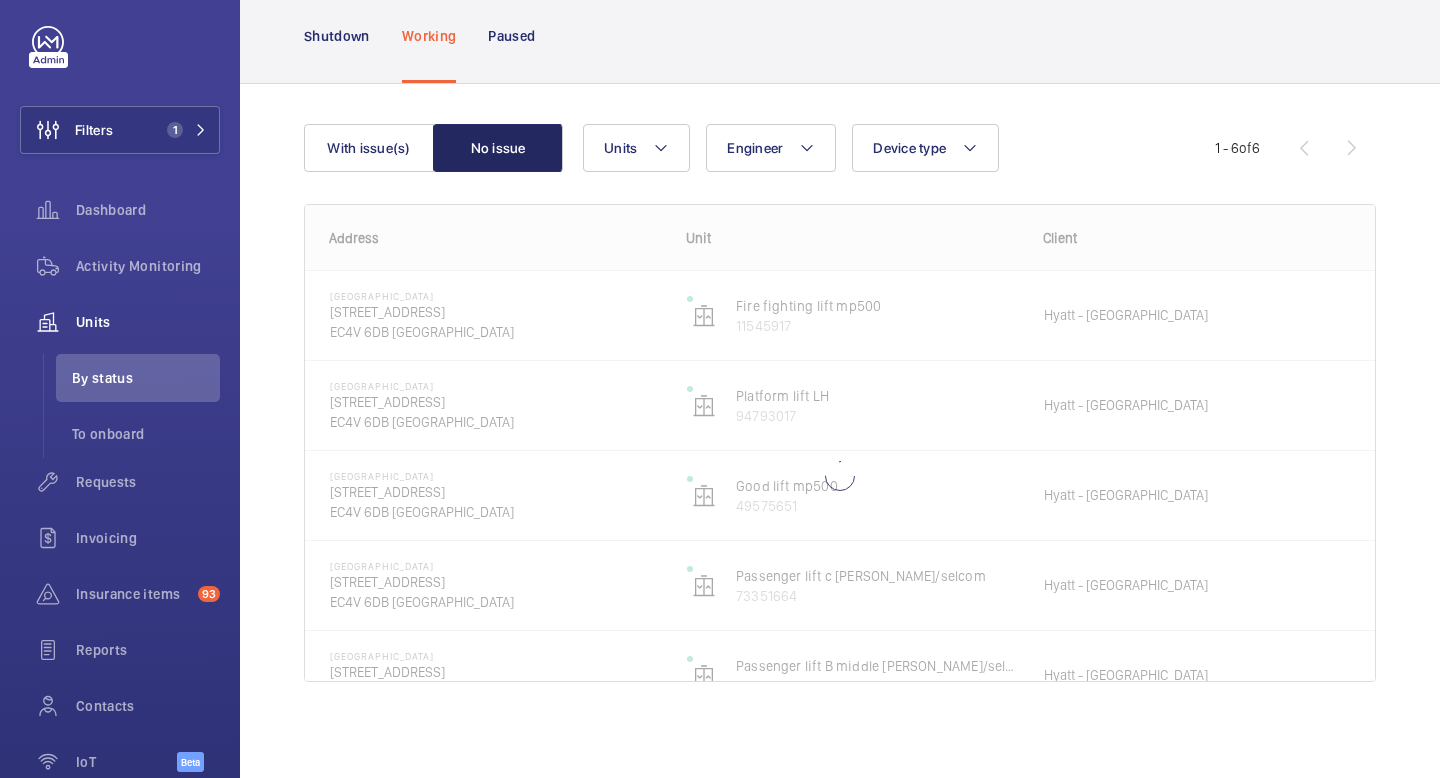 scroll, scrollTop: 97, scrollLeft: 0, axis: vertical 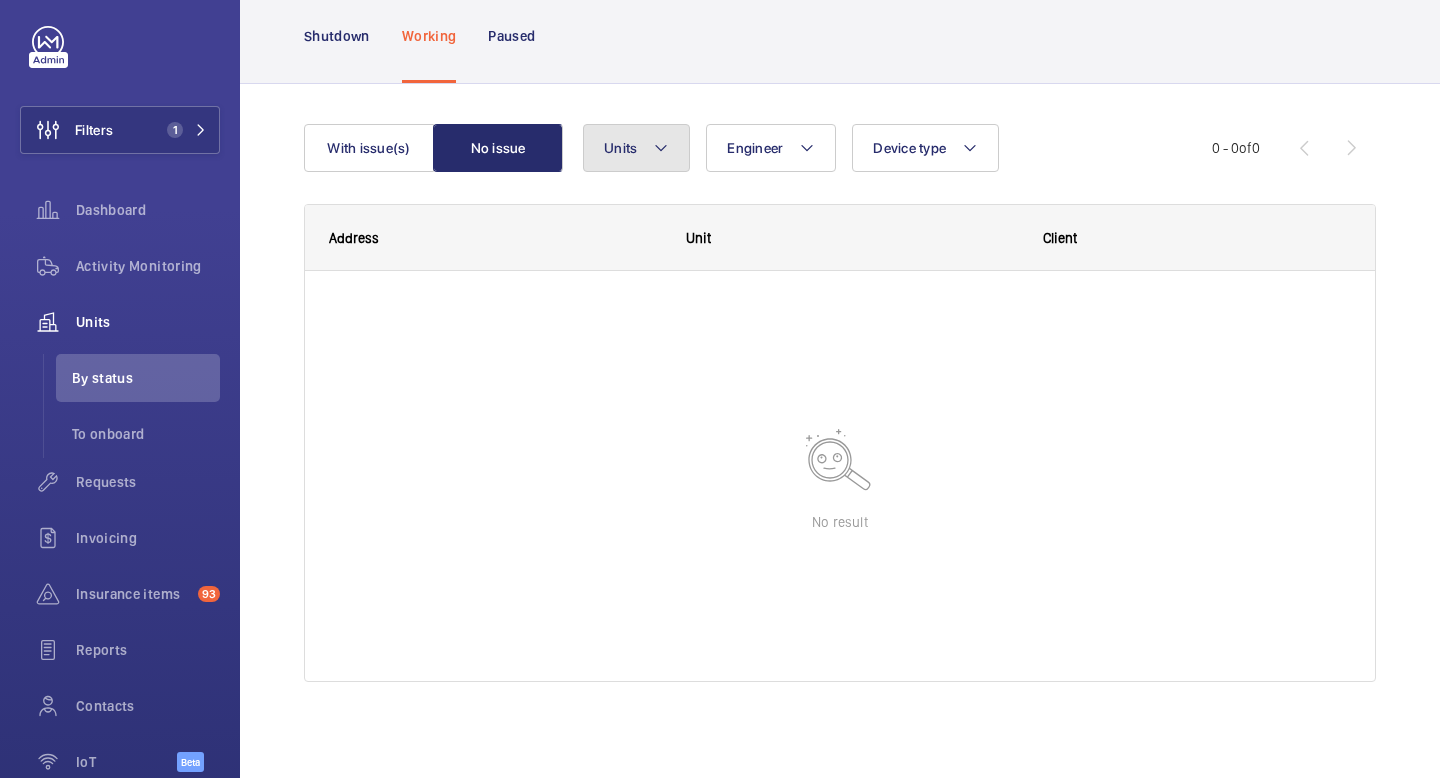 click on "Units" 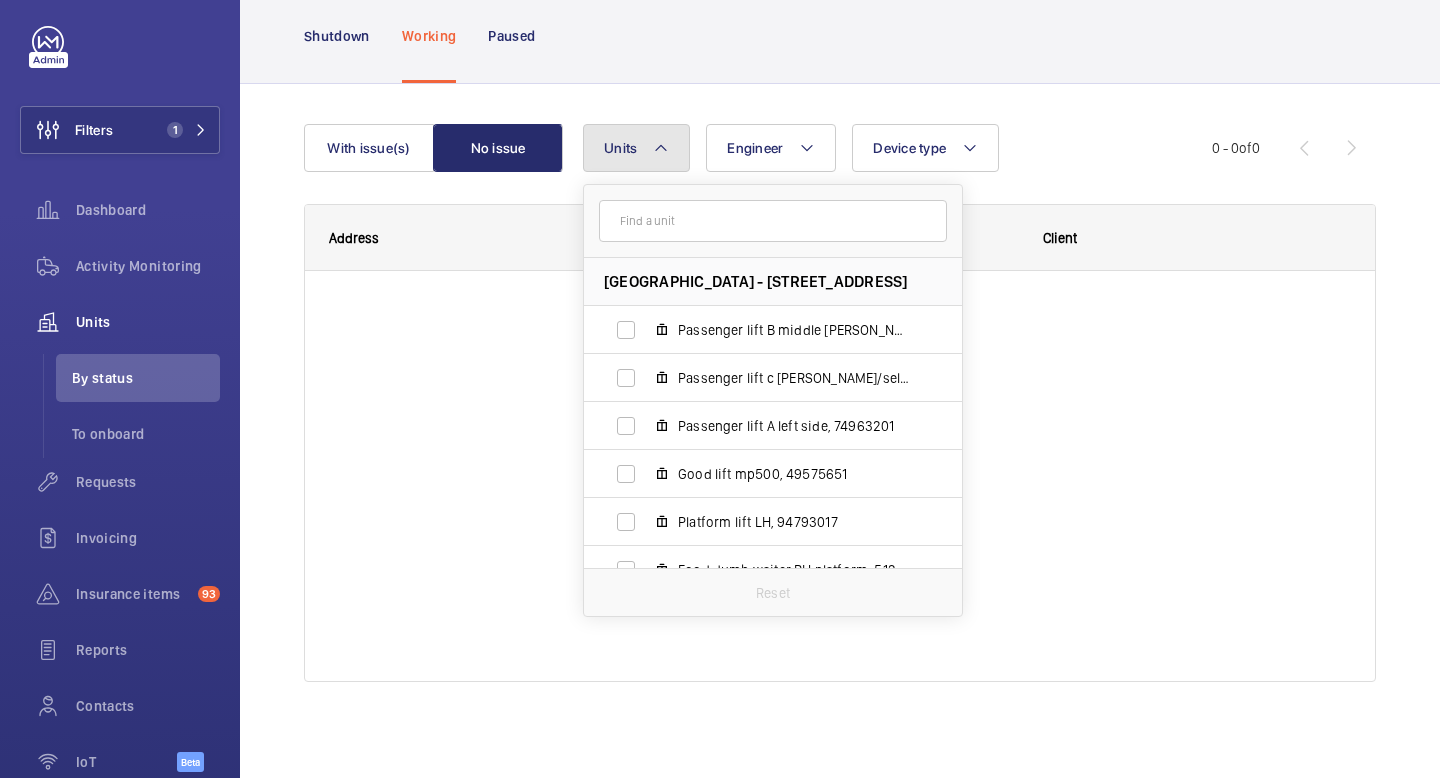 click on "Units" 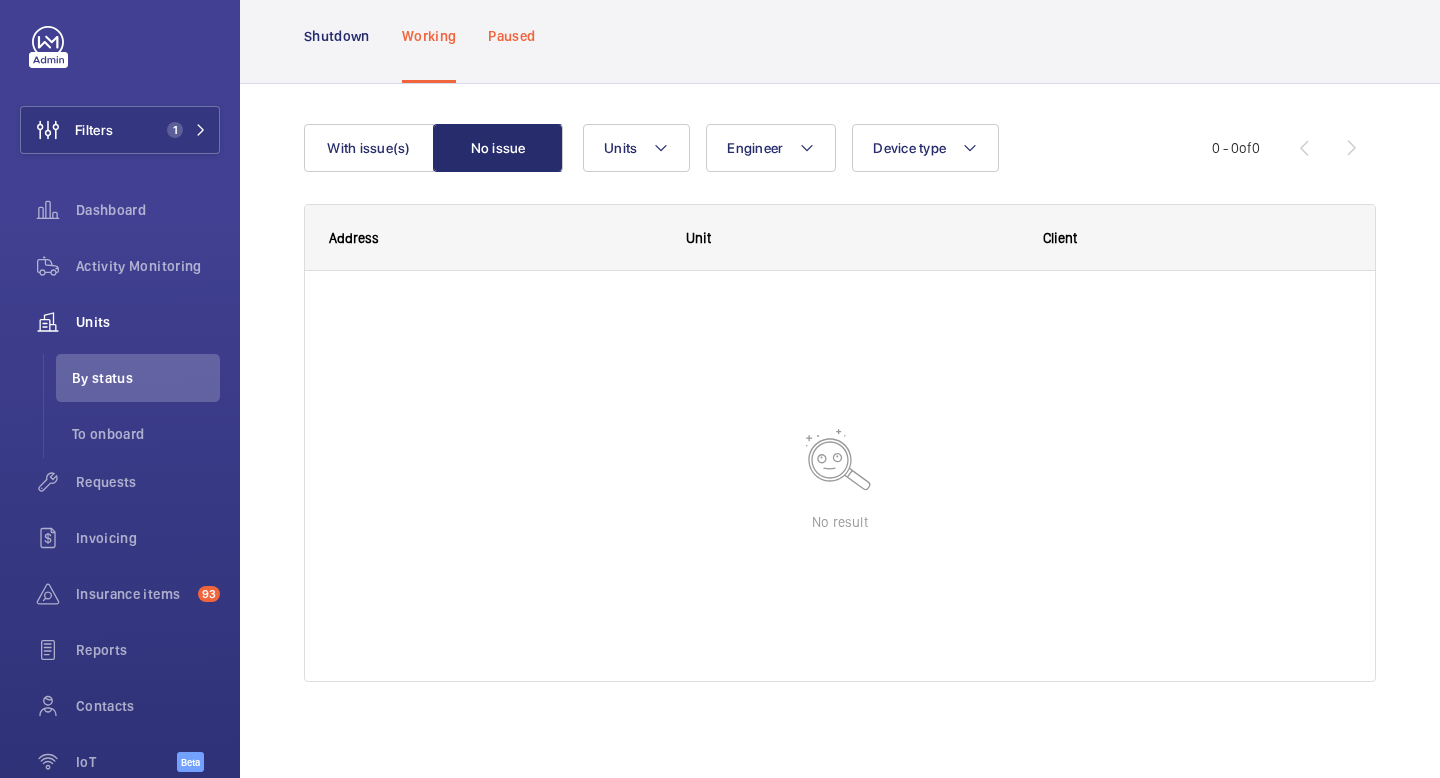 click on "Paused" 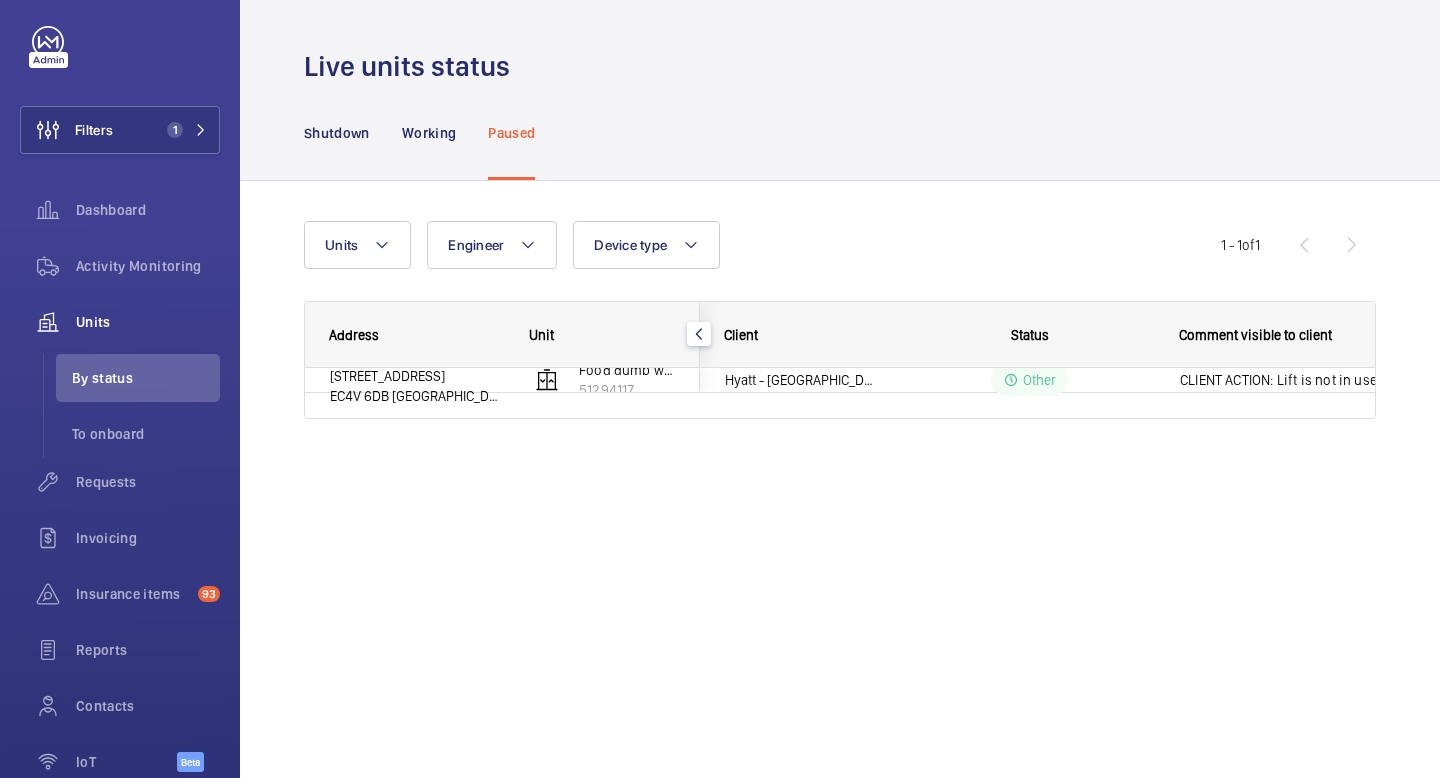 scroll, scrollTop: 0, scrollLeft: 0, axis: both 